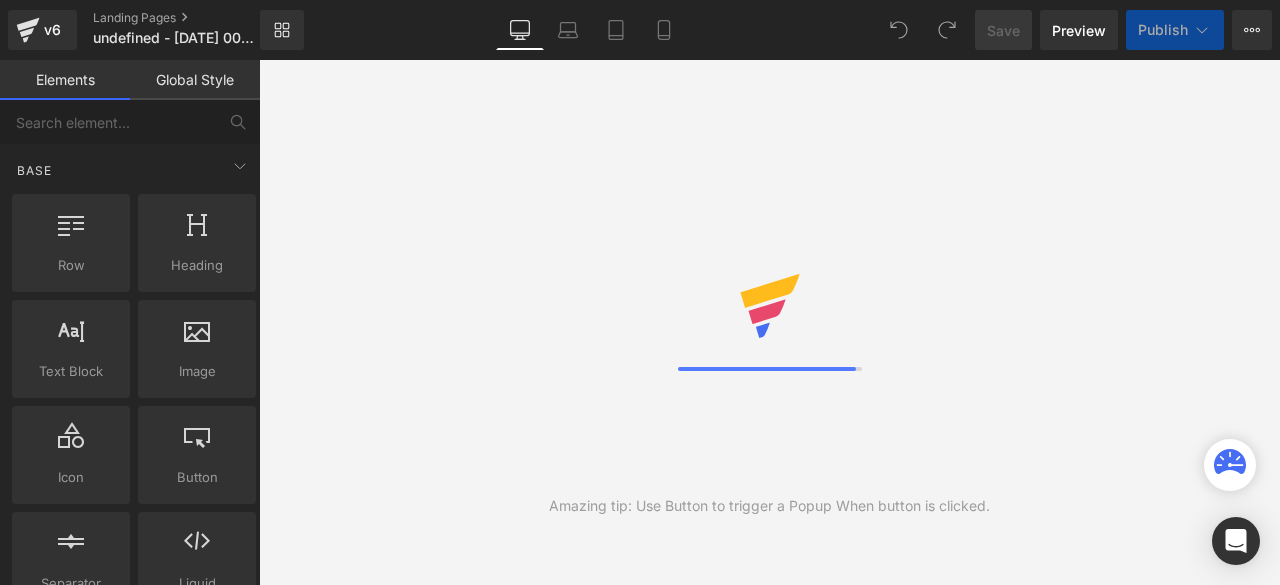 scroll, scrollTop: 0, scrollLeft: 0, axis: both 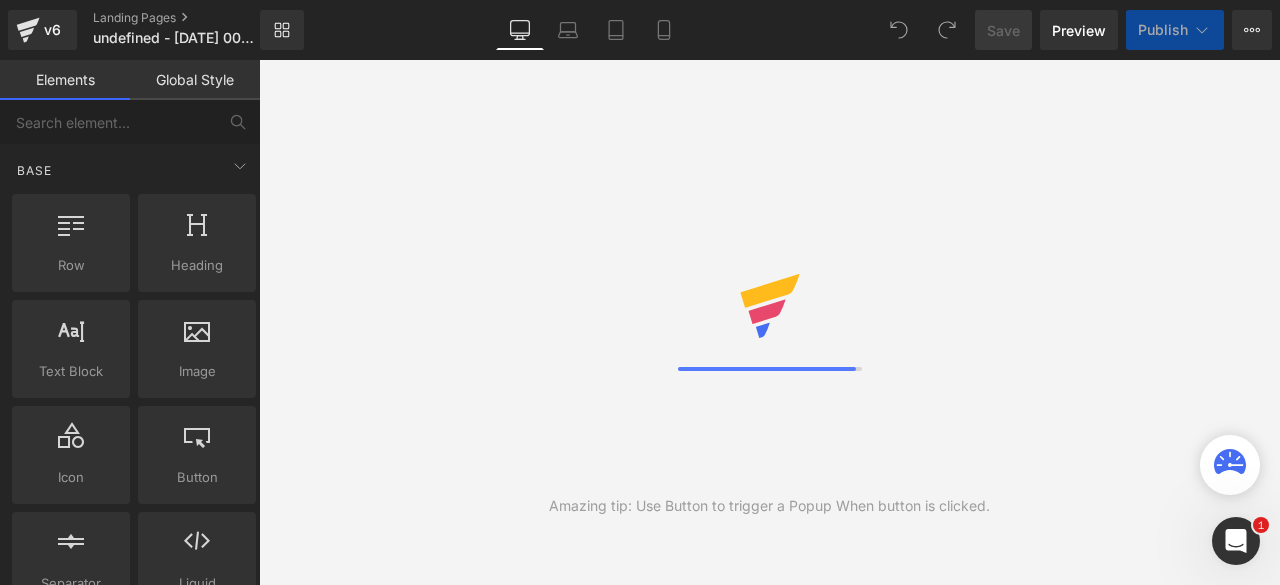 click on "Library Desktop Desktop Laptop Tablet Mobile Save Preview Publish Scheduled View Live Page View with current Template Save Template to Library Schedule Publish  Optimize  Publish Settings Shortcuts  Your page can’t be published   You've reached the maximum number of published pages on your plan  (0/0).  You need to upgrade your plan or unpublish all your pages to get 1 publish slot.   Unpublish pages   Upgrade plan" at bounding box center [770, 30] 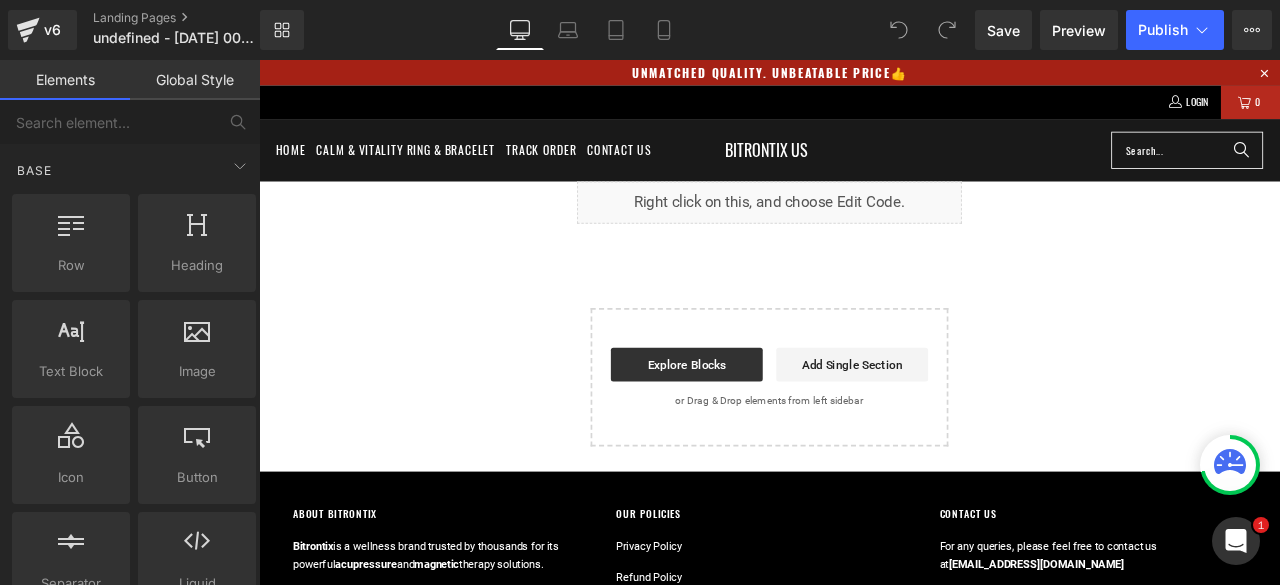click on "Library Desktop Desktop Laptop Tablet Mobile Save Preview Publish Scheduled View Live Page View with current Template Save Template to Library Schedule Publish  Optimize  Publish Settings Shortcuts  Your page can’t be published   You've reached the maximum number of published pages on your plan  (0/0).  You need to upgrade your plan or unpublish all your pages to get 1 publish slot.   Unpublish pages   Upgrade plan" at bounding box center (770, 30) 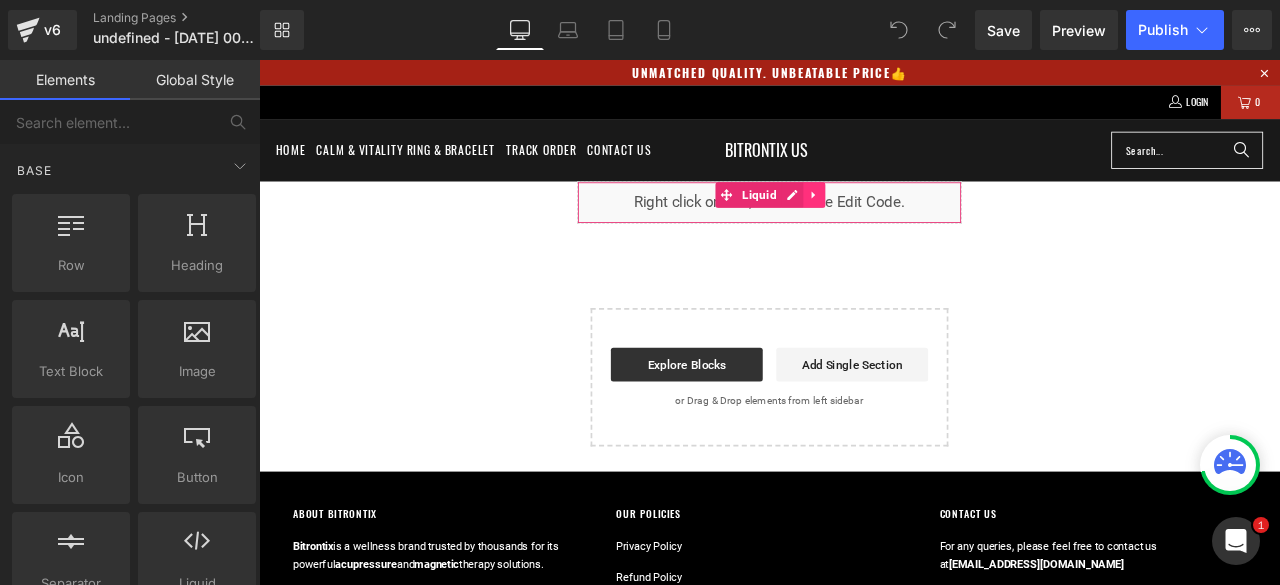 click 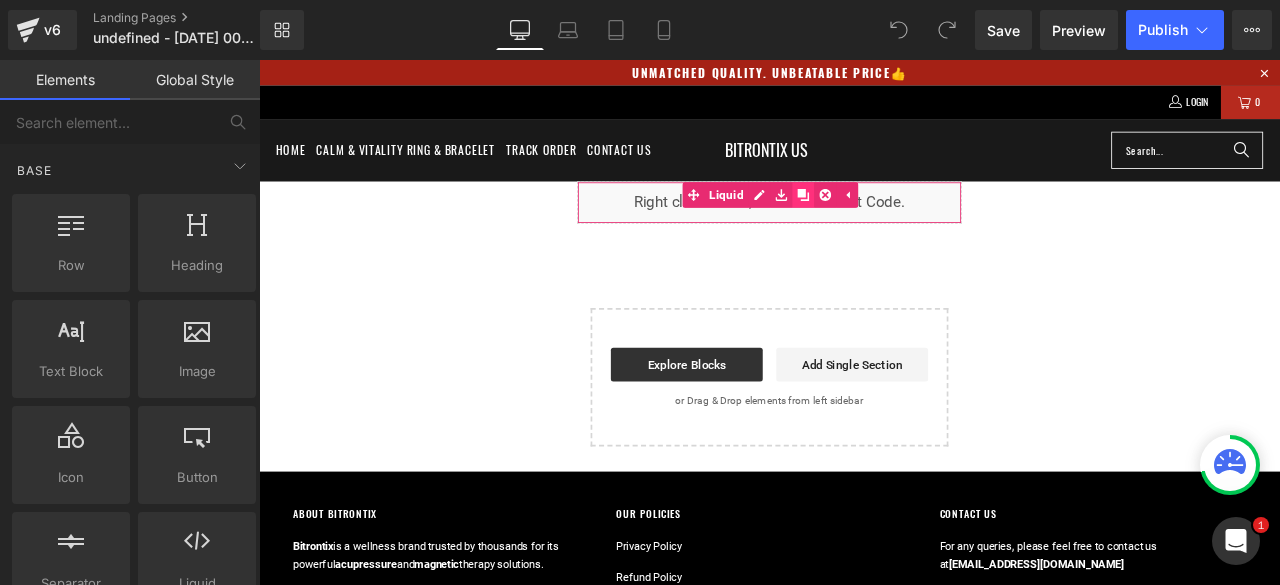 click 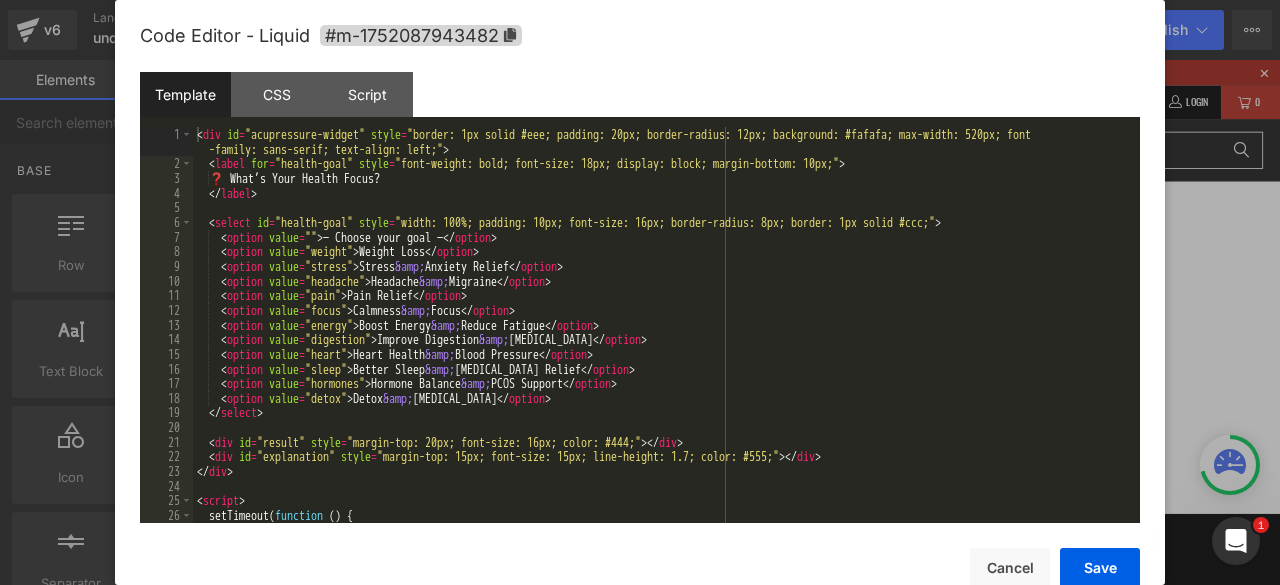 click on "Liquid" at bounding box center [864, 229] 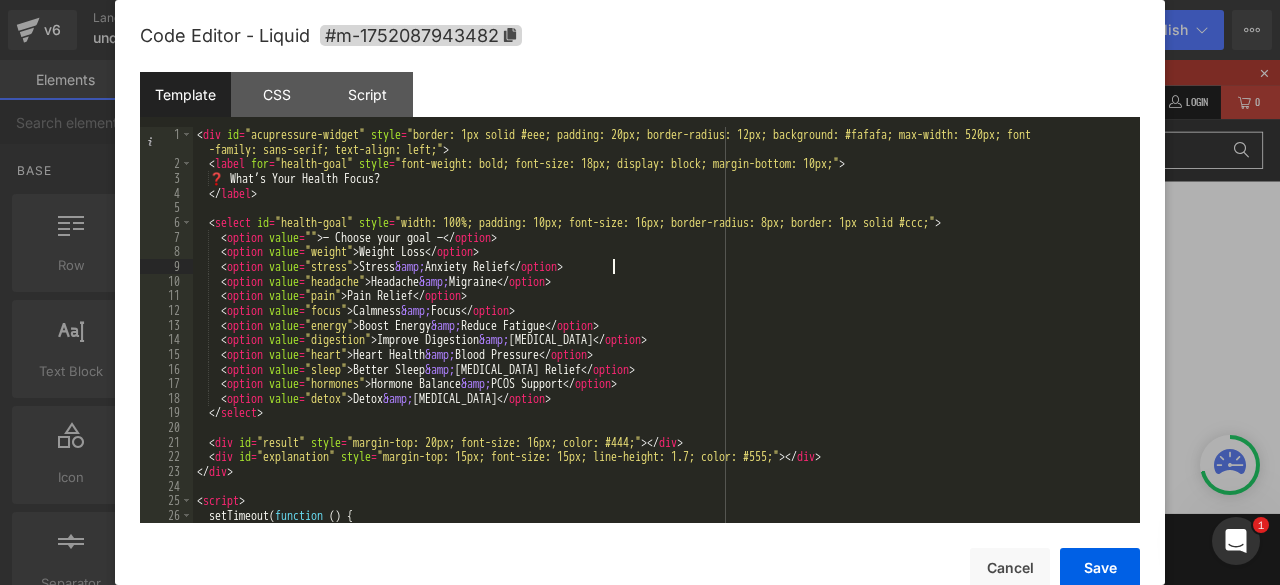 click on "< div   id = "acupressure-widget"   style = "border: 1px solid #eee; padding: 20px; border-radius: 12px; background: #fafafa; max-width: 520px; font    -family: sans-serif; text-align: left;" >    < label   for = "health-goal"   style = "font-weight: bold; font-size: 18px; display: block; margin-bottom: 10px;" >      ❓ What’s Your Health Focus?    </ label >    < select   id = "health-goal"   style = "width: 100%; padding: 10px; font-size: 16px; border-radius: 8px; border: 1px solid #ccc;" >       < option   value = "" > — Choose your goal — </ option >       < option   value = "weight" > Weight Loss </ option >       < option   value = "stress" > Stress  &amp;  Anxiety Relief </ option >       < option   value = "headache" > Headache  &amp;  Migraine </ option >       < option   value = "pain" > Pain Relief </ option >       < option   value = "focus" > Calmness  &amp;  Focus </ option >       < option   value = "energy" > Boost Energy  &amp;  Reduce Fatigue </ option >       < option   value = > >" at bounding box center (662, 347) 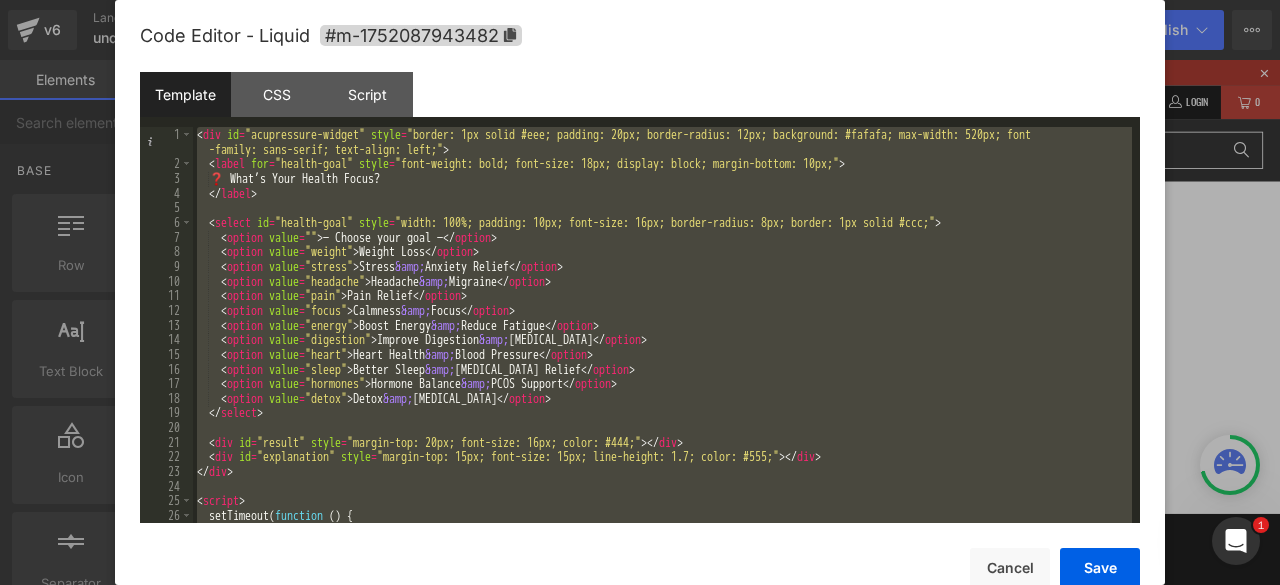 scroll, scrollTop: 73, scrollLeft: 0, axis: vertical 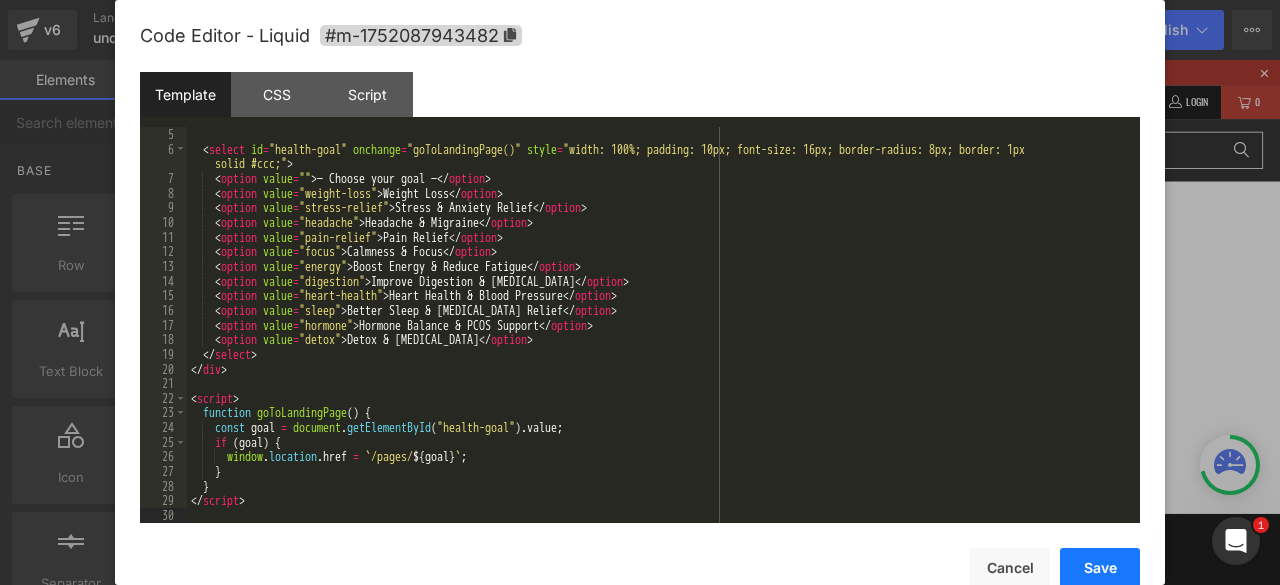 click on "Save" at bounding box center (1100, 568) 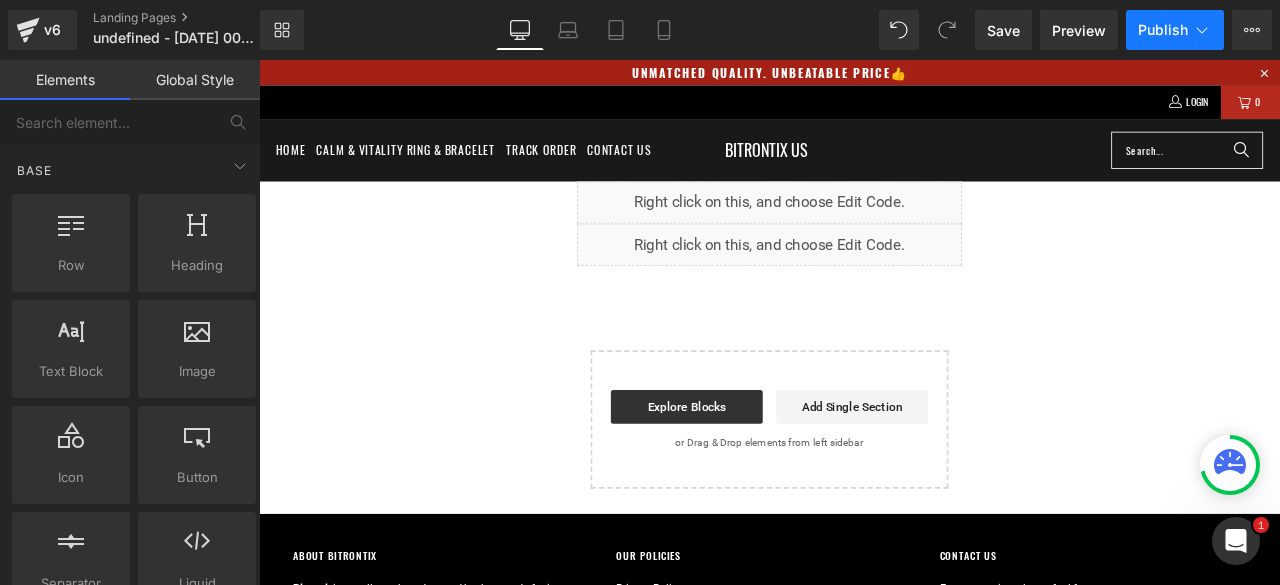 click on "Publish" at bounding box center (1175, 30) 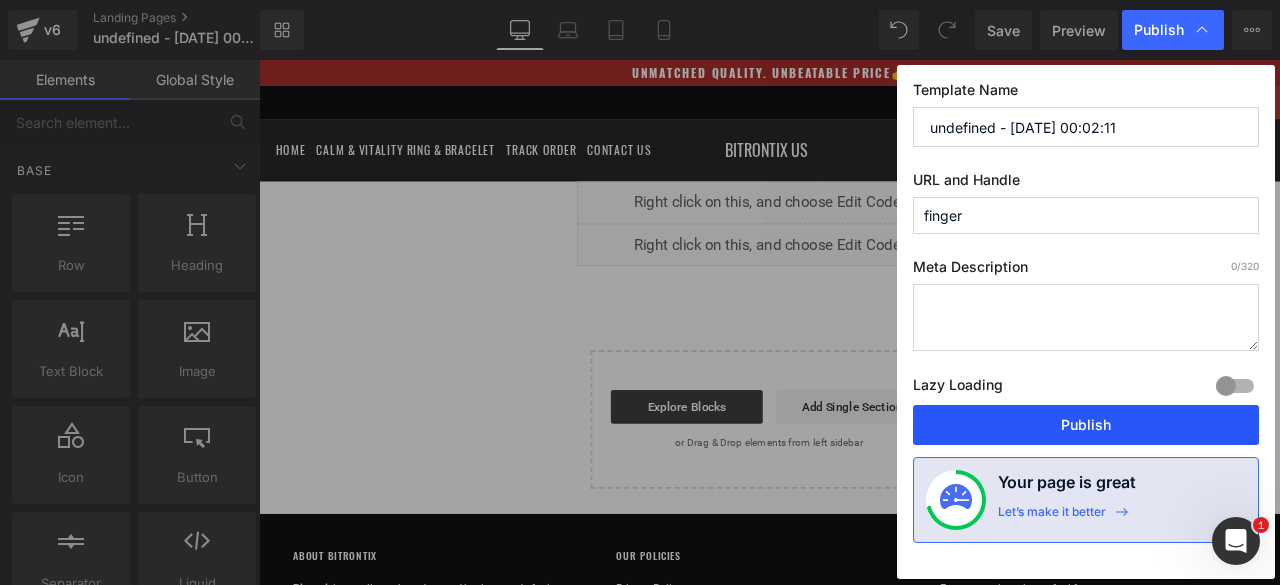 click on "Publish" at bounding box center [1086, 425] 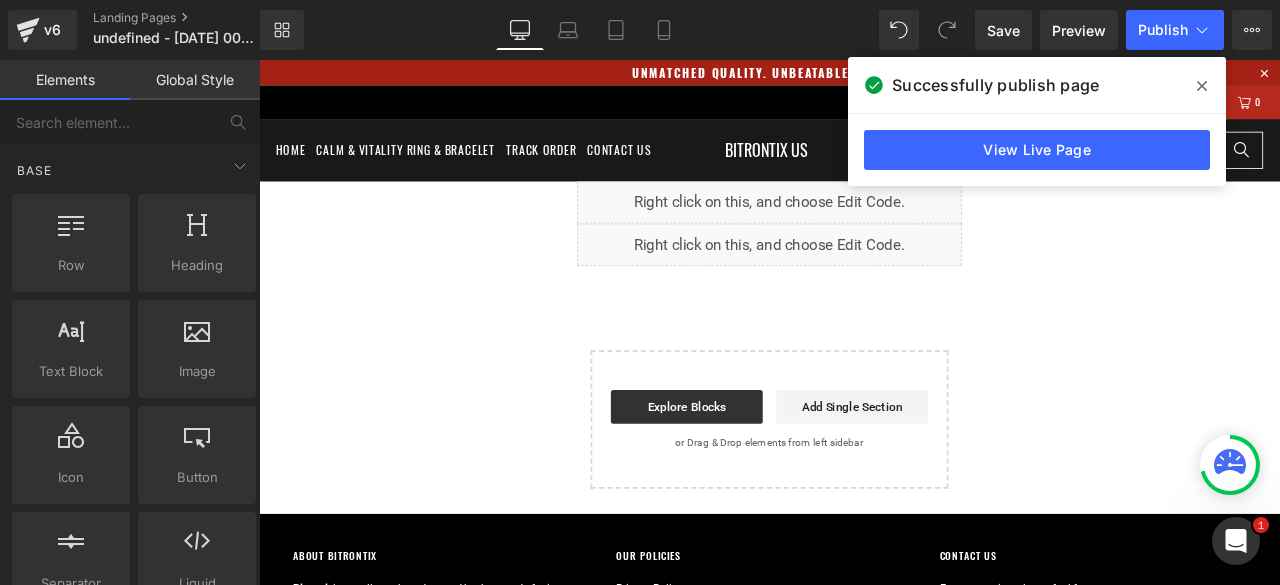 click 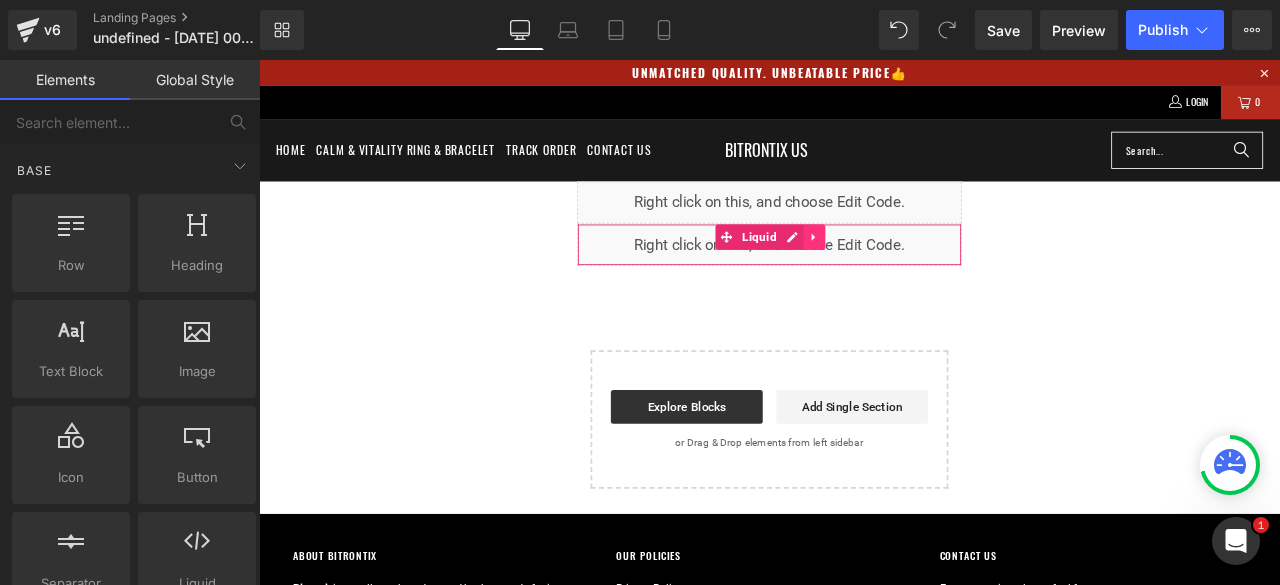 click 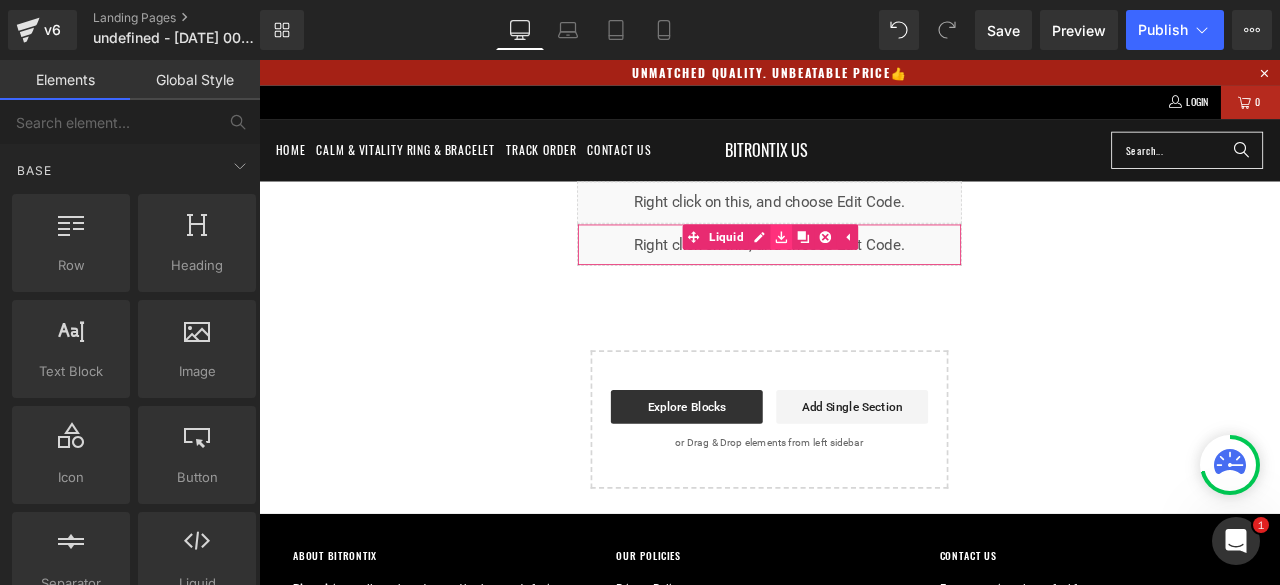 click 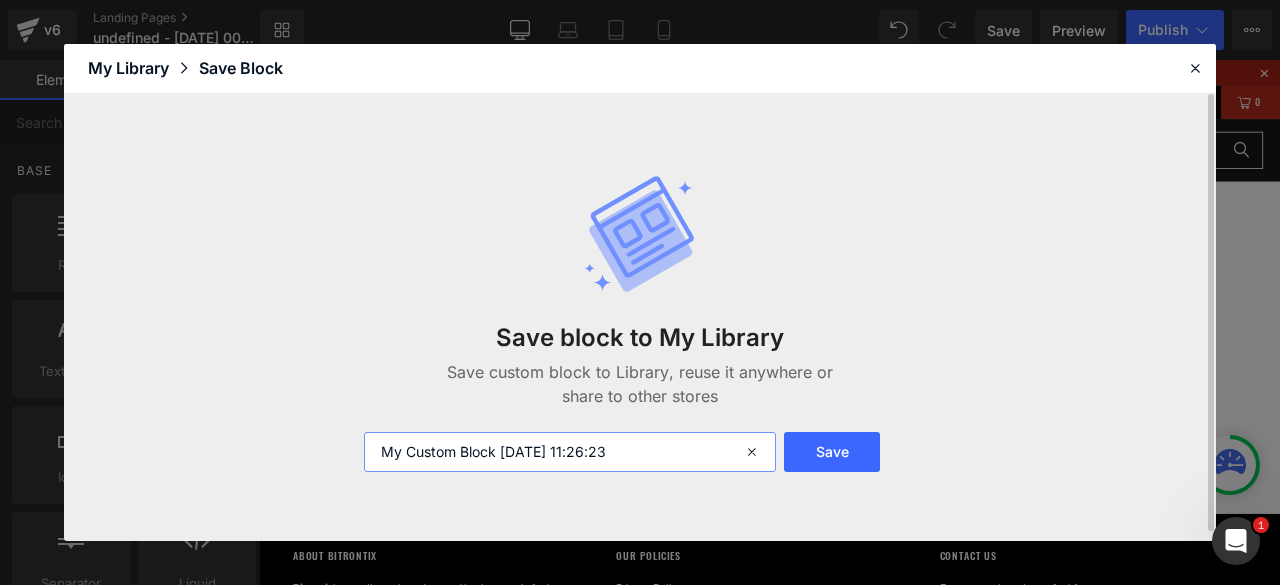 click on "My Custom Block [DATE] 11:26:23" at bounding box center [570, 452] 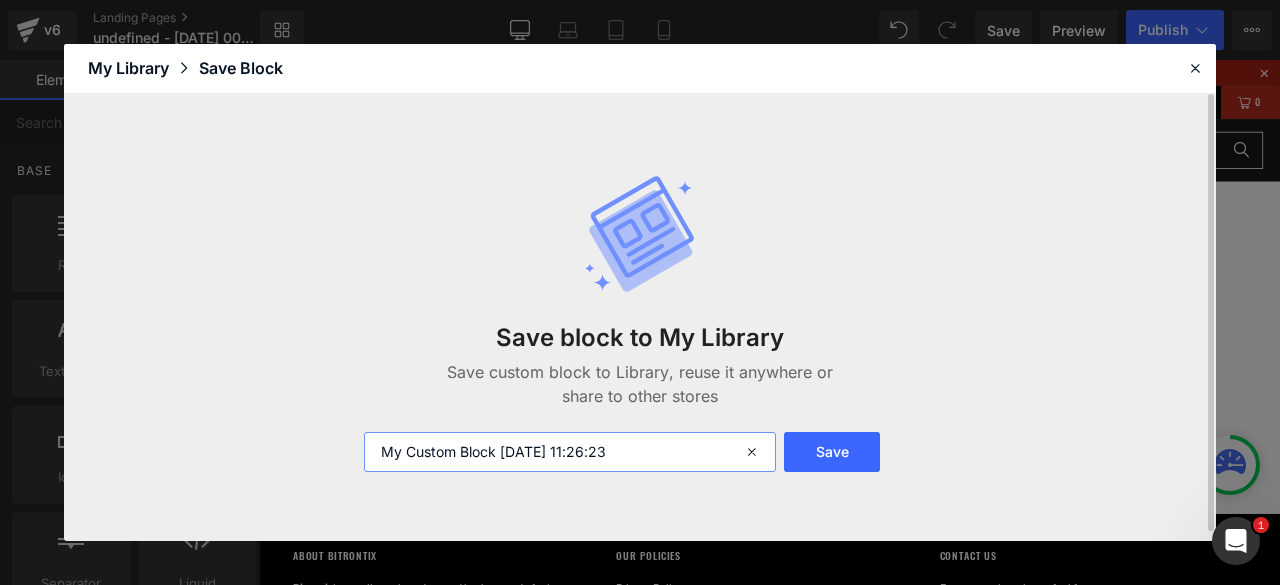click on "My Custom Block [DATE] 11:26:23" at bounding box center (570, 452) 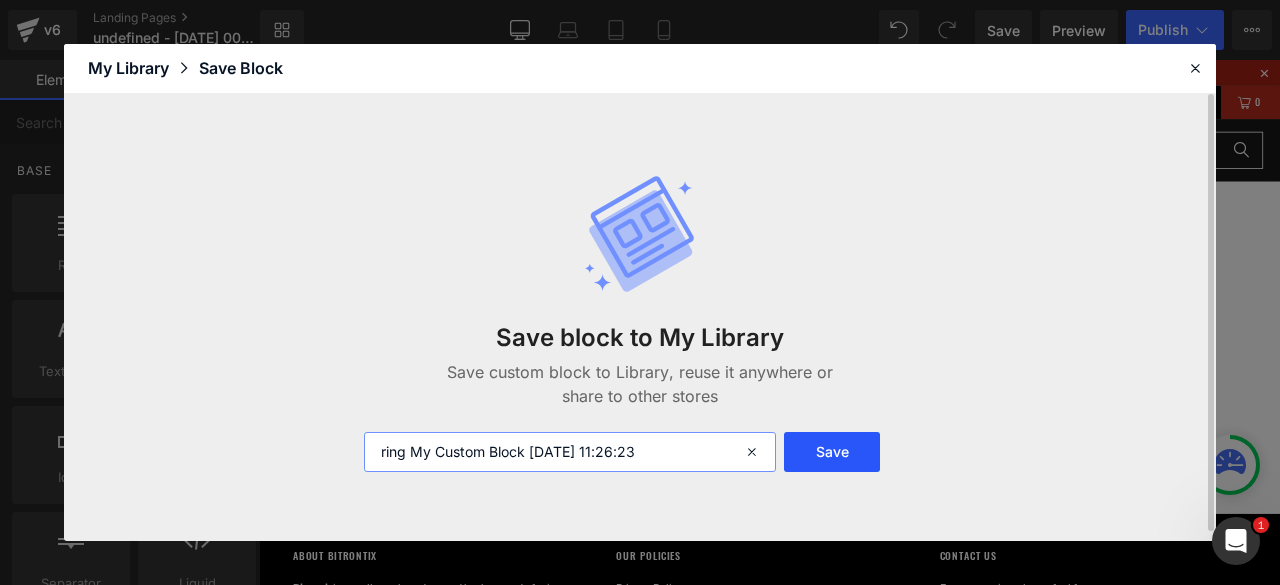 type on "ring My Custom Block [DATE] 11:26:23" 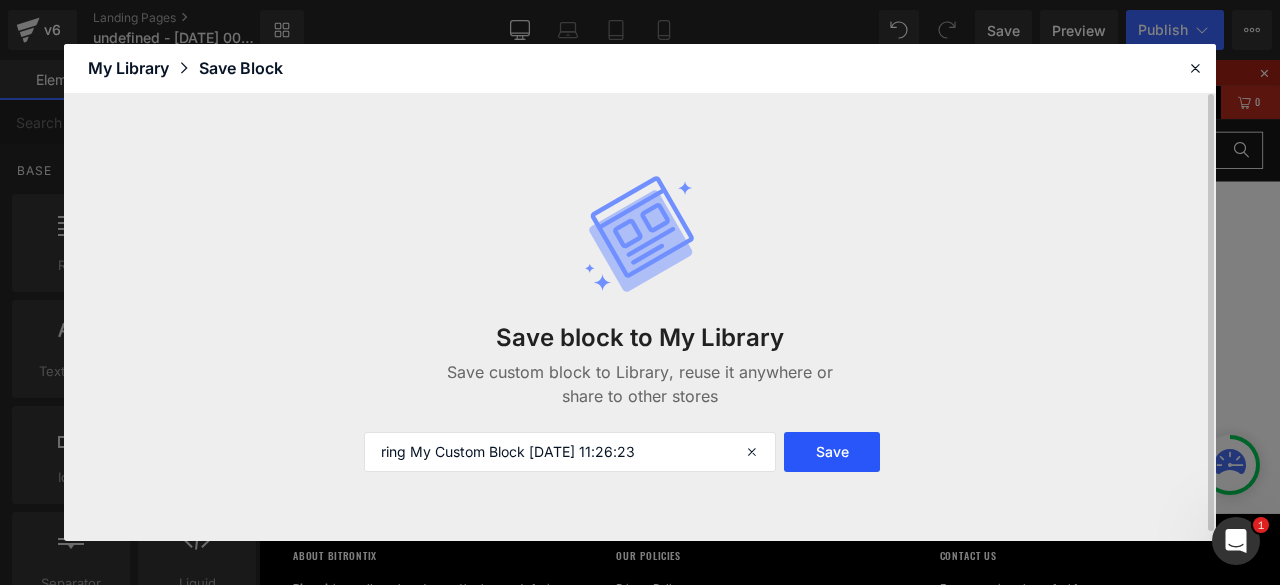 click on "Save" at bounding box center (832, 452) 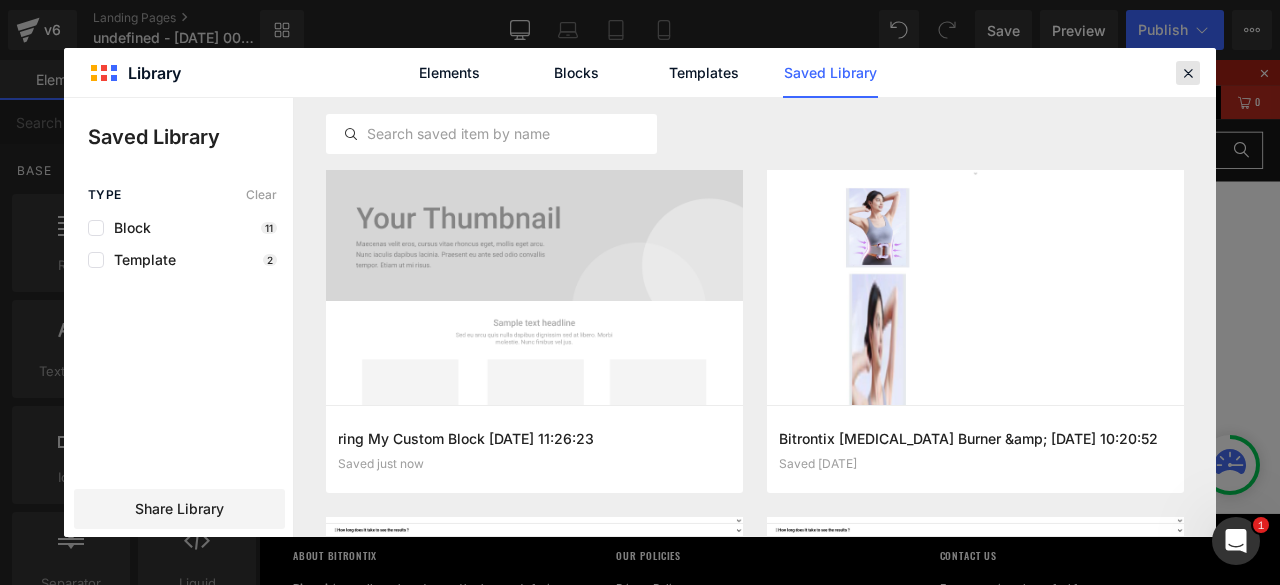 drag, startPoint x: 1194, startPoint y: 63, endPoint x: 1103, endPoint y: 5, distance: 107.912 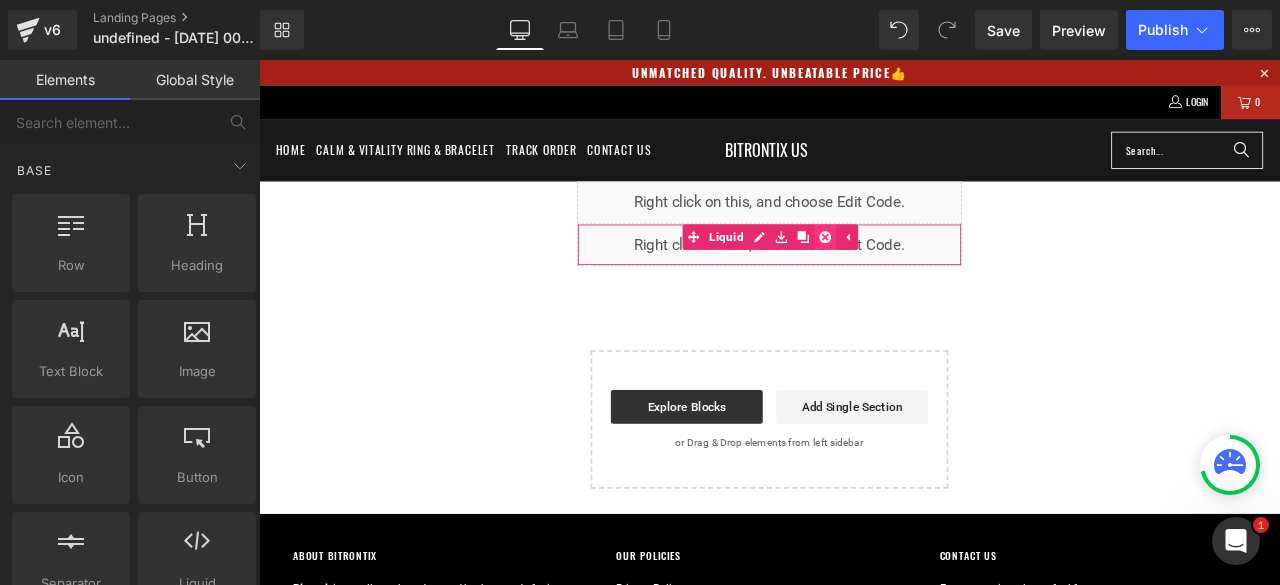 click 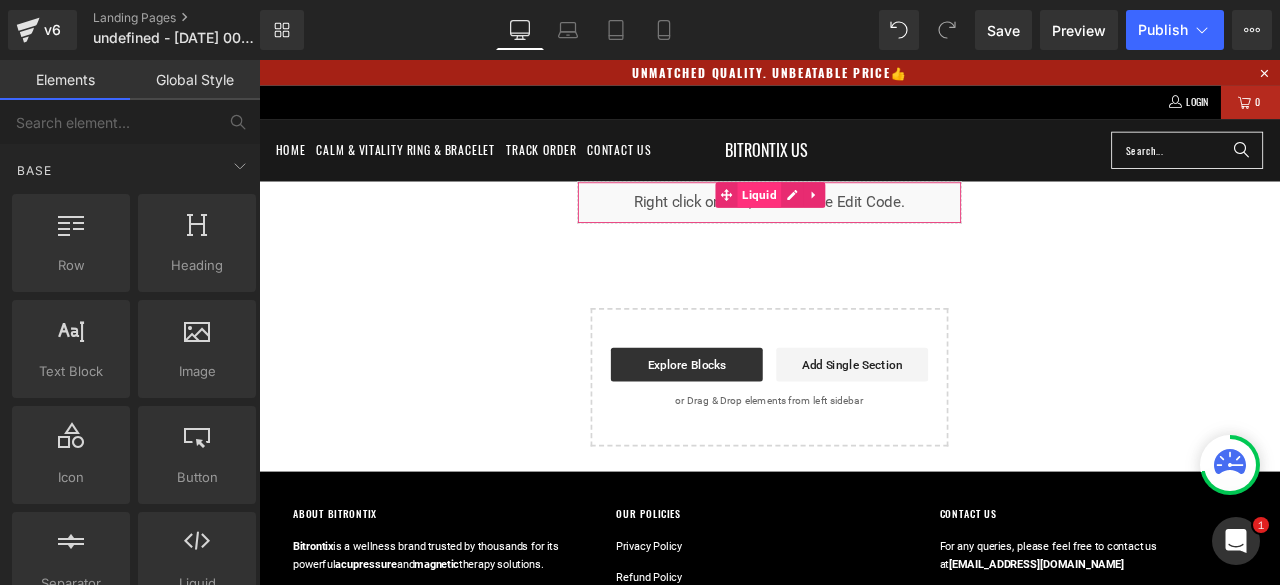 click on "Liquid" at bounding box center (852, 220) 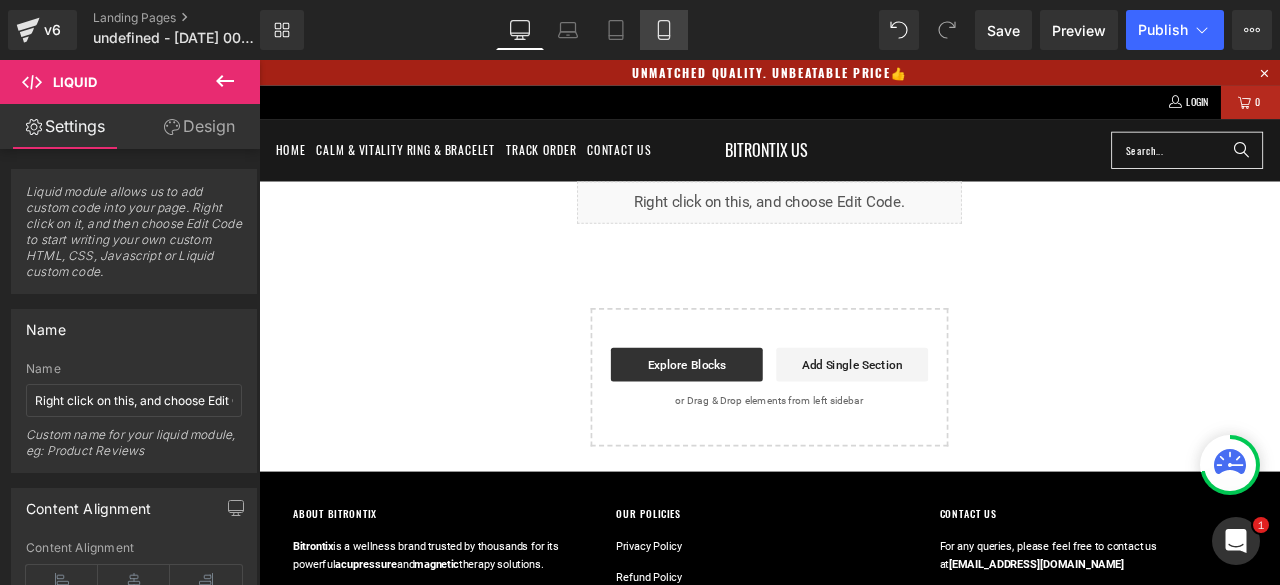 click on "Mobile" at bounding box center [664, 30] 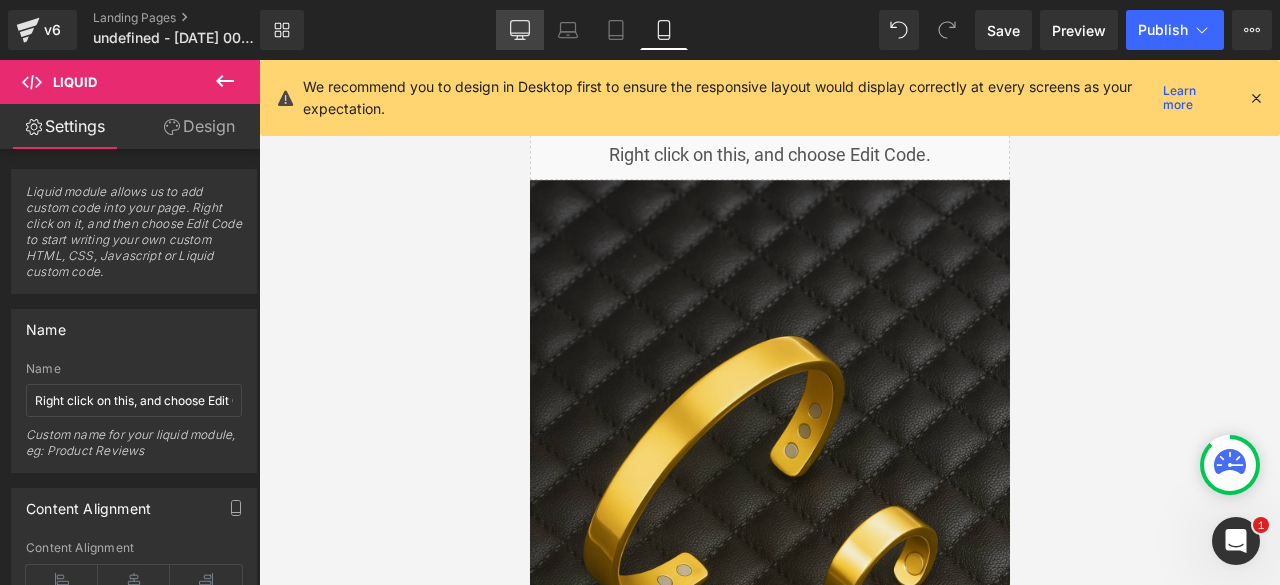click on "Desktop" at bounding box center (520, 30) 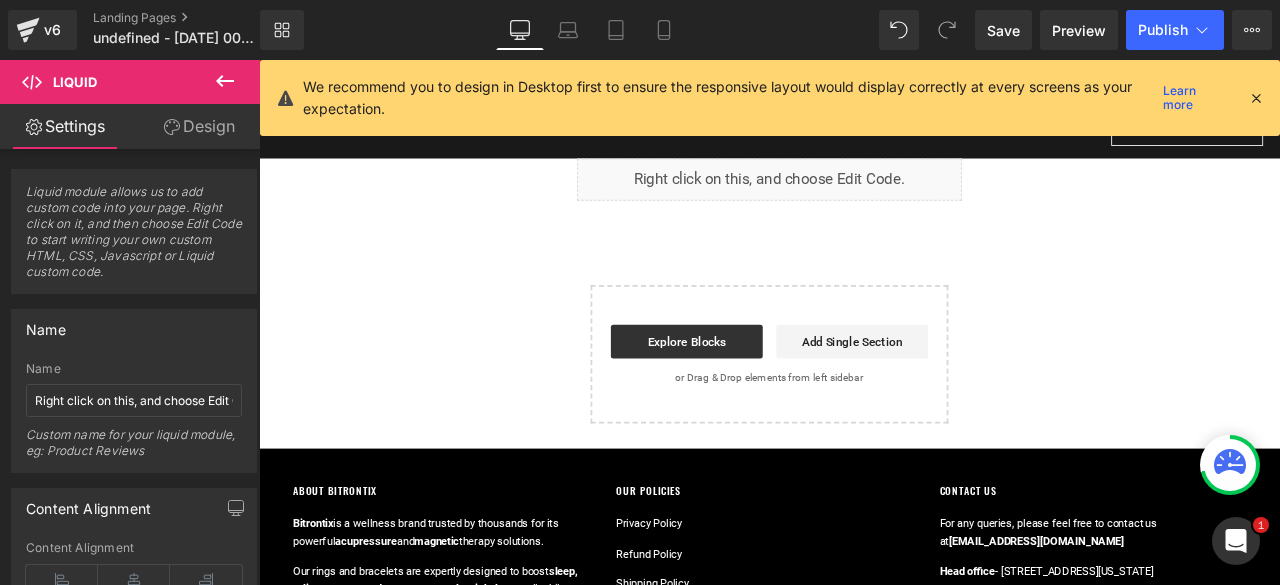 scroll, scrollTop: 0, scrollLeft: 0, axis: both 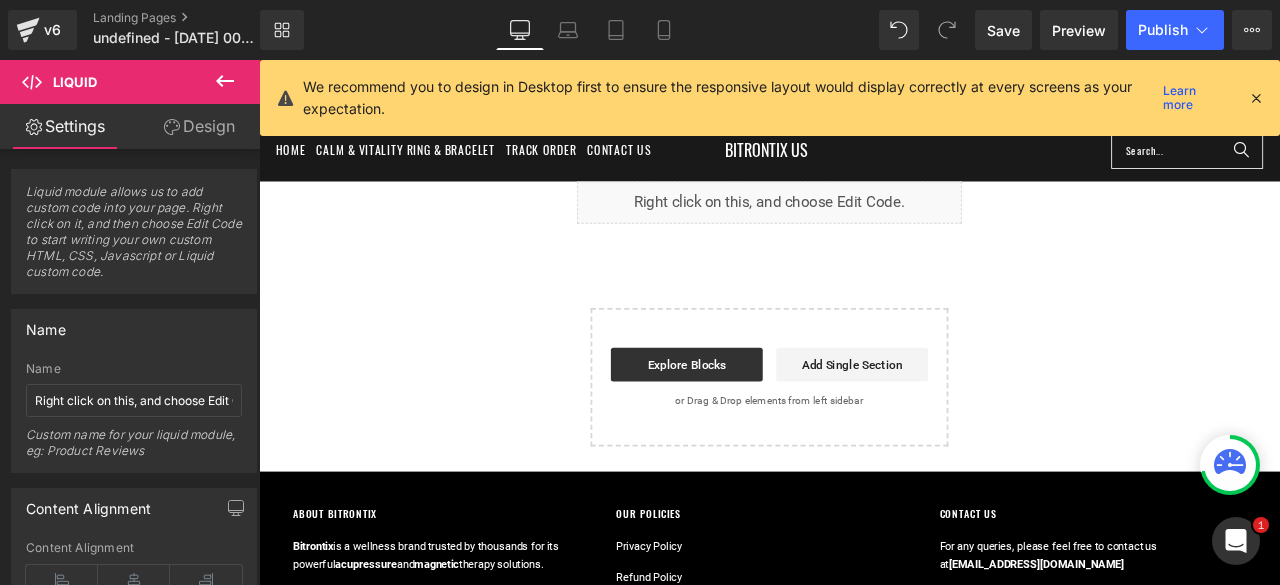 click at bounding box center [1256, 98] 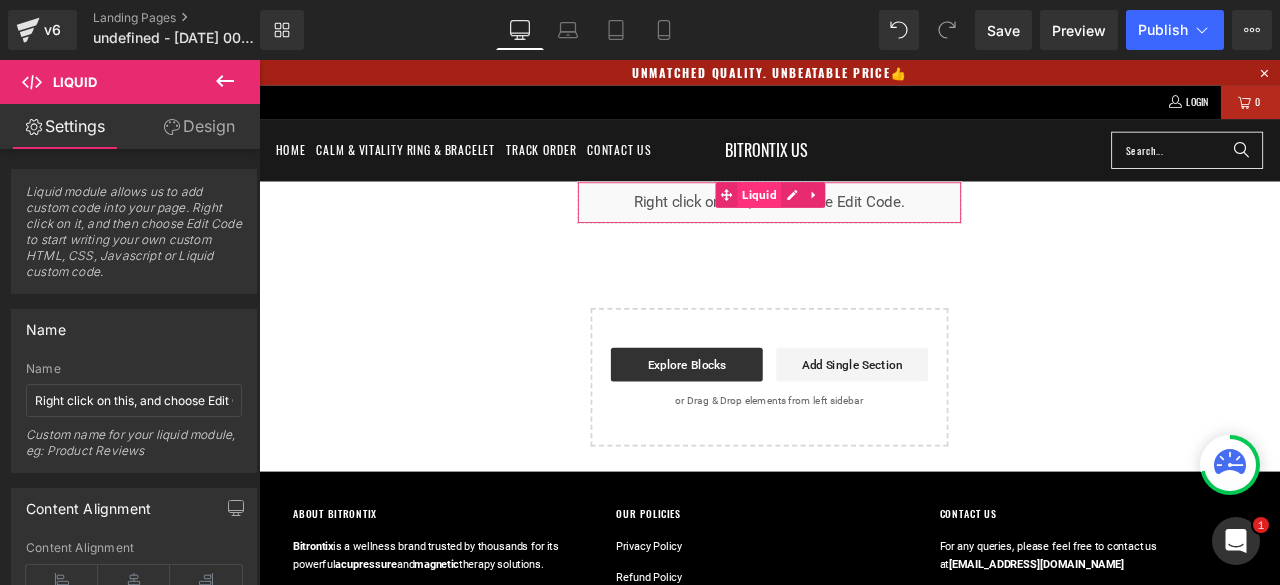 click on "Liquid" at bounding box center [852, 220] 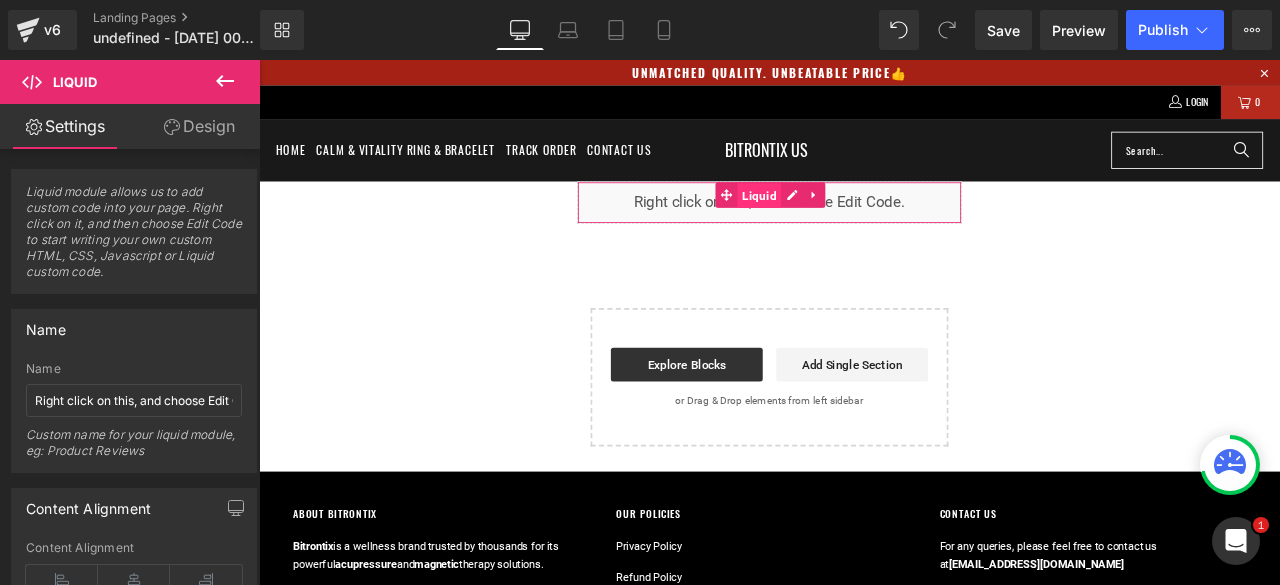click on "Liquid" at bounding box center (852, 221) 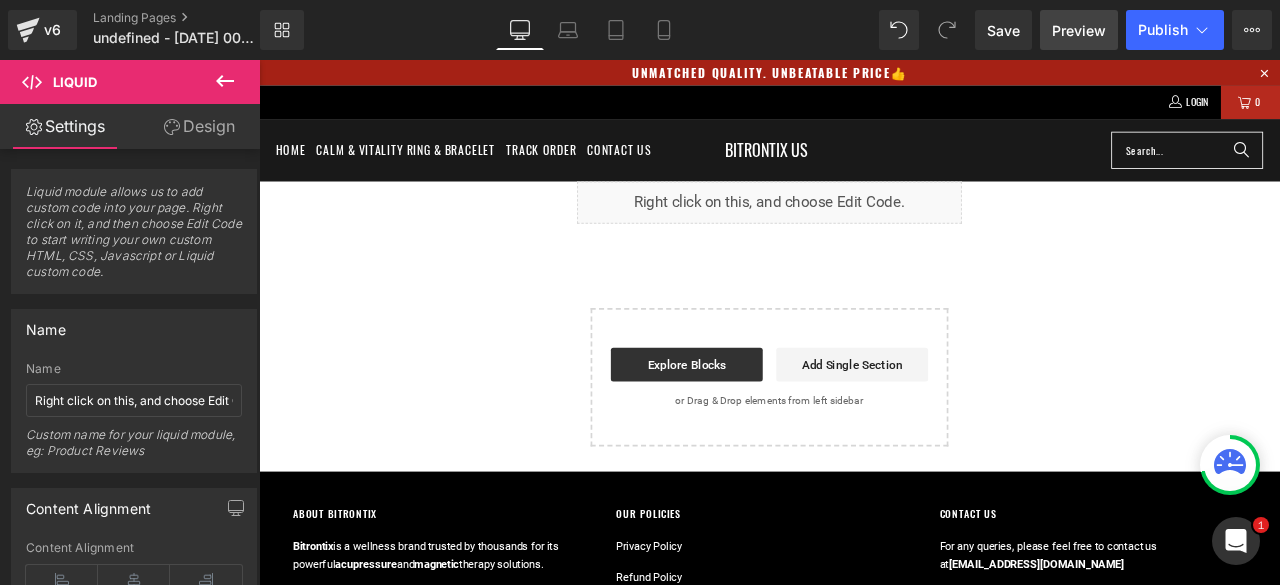 click on "Preview" at bounding box center (1079, 30) 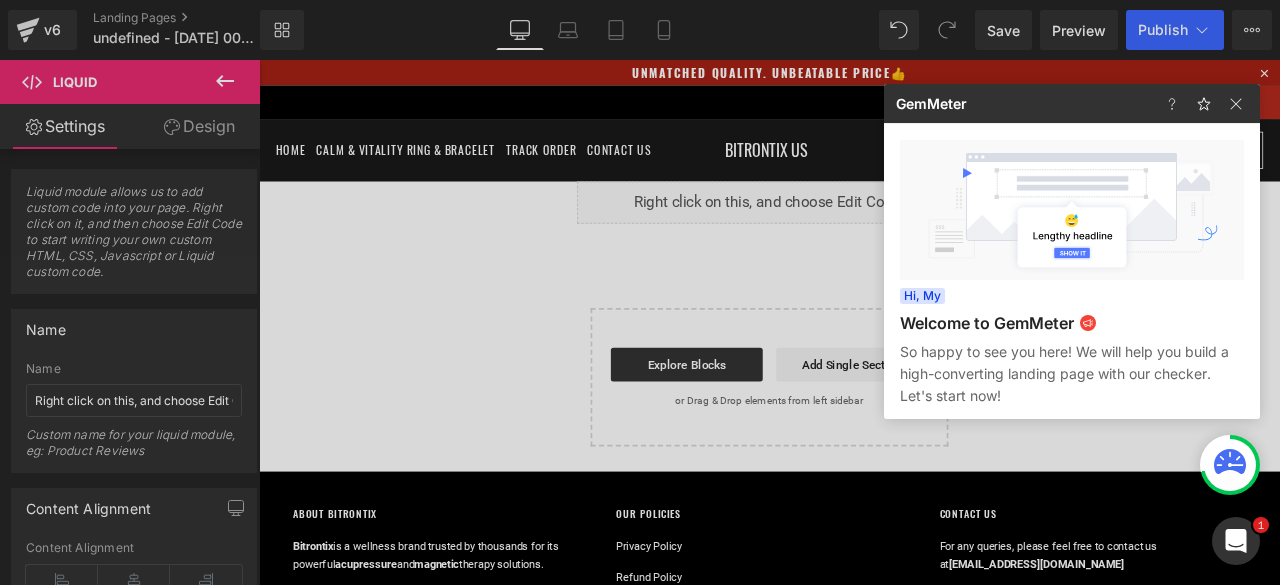 click at bounding box center [640, 292] 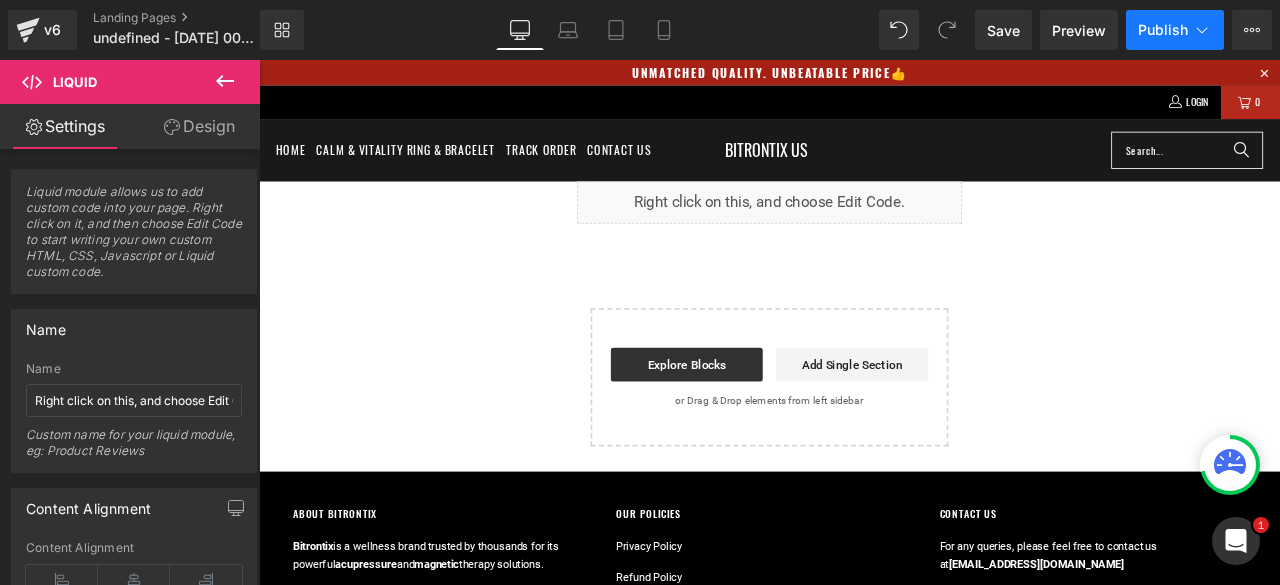 click on "Publish" at bounding box center (1175, 30) 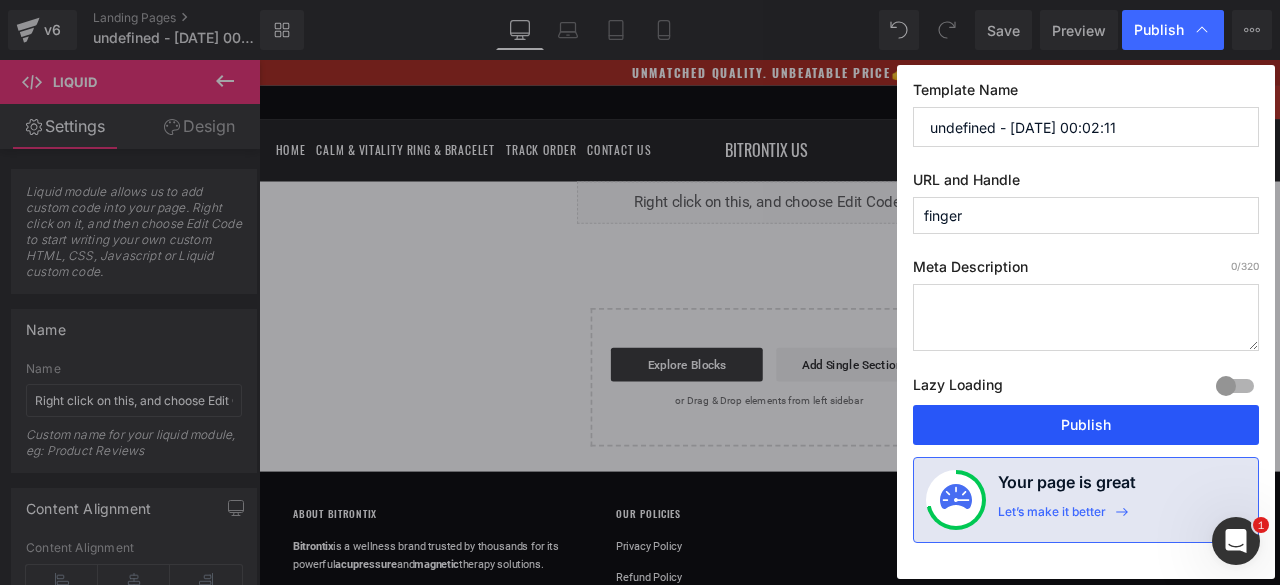 click on "Publish" at bounding box center [1086, 425] 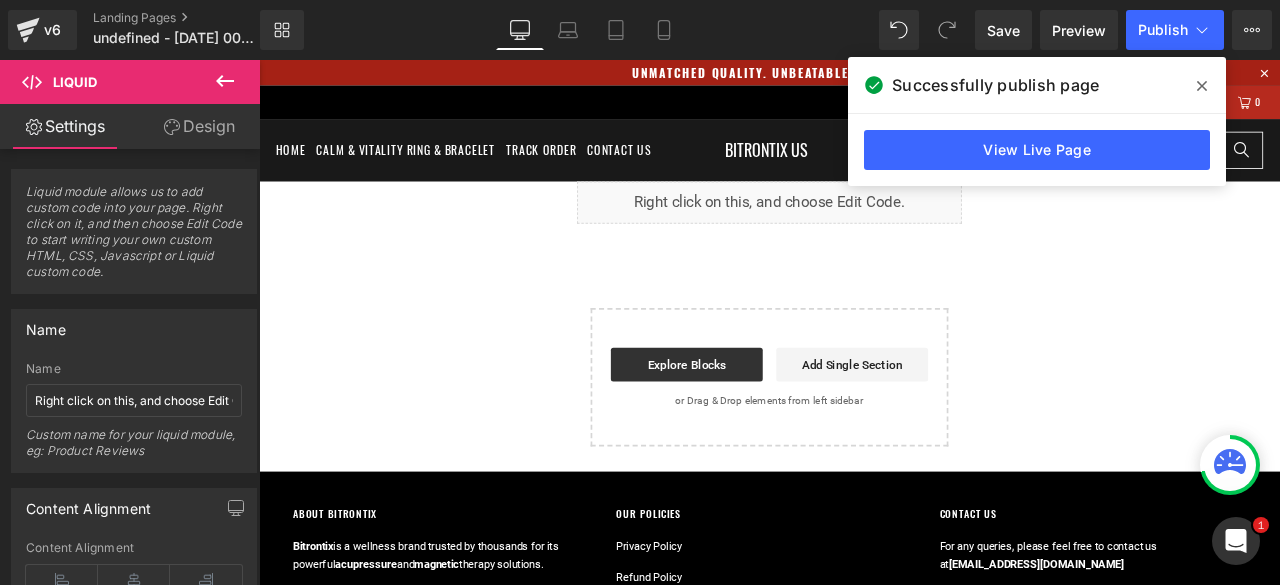 click 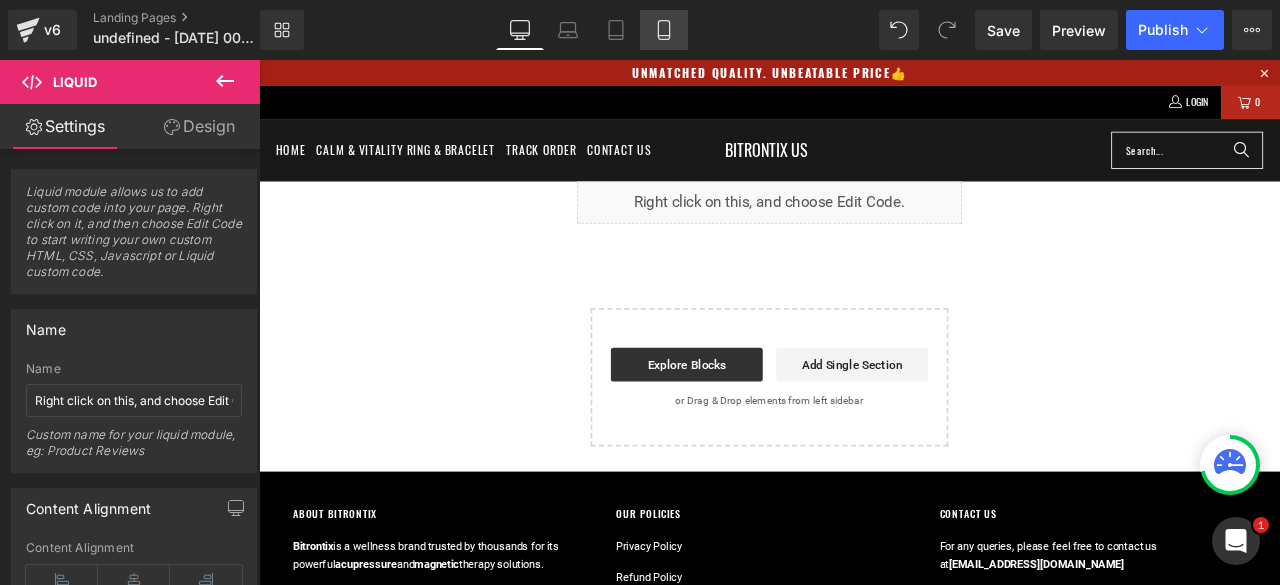 click 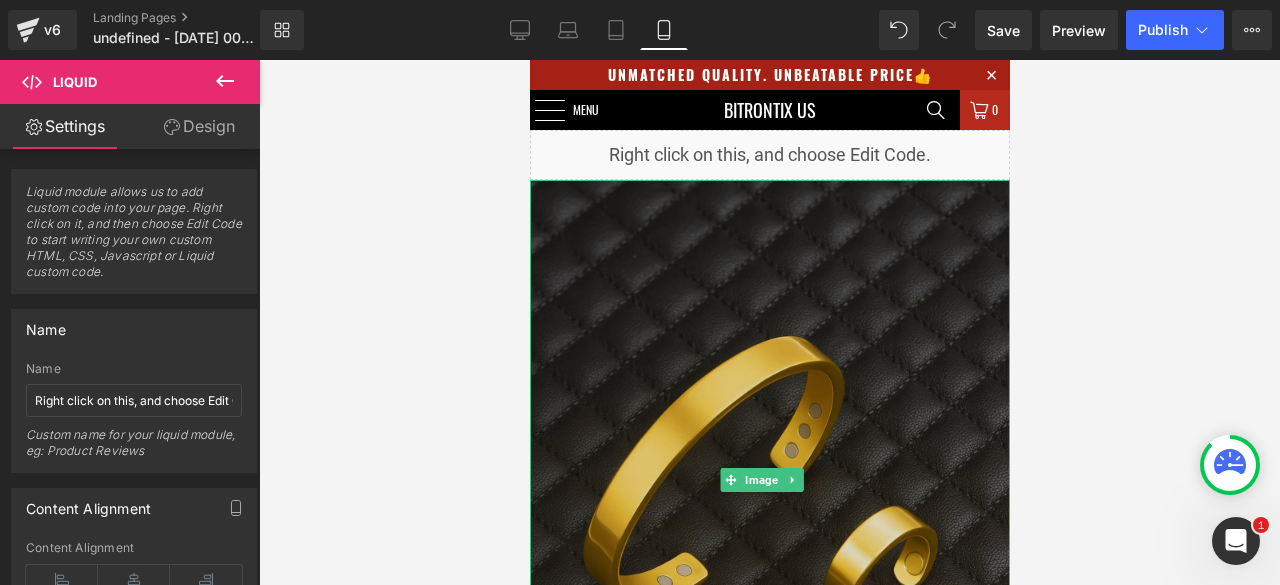 scroll, scrollTop: 0, scrollLeft: 0, axis: both 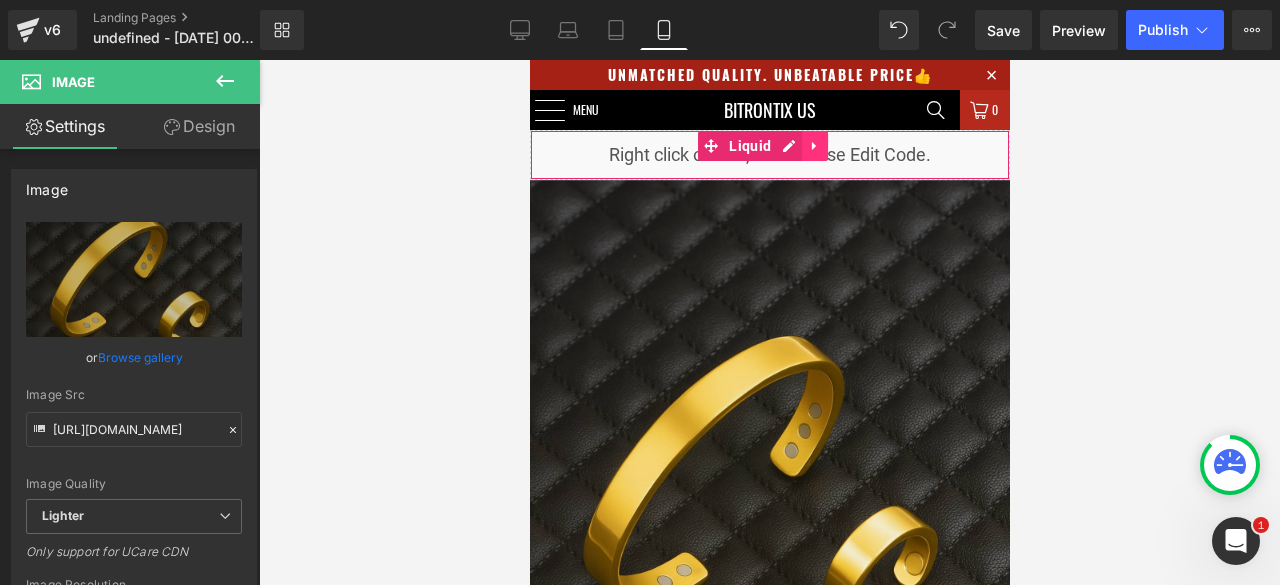 click at bounding box center [814, 146] 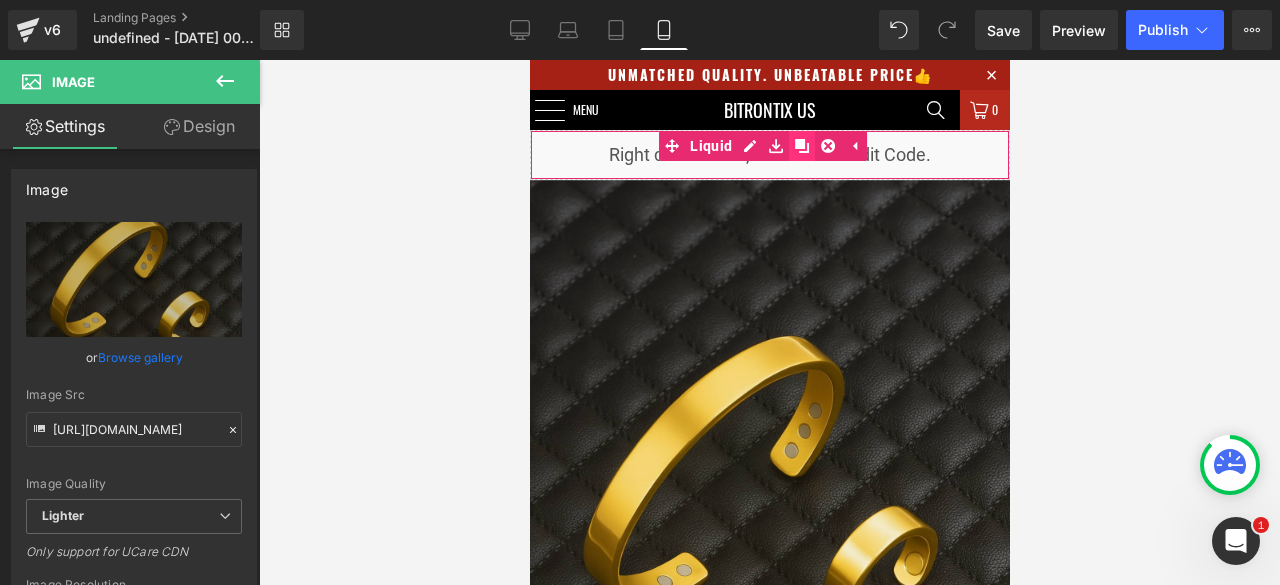 click 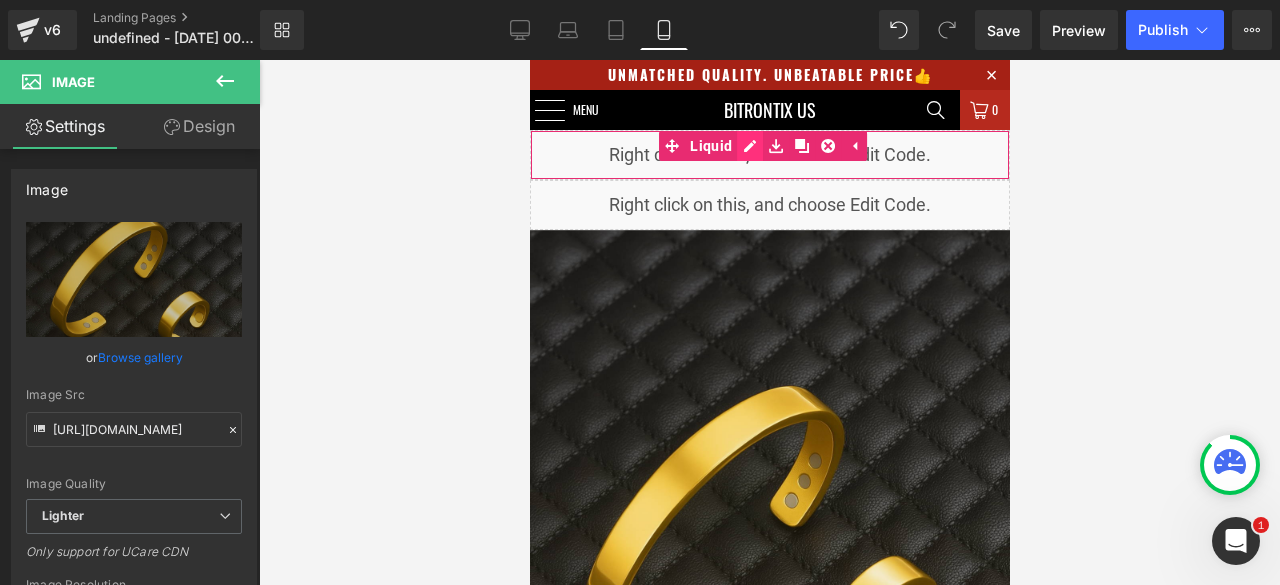 click on "Liquid" at bounding box center (769, 155) 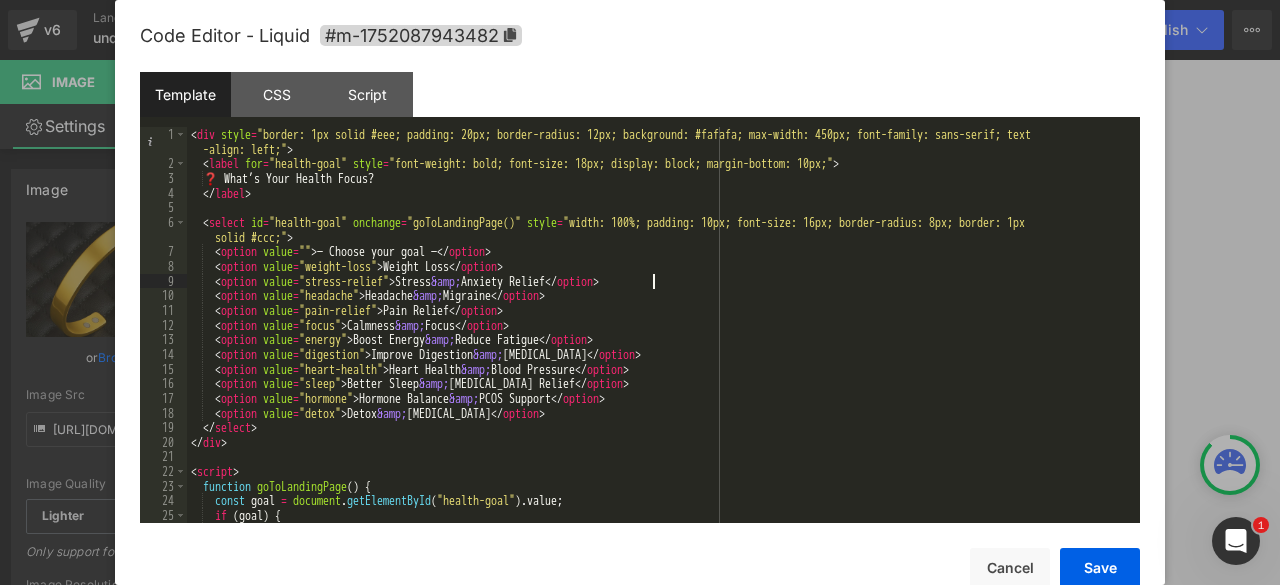 click on "< div   style = "border: 1px solid #eee; padding: 20px; border-radius: 12px; background: #fafafa; max-width: 450px; font-family: sans-serif; text    -align: left;" >    < label   for = "health-goal"   style = "font-weight: bold; font-size: 18px; display: block; margin-bottom: 10px;" >      ❓ What’s Your Health Focus?    </ label >    < select   id = "health-goal"   onchange = "goToLandingPage()"   style = "width: 100%; padding: 10px; font-size: 16px; border-radius: 8px; border: 1px       solid #ccc;" >       < option   value = "" > — Choose your goal — </ option >       < option   value = "weight-[MEDICAL_DATA] Loss </ option >       < option   value = "stress-relief" > Stress  &amp;  Anxiety Relief </ option >       < option   value = "headache" > Headache  &amp;  Migraine </ option >       < option   value = "pain-relief" > Pain Relief </ option >       < option   value = "focus" > Calmness  &amp;  Focus </ option >       < option   value = "energy" > Boost Energy  &amp;  Reduce Fatigue </ > <" at bounding box center [659, 347] 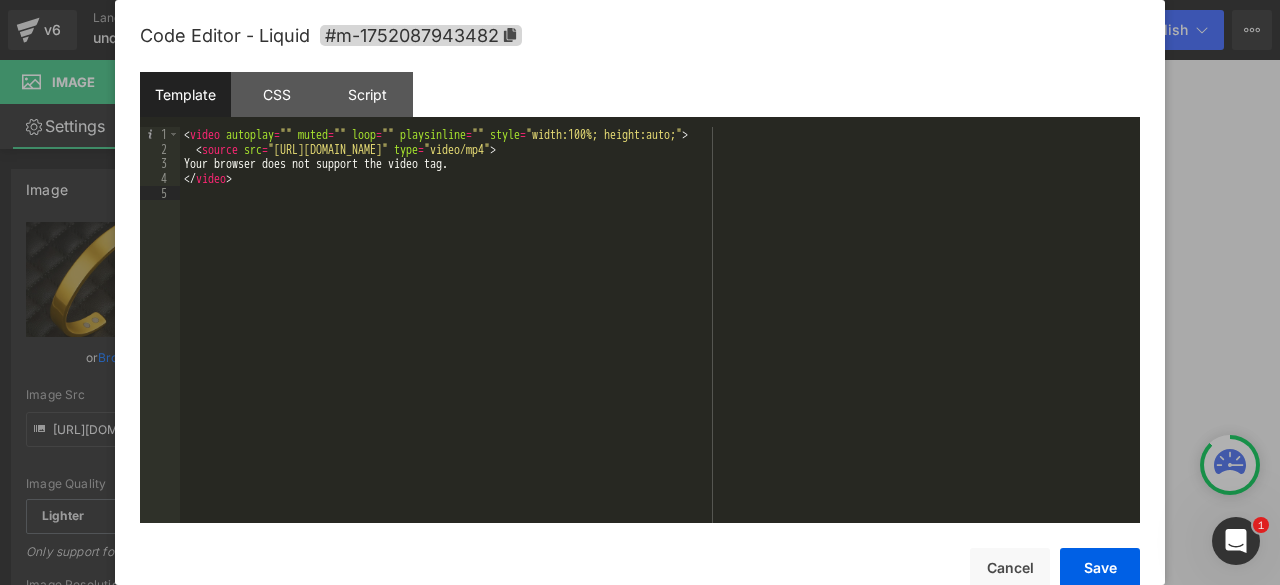 click on "< video   autoplay = ""   muted = ""   loop = ""   playsinline = ""   style = "width:100%; height:auto;" >    < source   src = "[URL][DOMAIN_NAME]"   type = "video/mp4" >   Your browser does not support the video tag. </ video >" at bounding box center [660, 339] 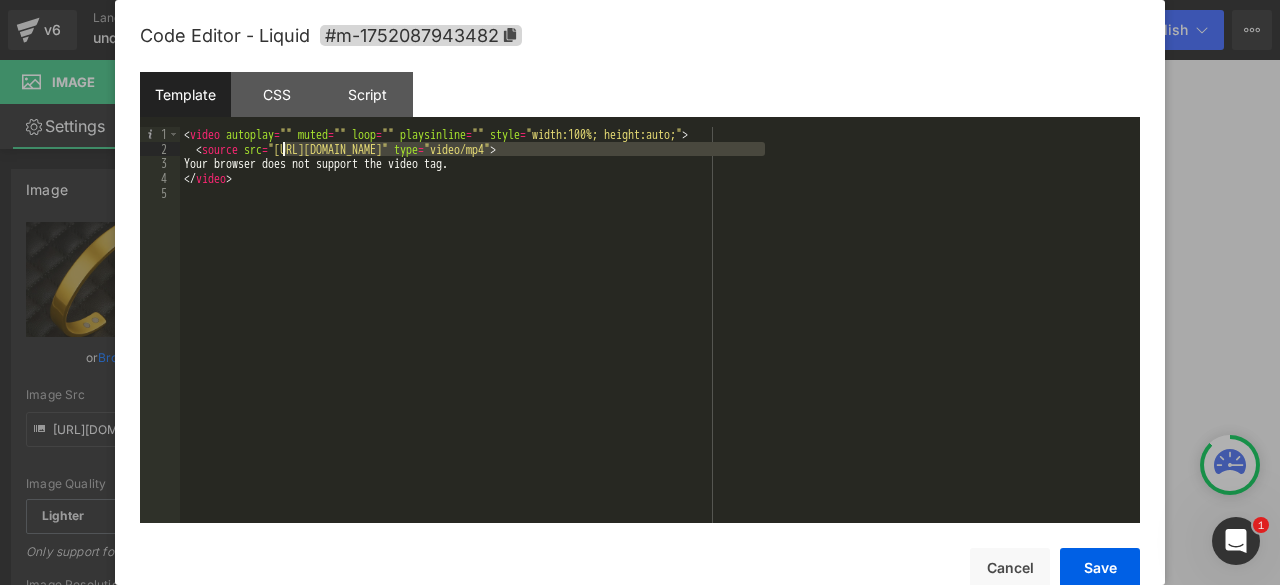 drag, startPoint x: 764, startPoint y: 147, endPoint x: 286, endPoint y: 146, distance: 478.00104 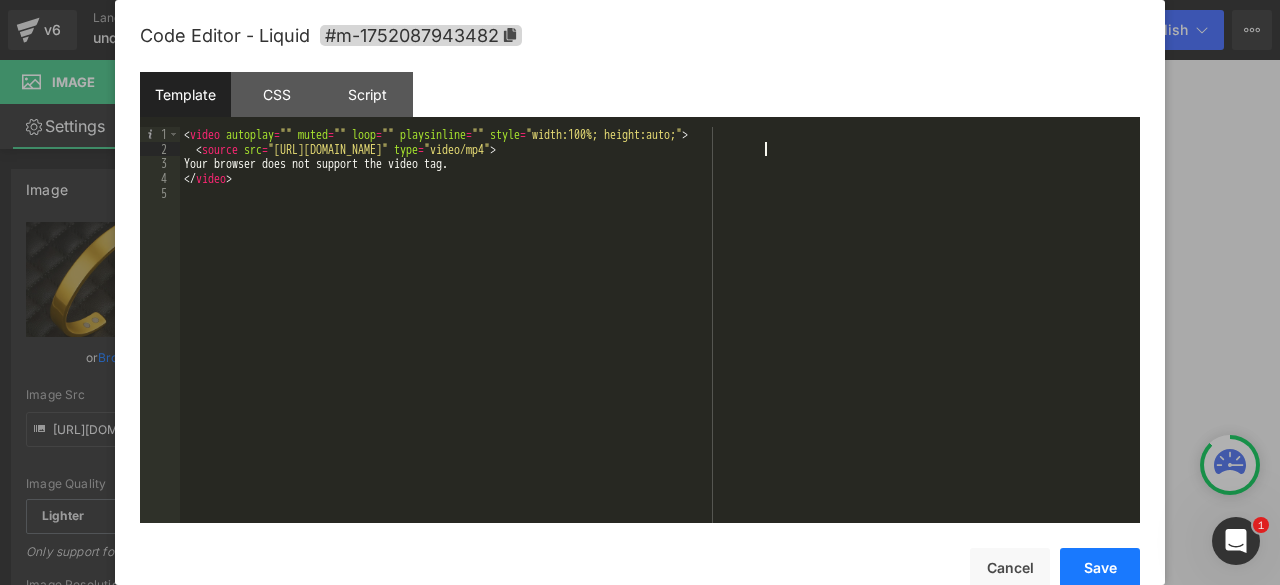click on "Save" at bounding box center (1100, 568) 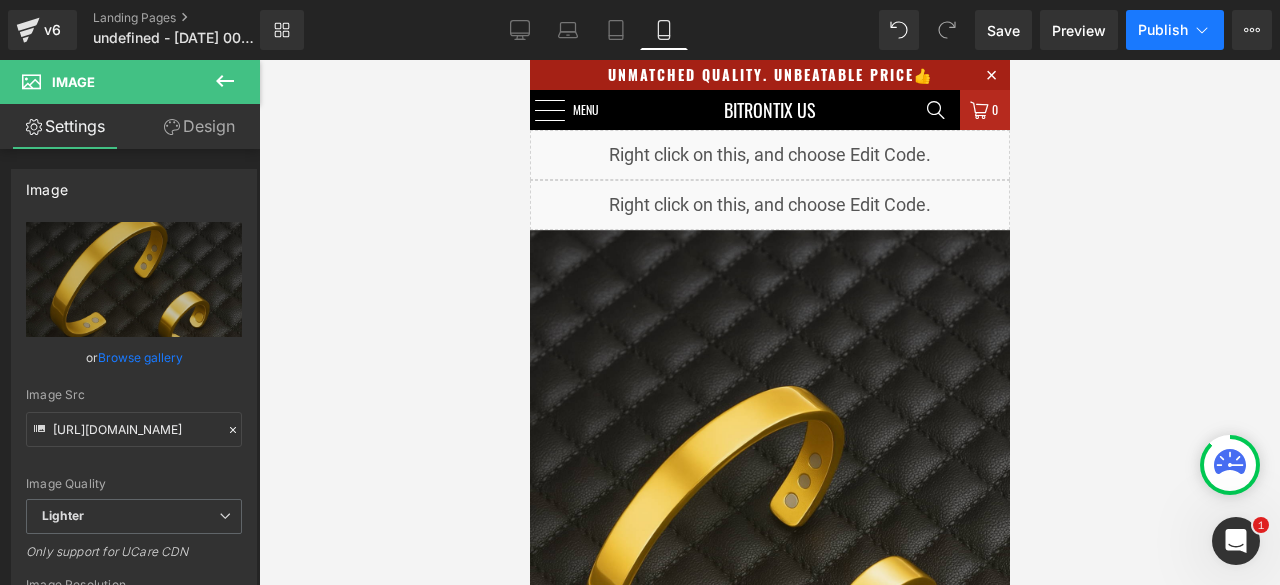 click on "Publish" at bounding box center [1163, 30] 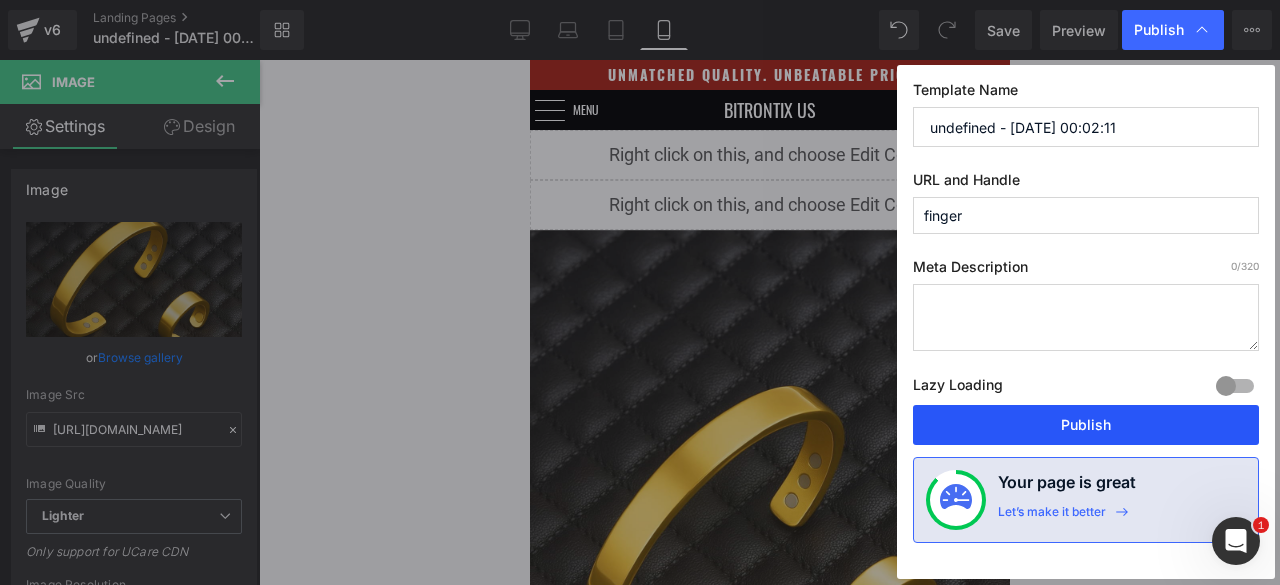 click on "Publish" at bounding box center (1086, 425) 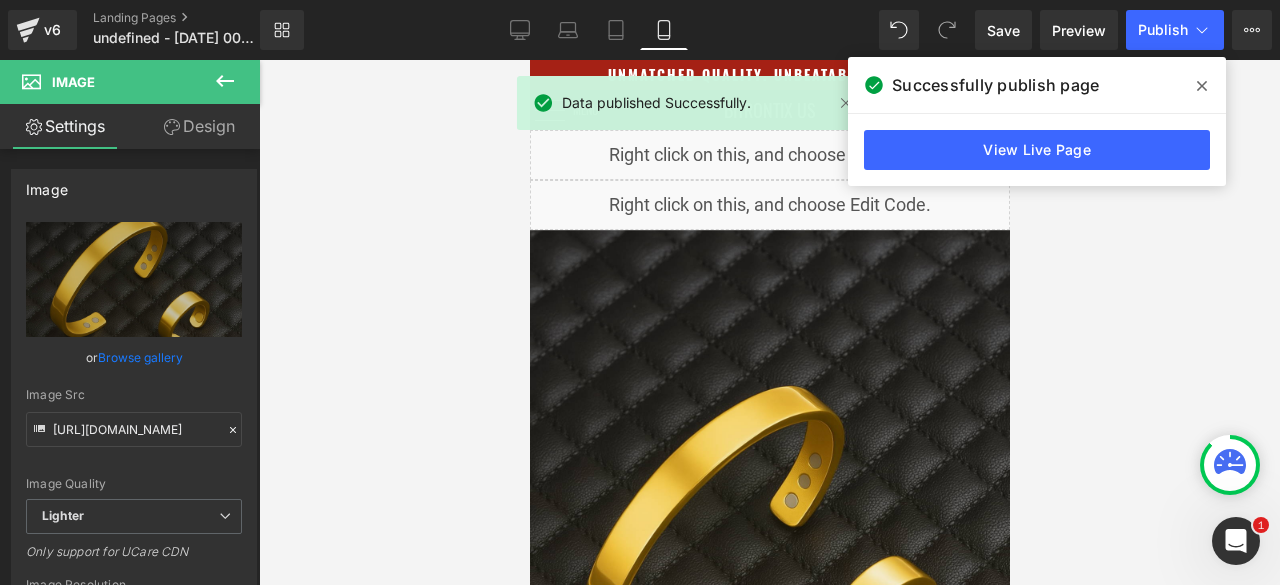 click 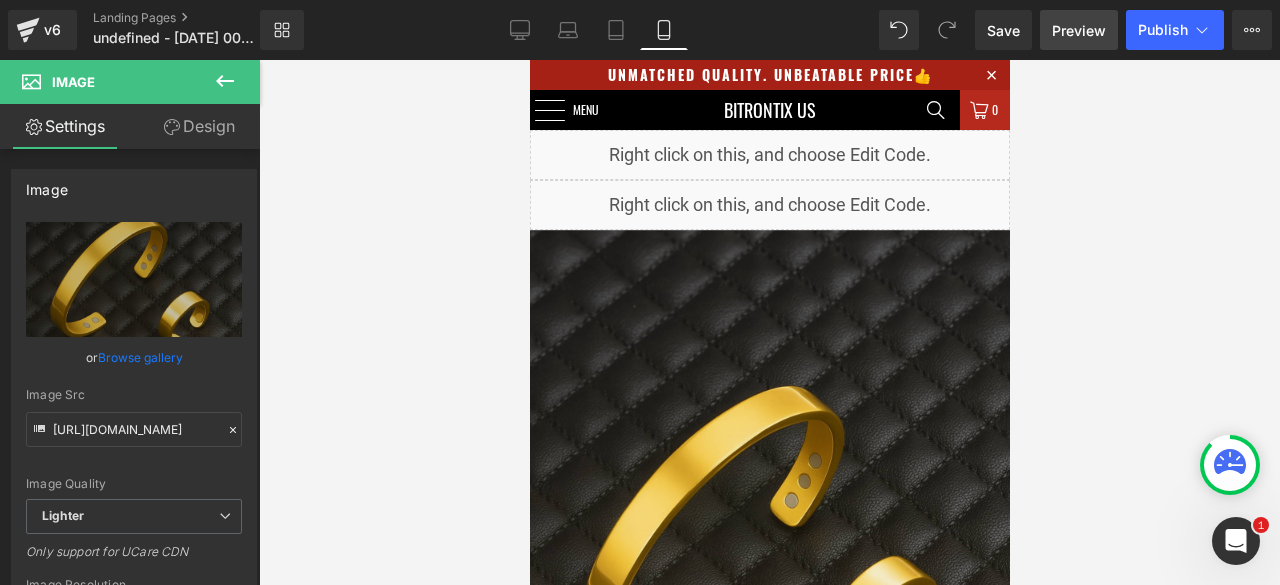 click on "Preview" at bounding box center (1079, 30) 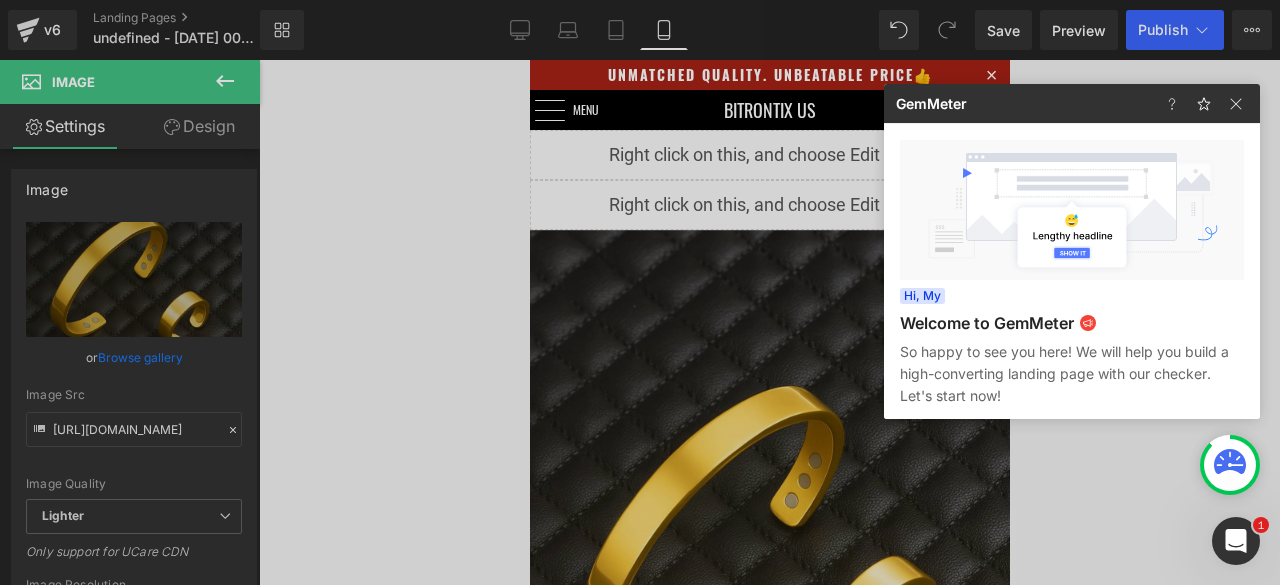 drag, startPoint x: 1241, startPoint y: 107, endPoint x: 1109, endPoint y: 116, distance: 132.30646 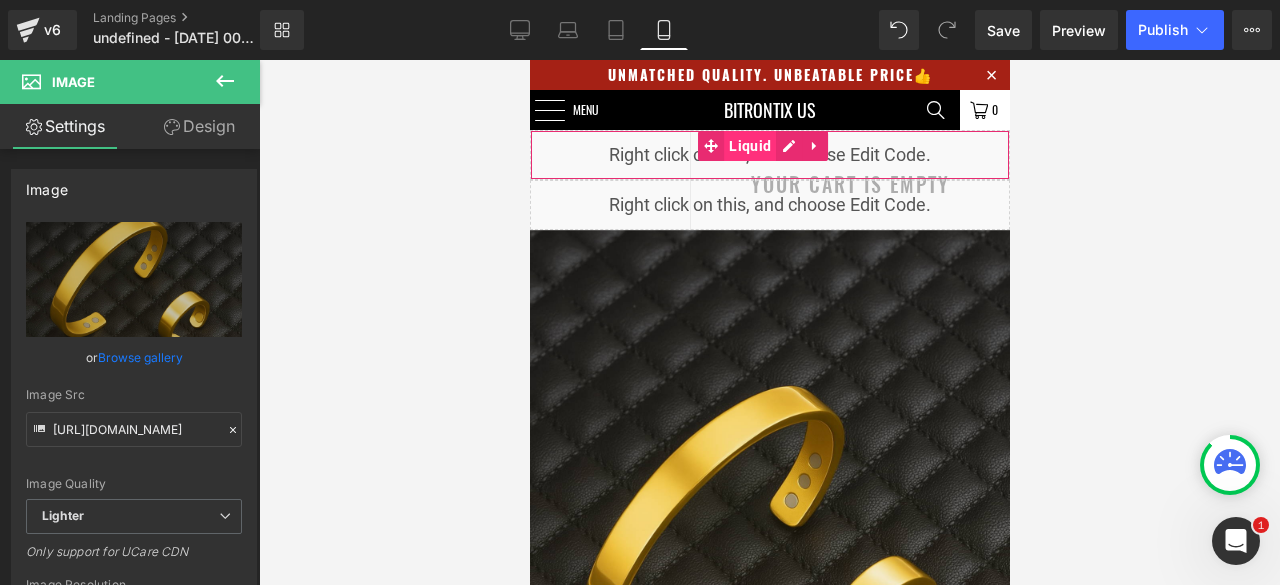 click on "Liquid" at bounding box center [749, 146] 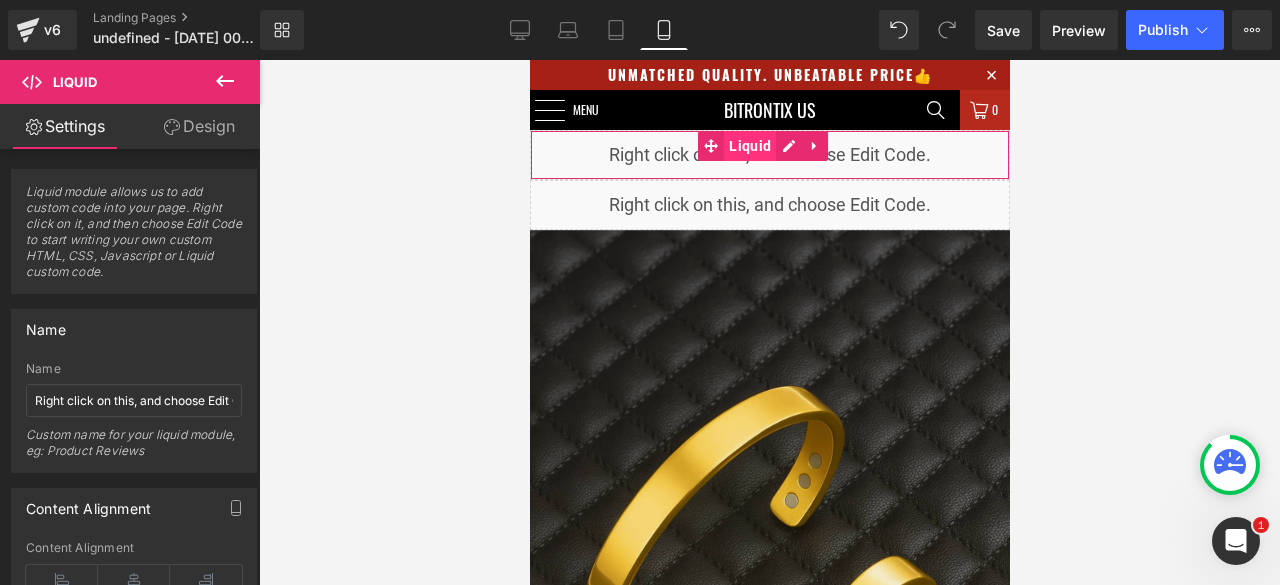 click on "Liquid" at bounding box center [749, 146] 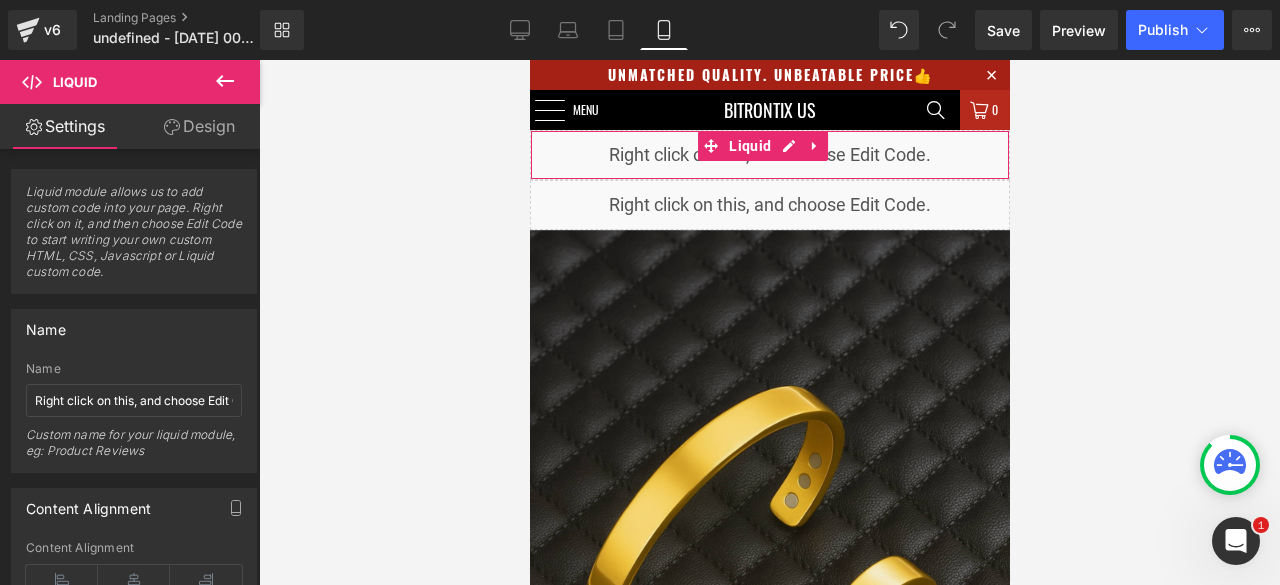 click on "Liquid" at bounding box center (749, 146) 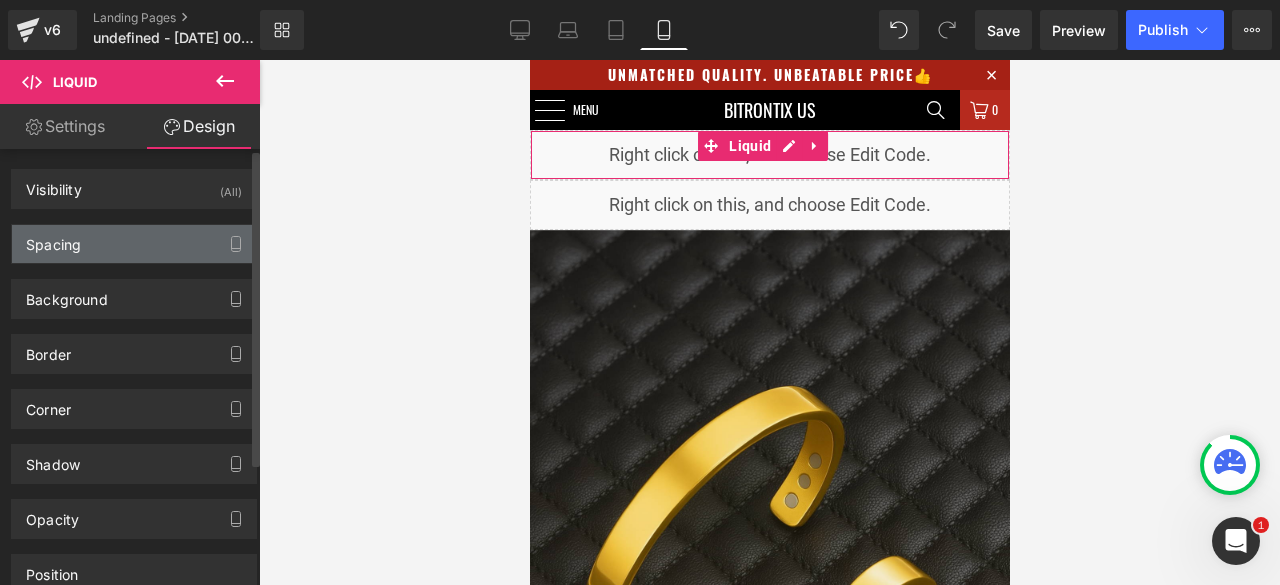 click on "Spacing" at bounding box center [134, 244] 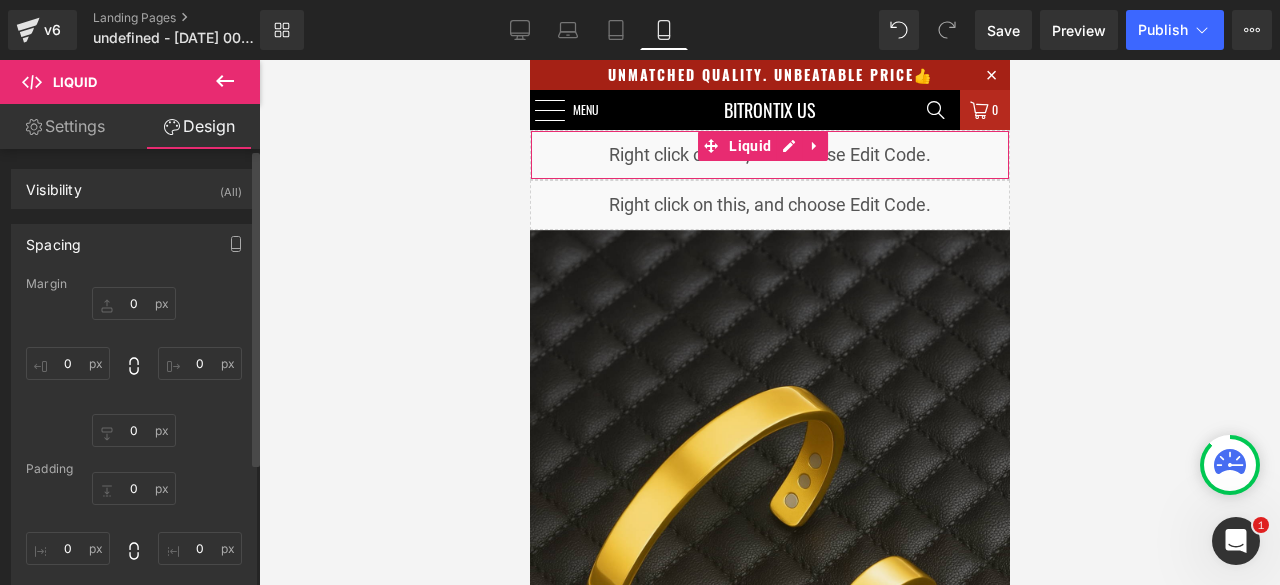 type on "0" 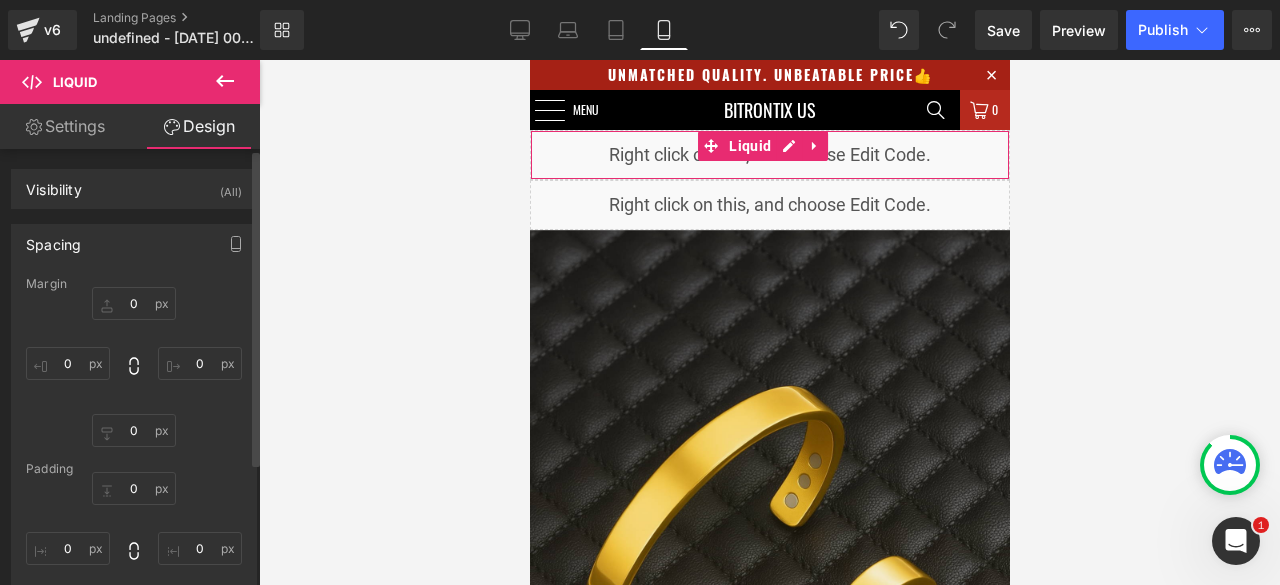 type on "0" 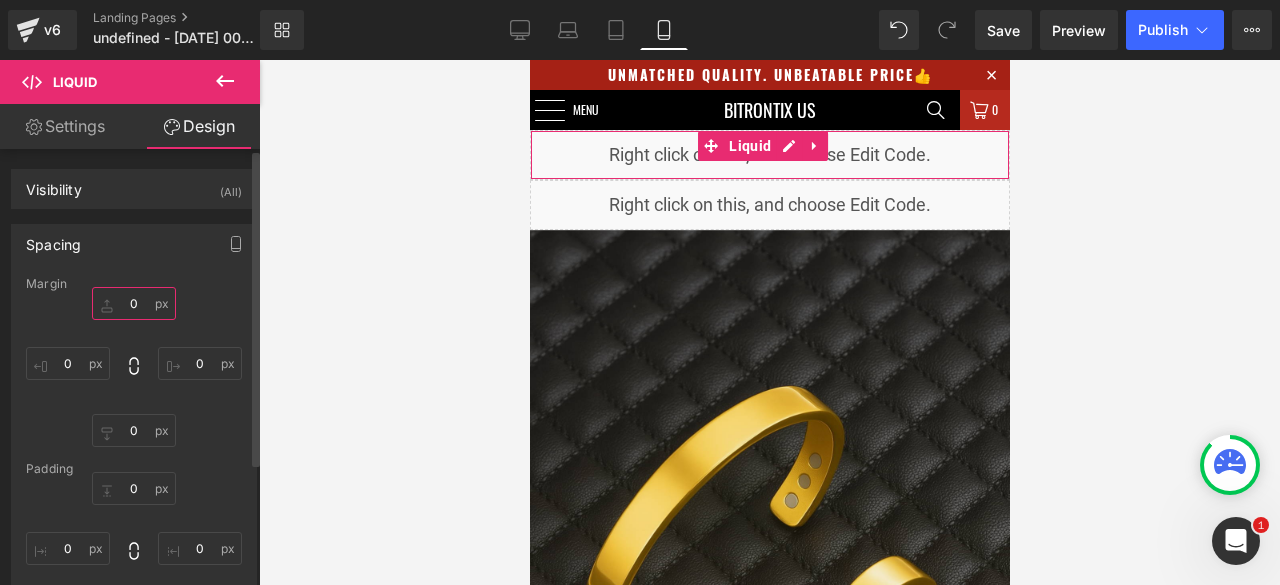 click on "0" at bounding box center [134, 303] 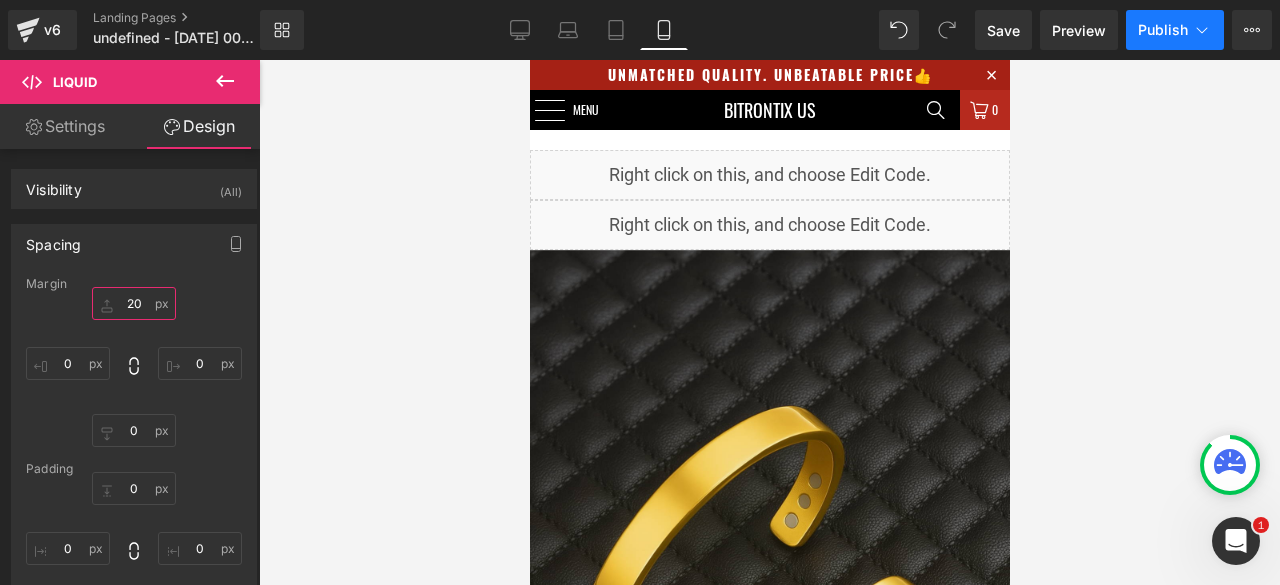 type on "20" 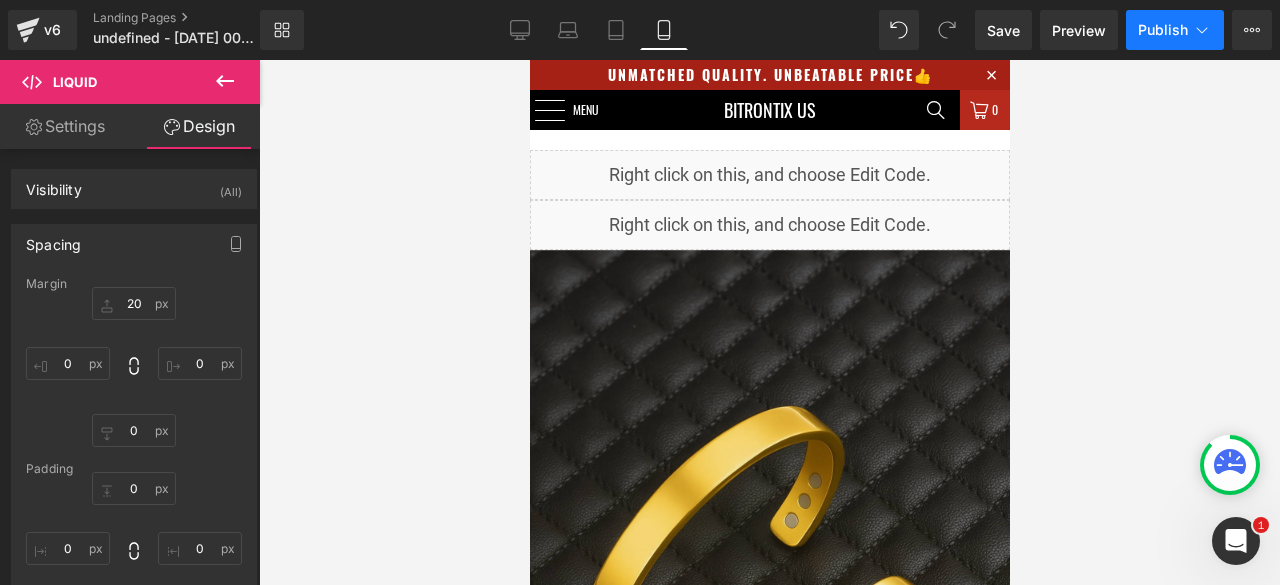 click on "Publish" at bounding box center [1163, 30] 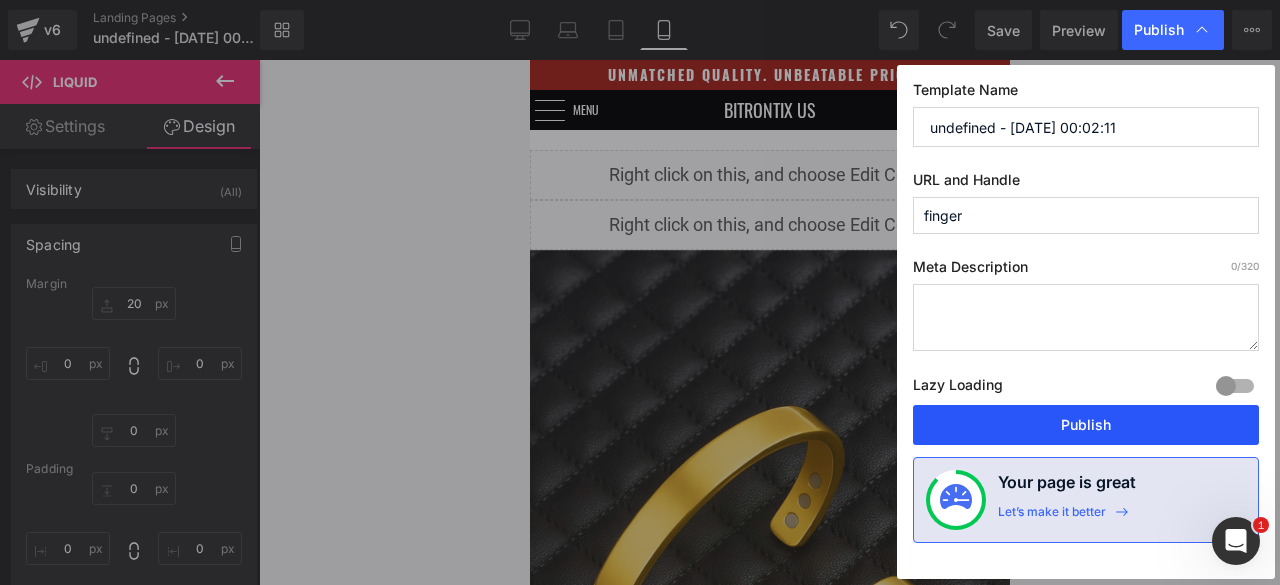 click on "Publish" at bounding box center (1086, 425) 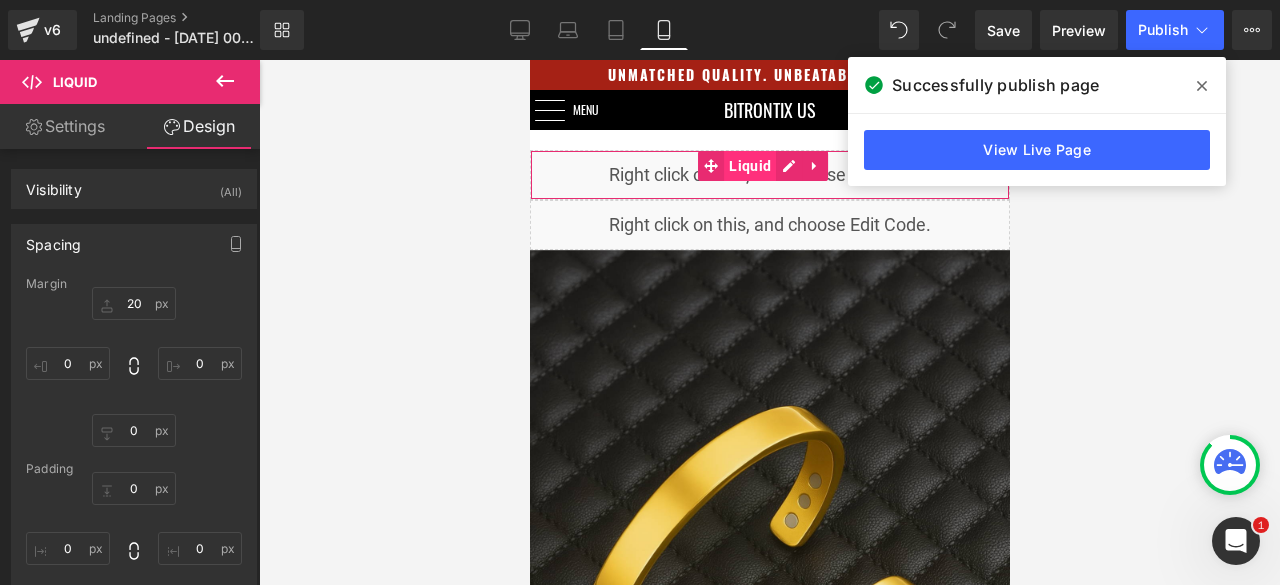 click on "Liquid" at bounding box center (749, 166) 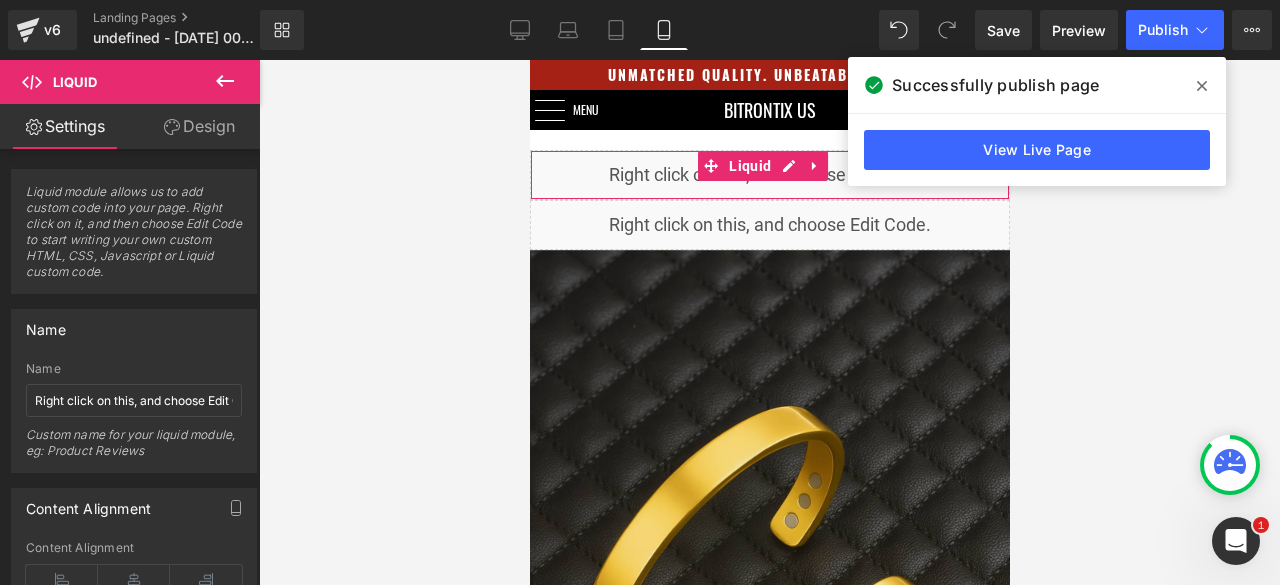 click on "Design" at bounding box center [199, 126] 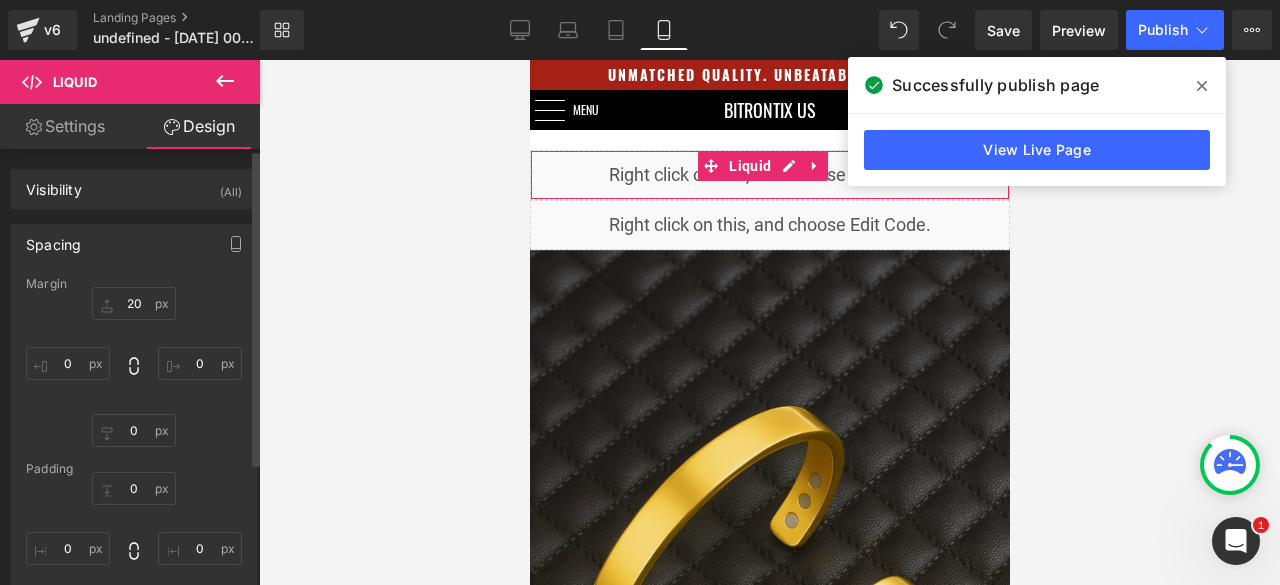 type on "20" 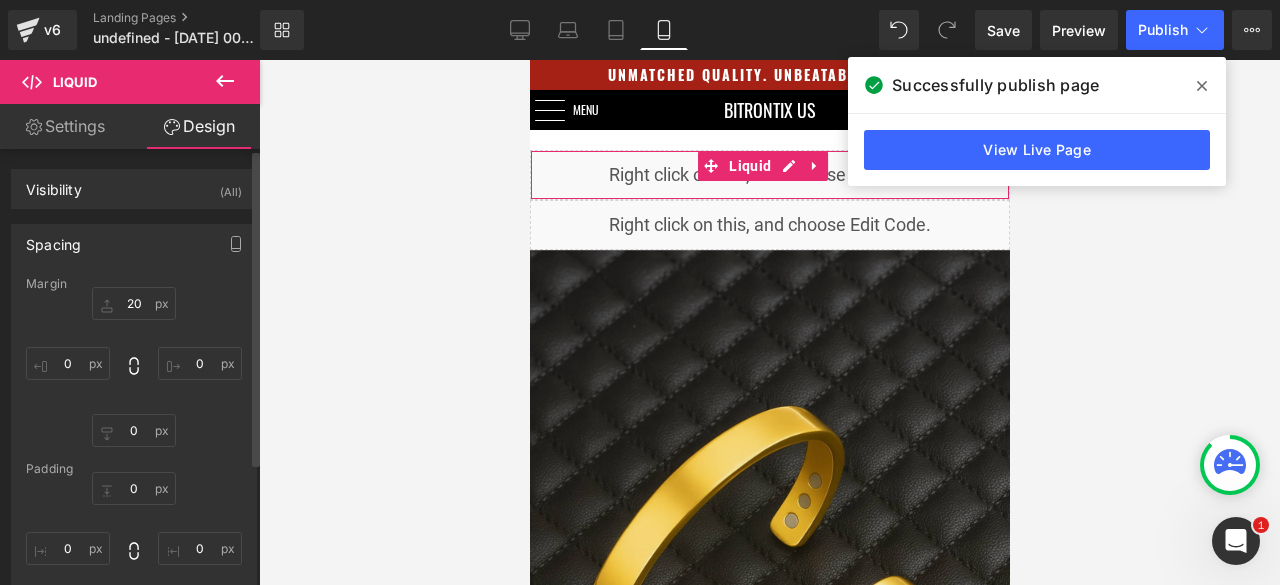 type on "0" 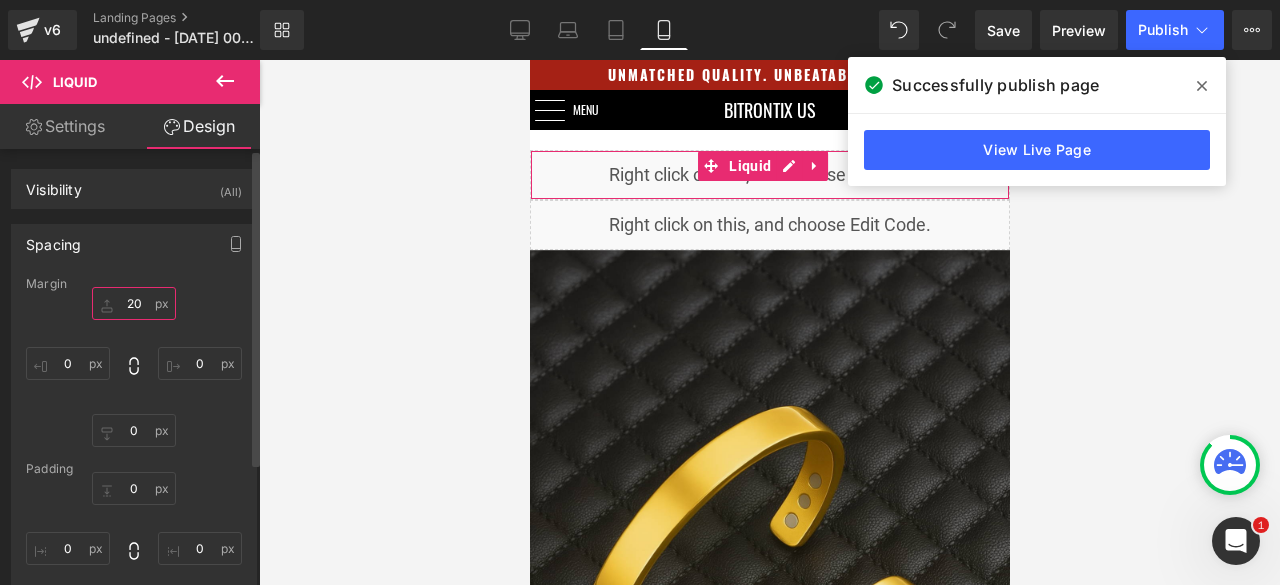 click on "20" at bounding box center [134, 303] 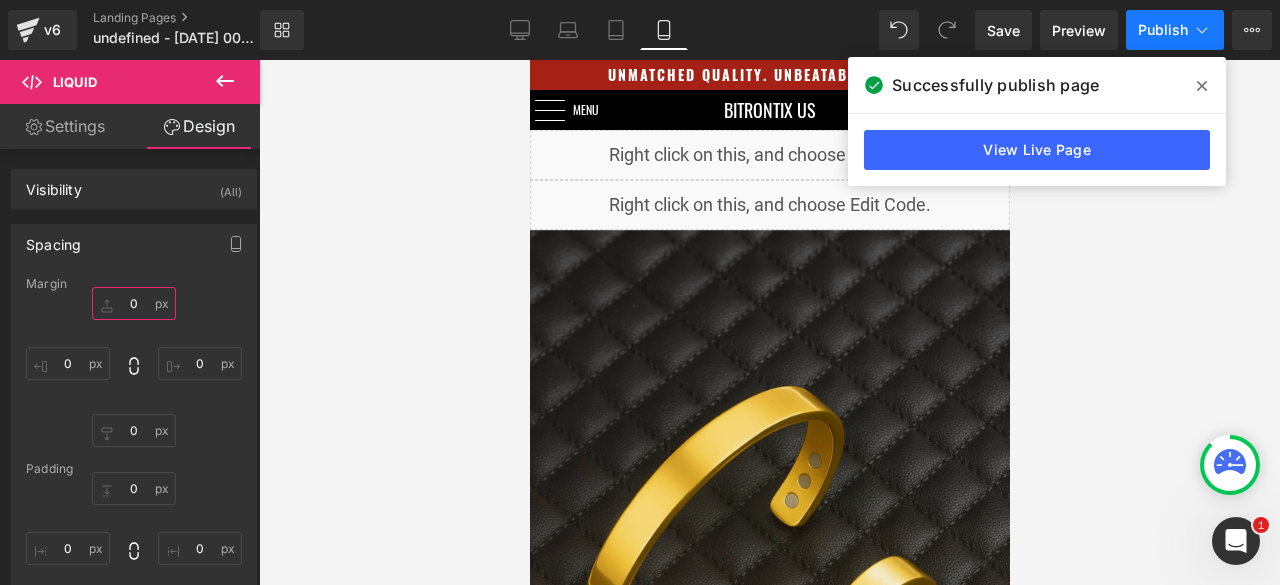type 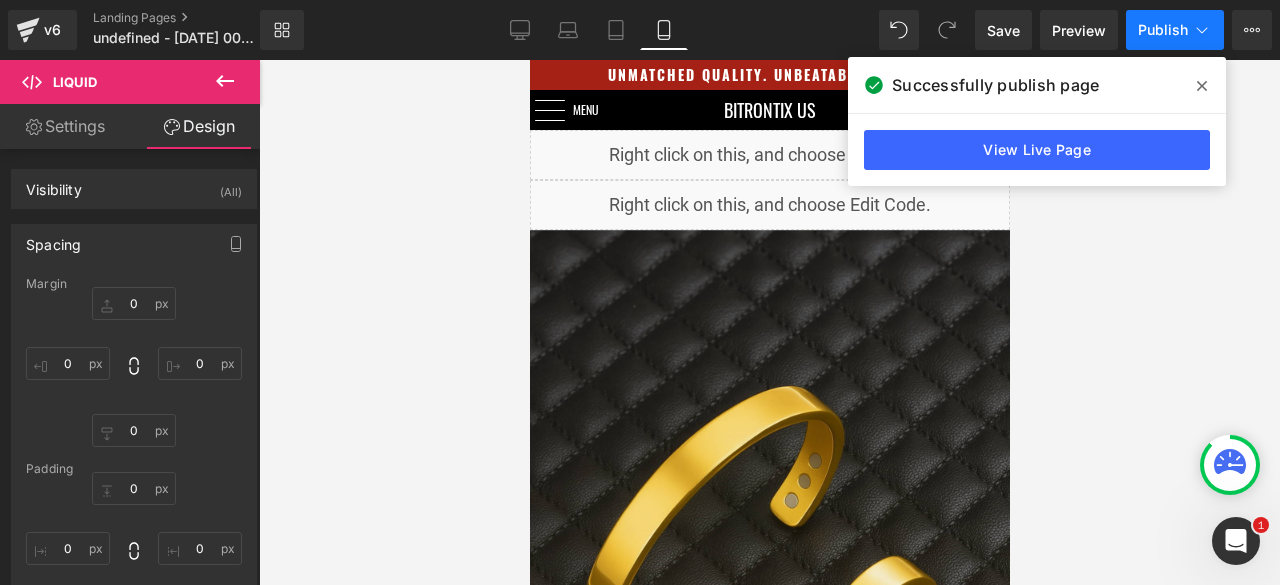 click on "Publish" at bounding box center [1175, 30] 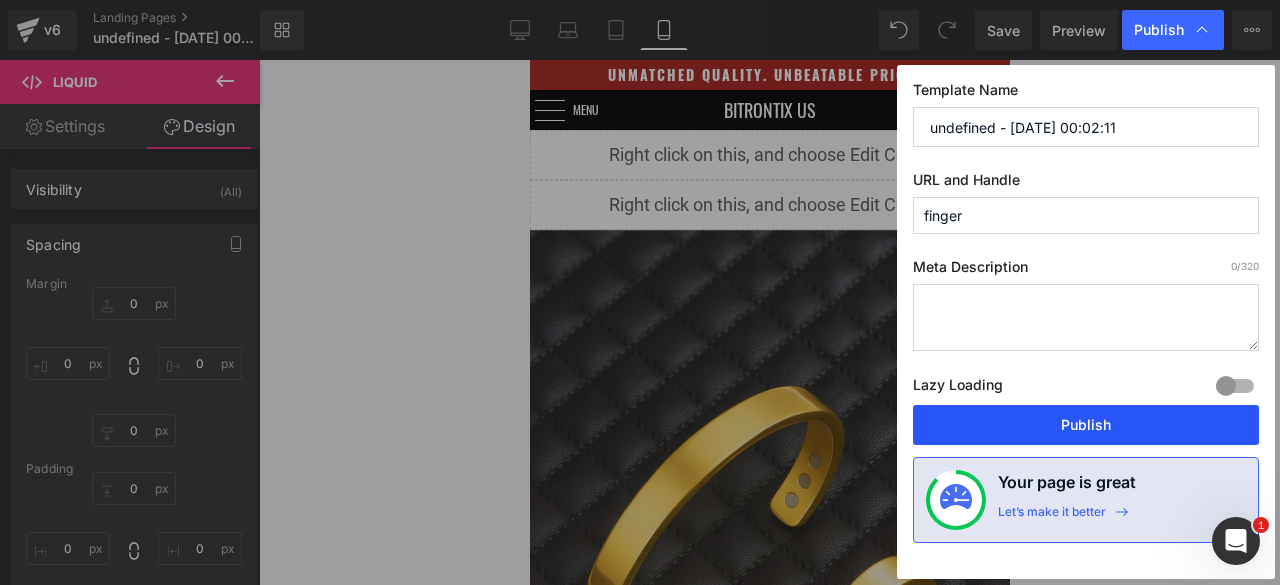 click on "Publish" at bounding box center (1086, 425) 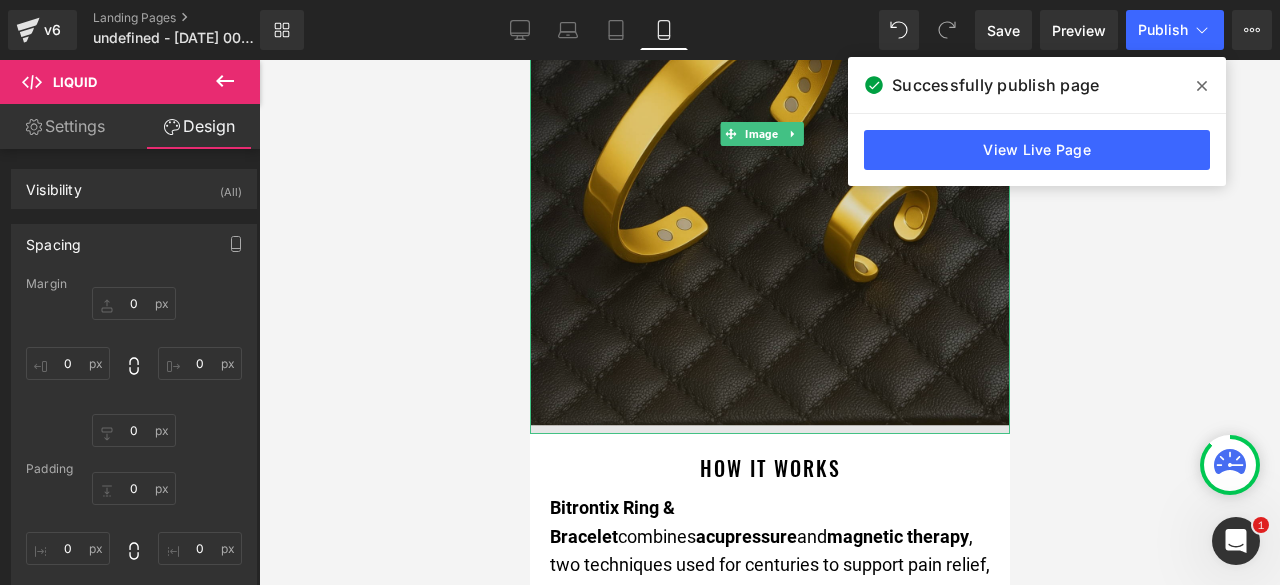 scroll, scrollTop: 400, scrollLeft: 0, axis: vertical 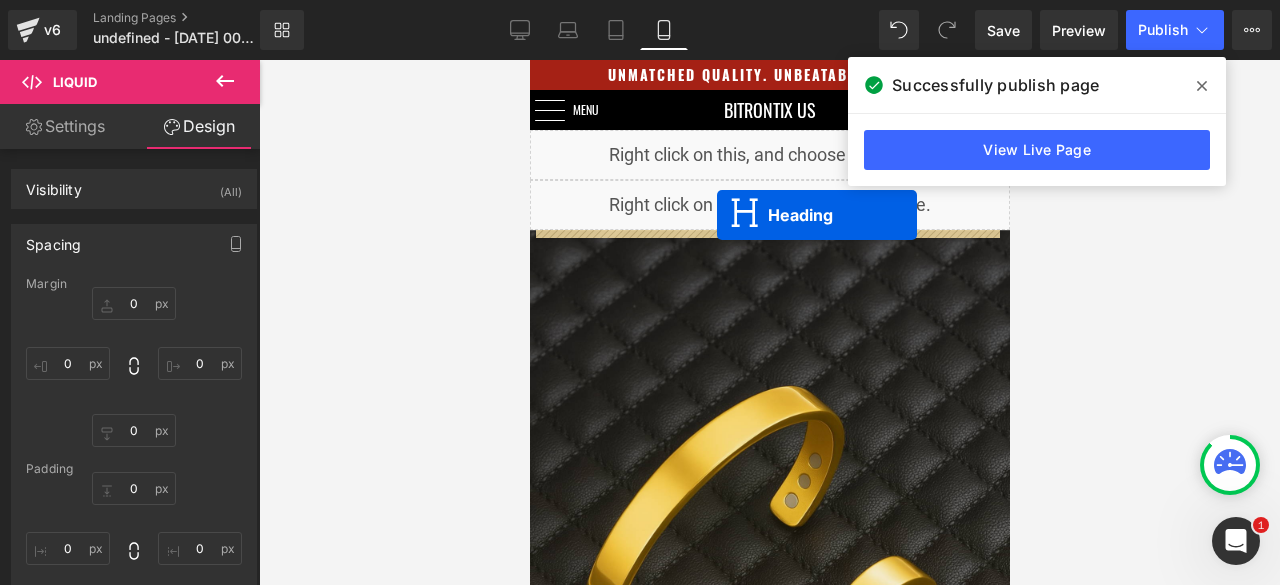 drag, startPoint x: 777, startPoint y: 433, endPoint x: 716, endPoint y: 215, distance: 226.37358 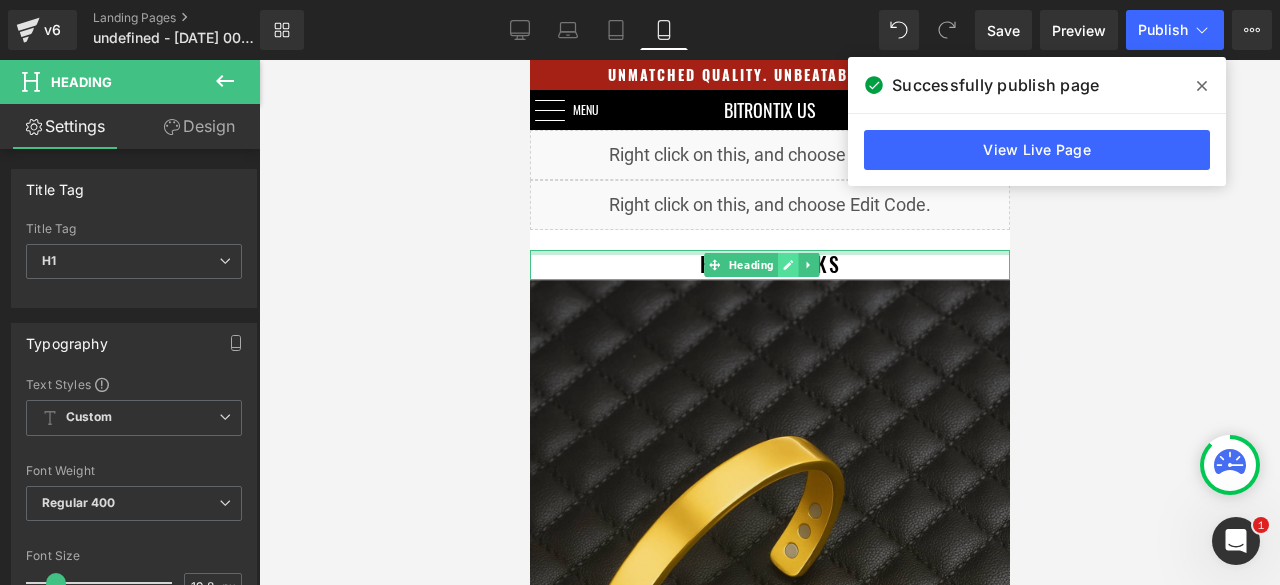 click 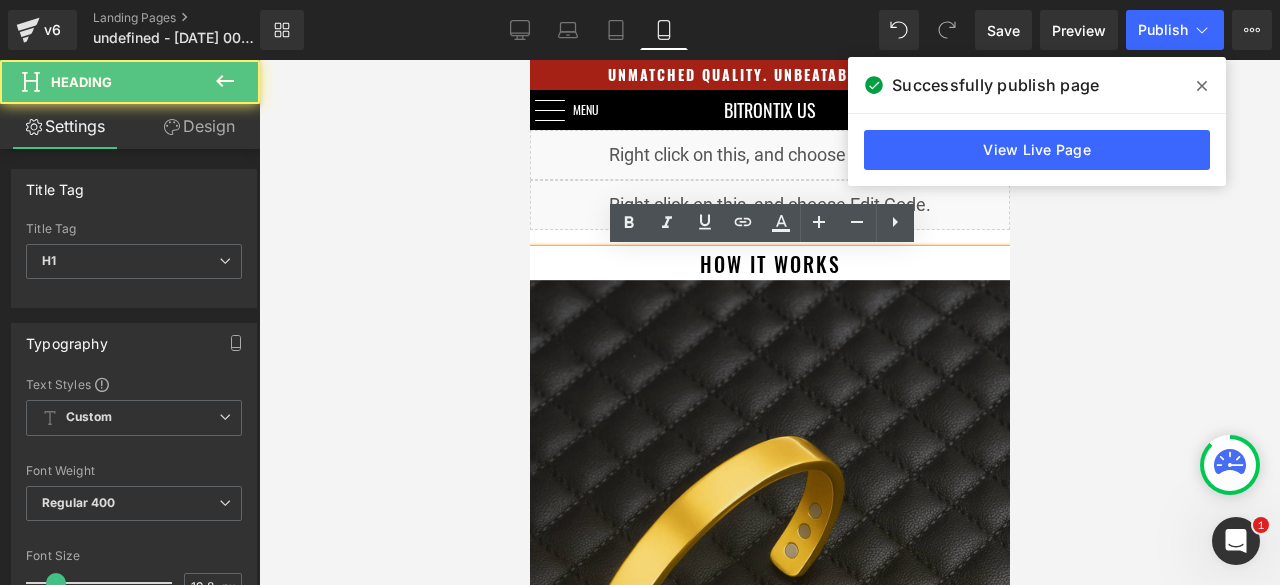 drag, startPoint x: 880, startPoint y: 263, endPoint x: 658, endPoint y: 247, distance: 222.57584 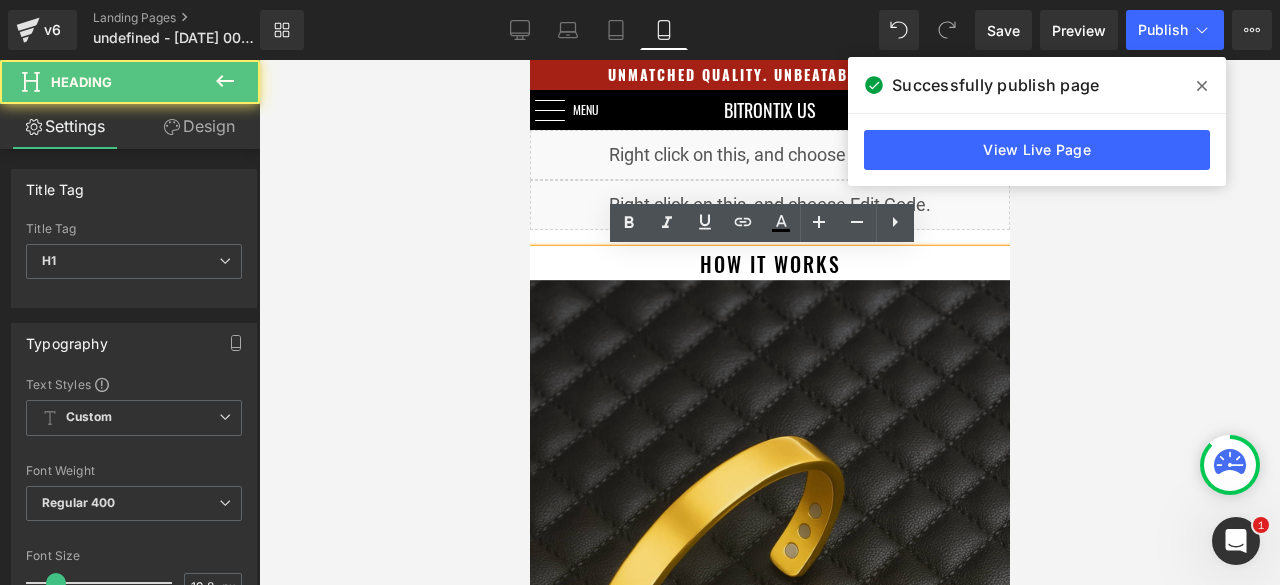 click on "How It Works" at bounding box center (769, 265) 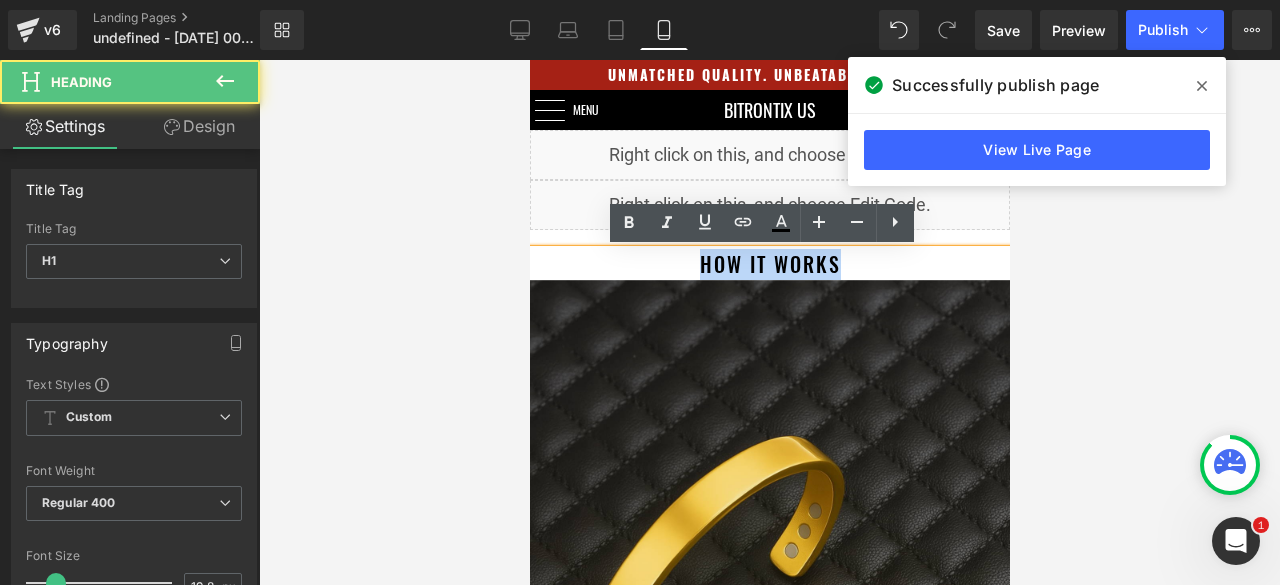 drag, startPoint x: 832, startPoint y: 261, endPoint x: 660, endPoint y: 253, distance: 172.18594 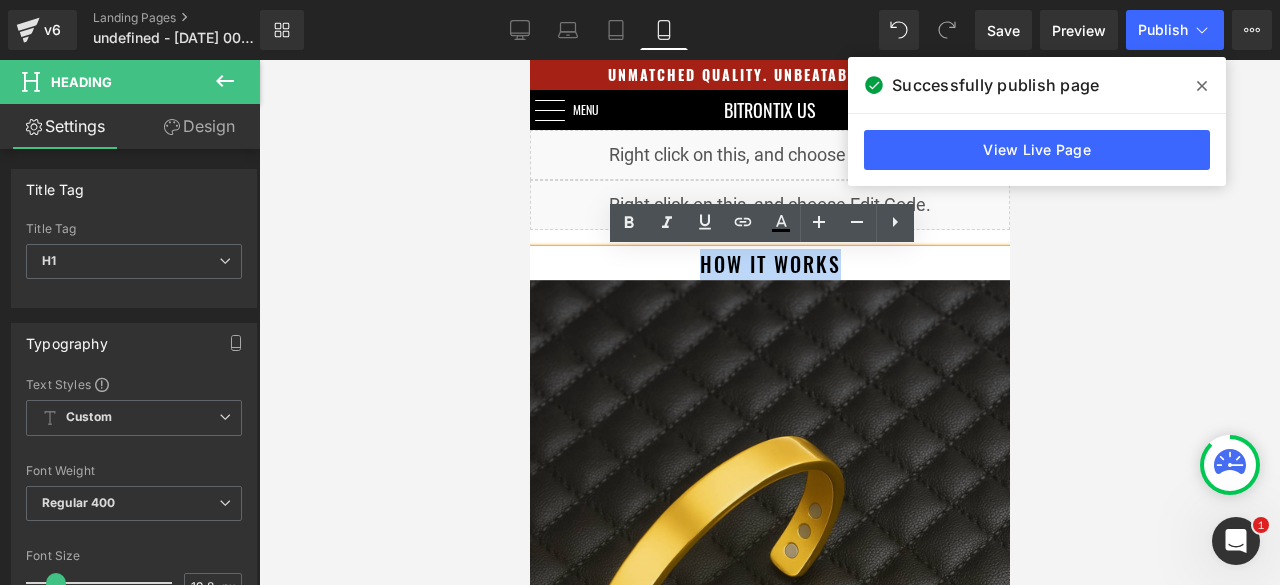 type 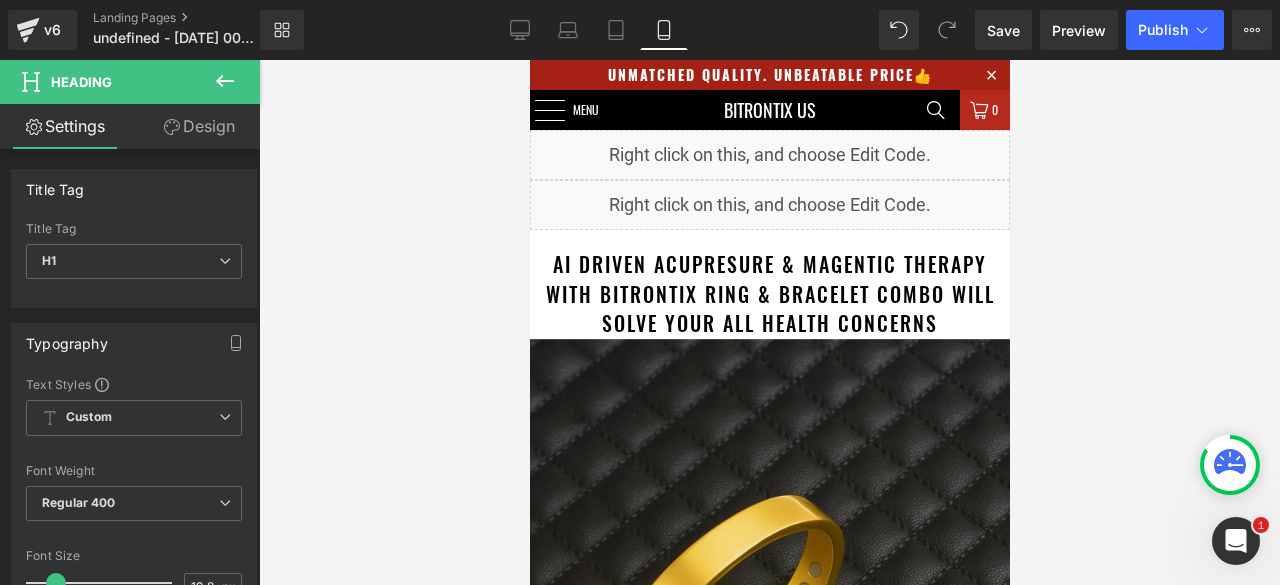click at bounding box center (769, 322) 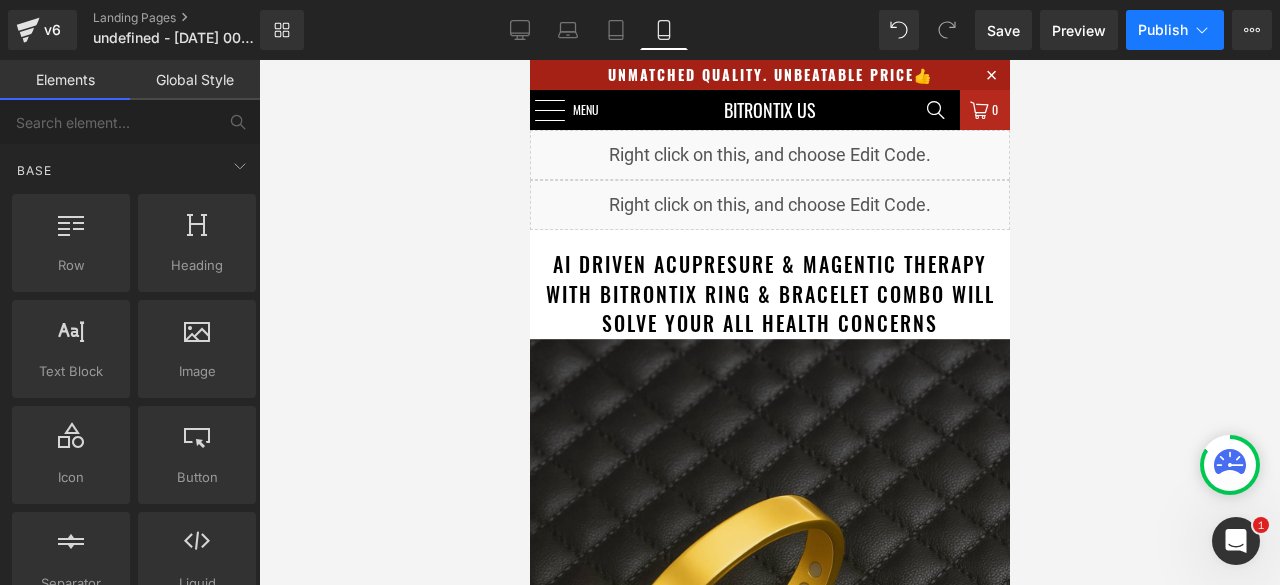 click on "Publish" at bounding box center (1163, 30) 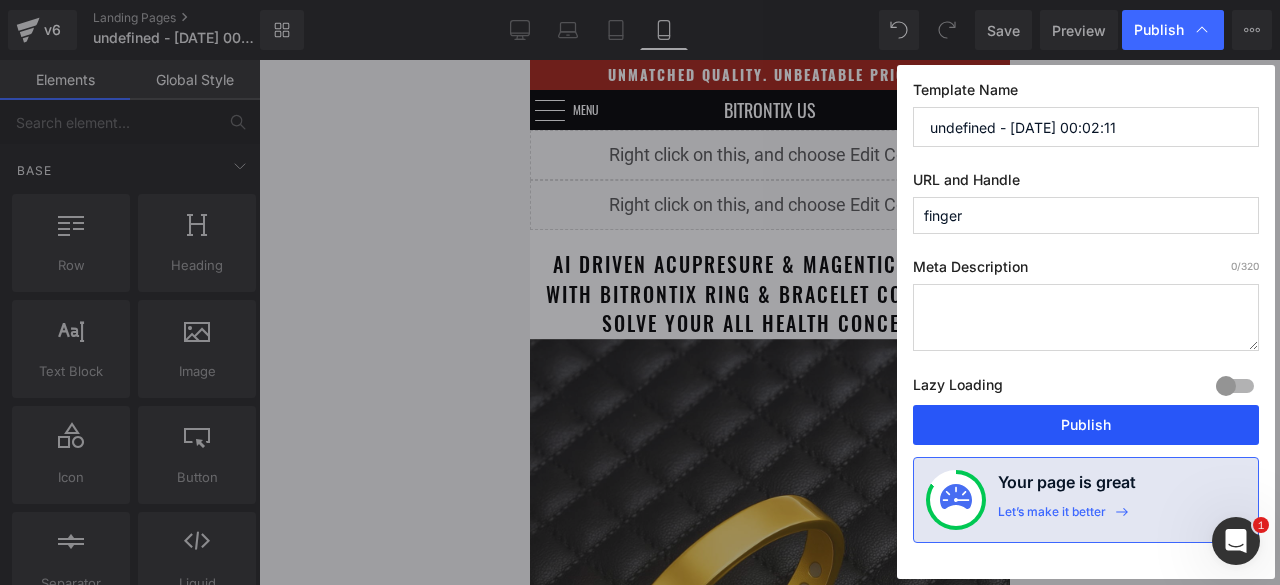 click on "Publish" at bounding box center (1086, 425) 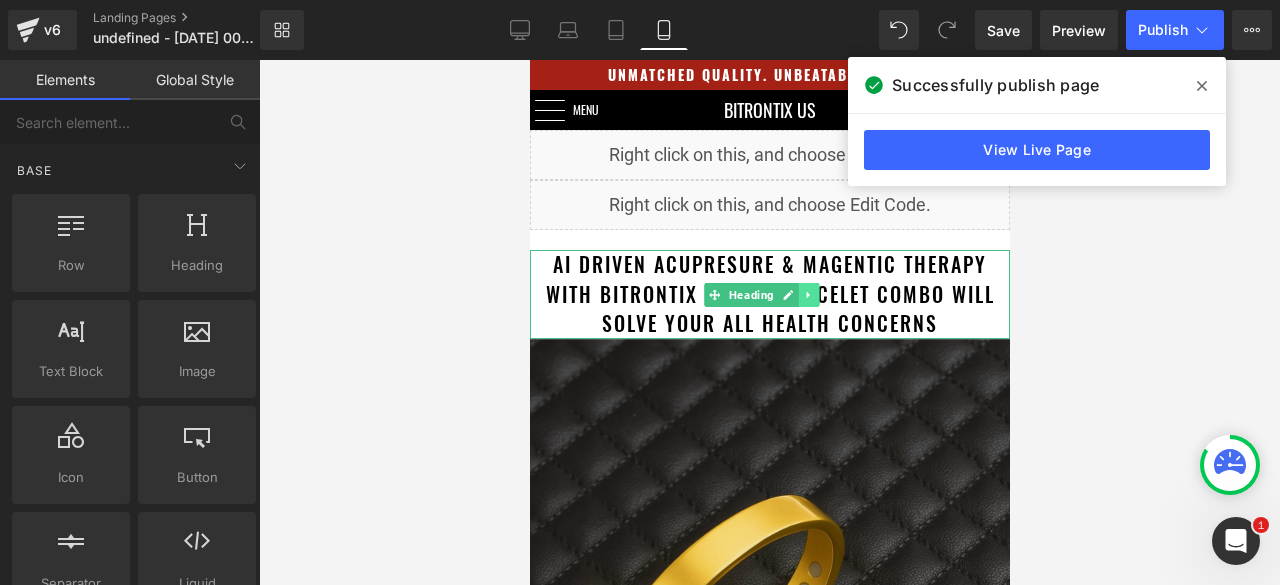 click 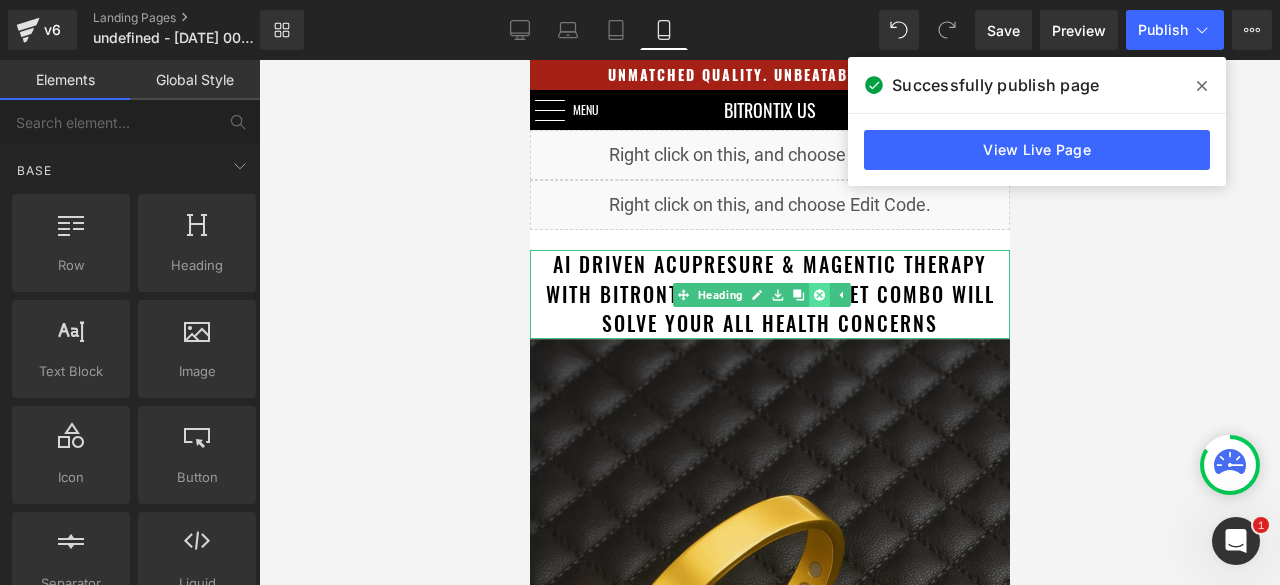 click 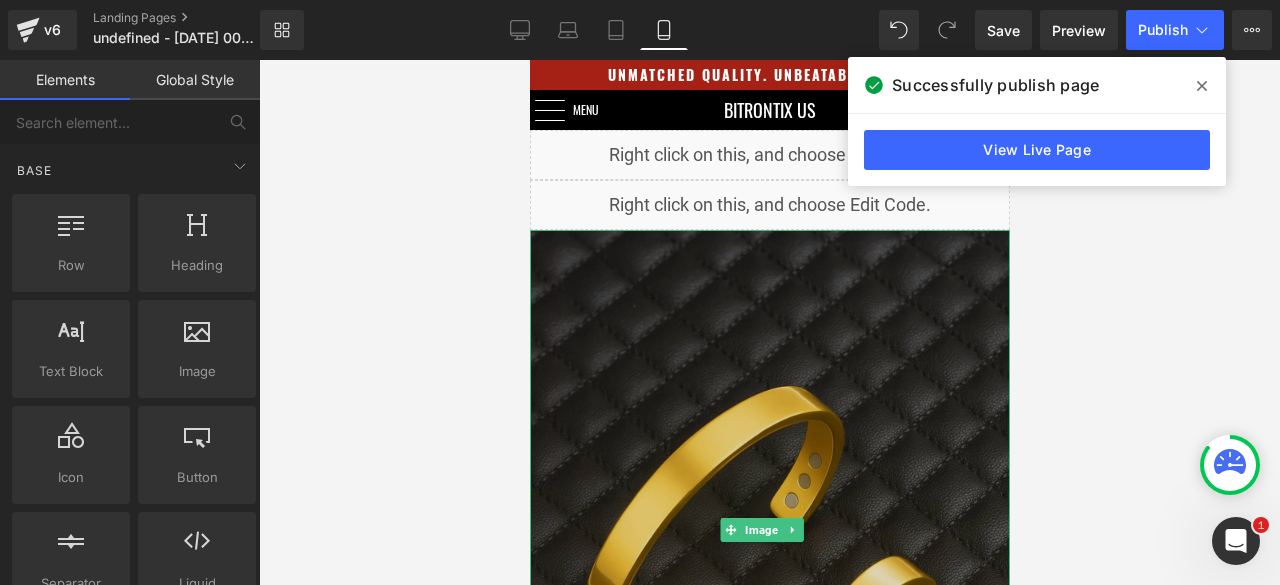 click at bounding box center [769, 530] 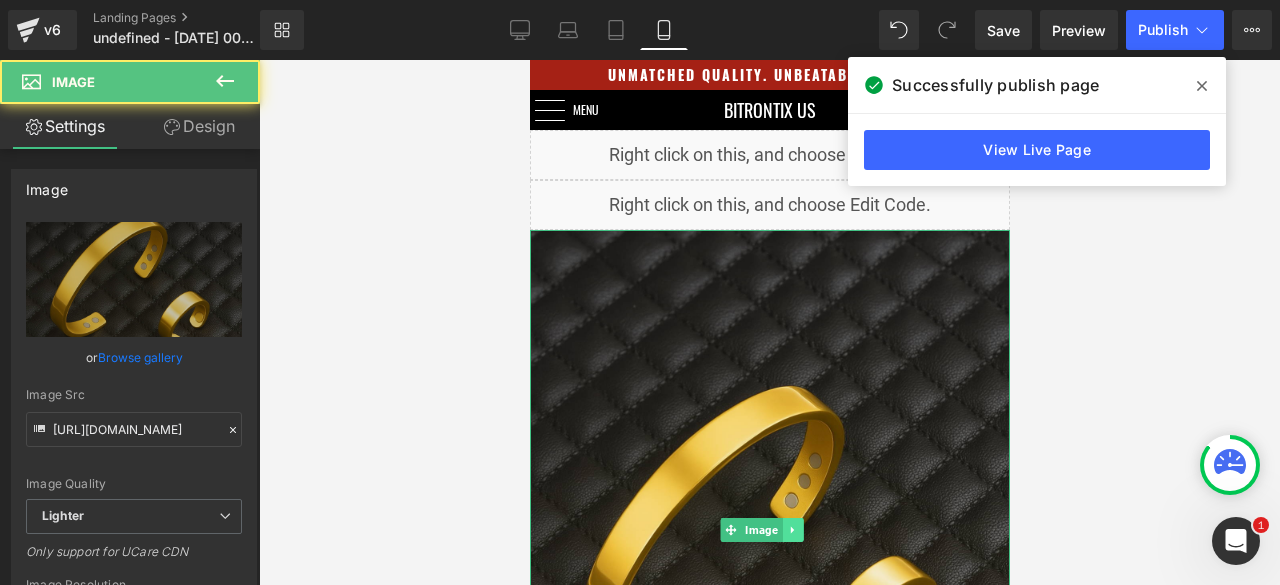 click 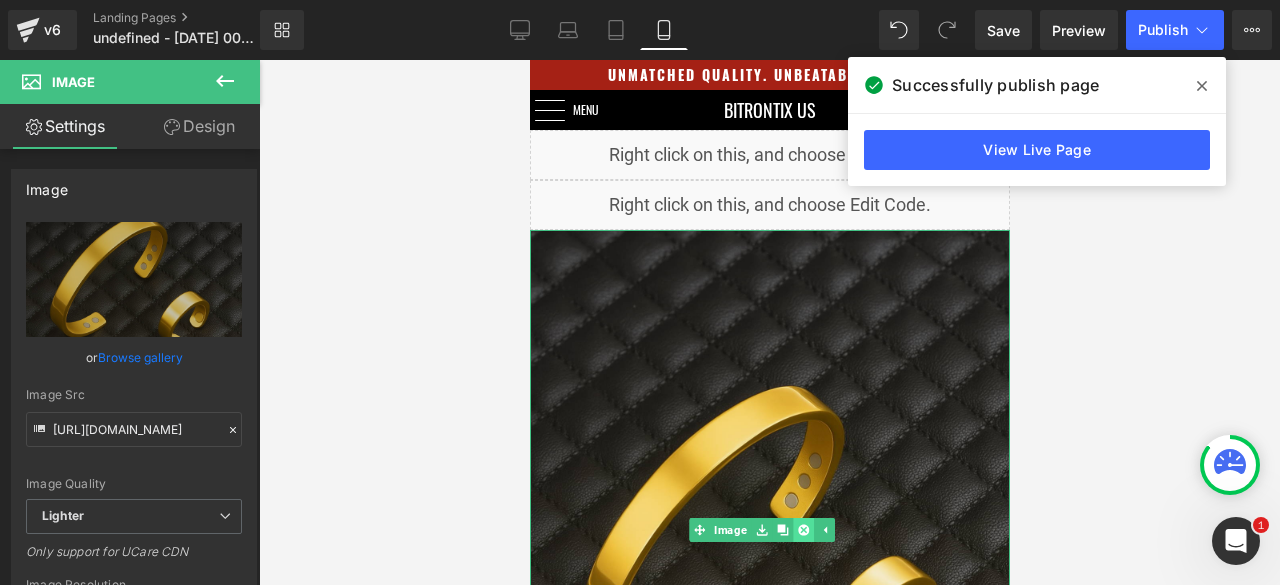 click 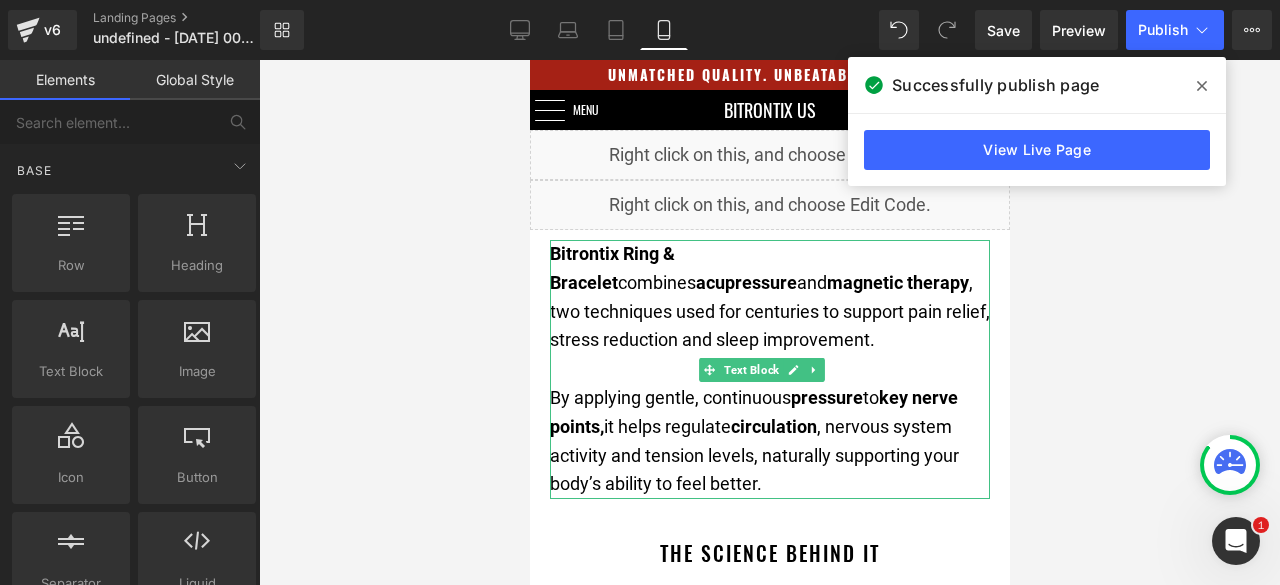click 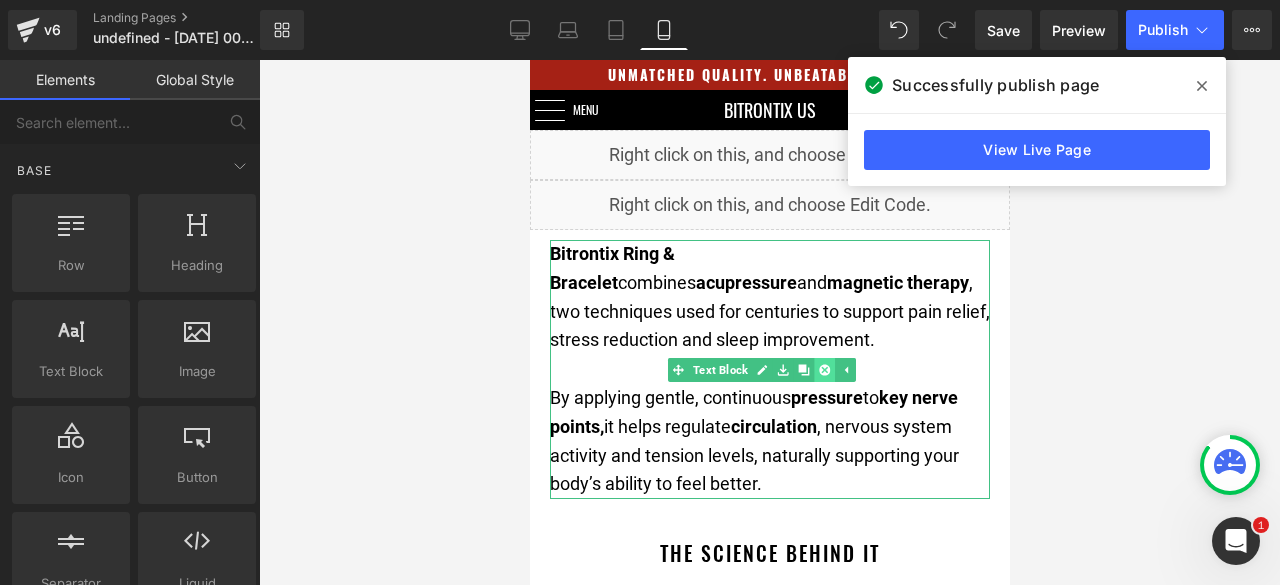 click 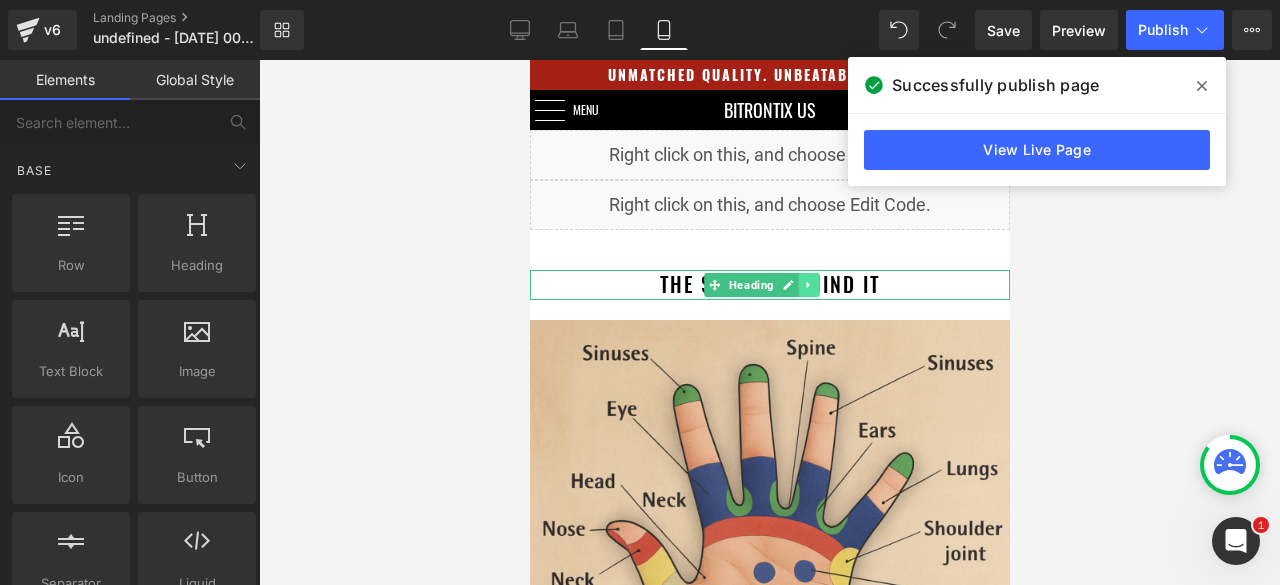 click 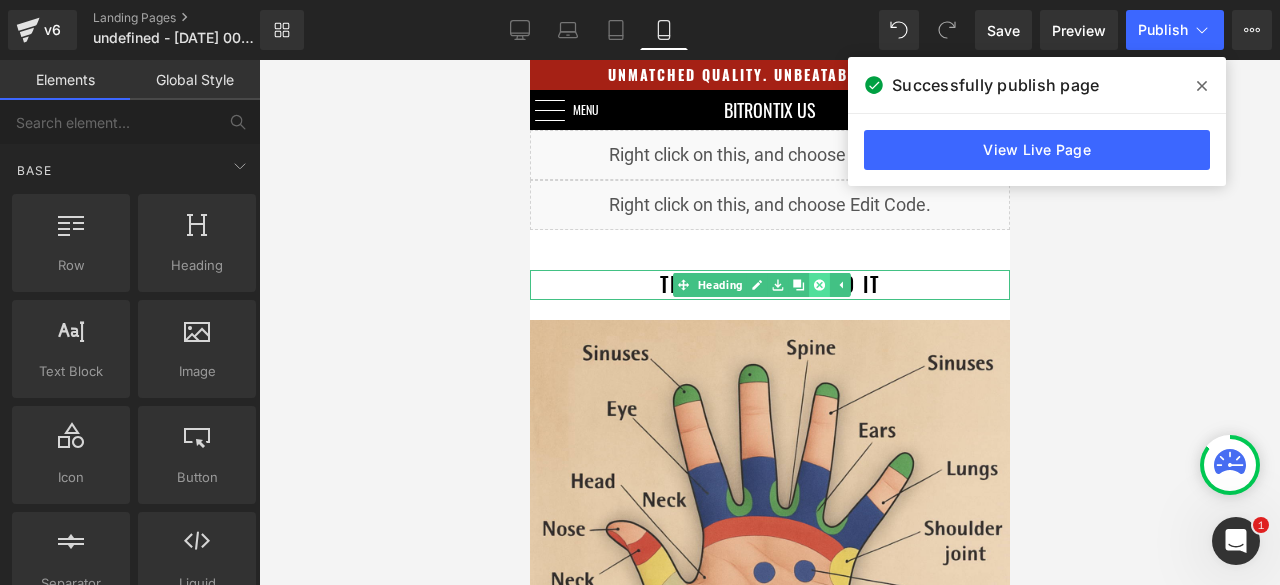 click 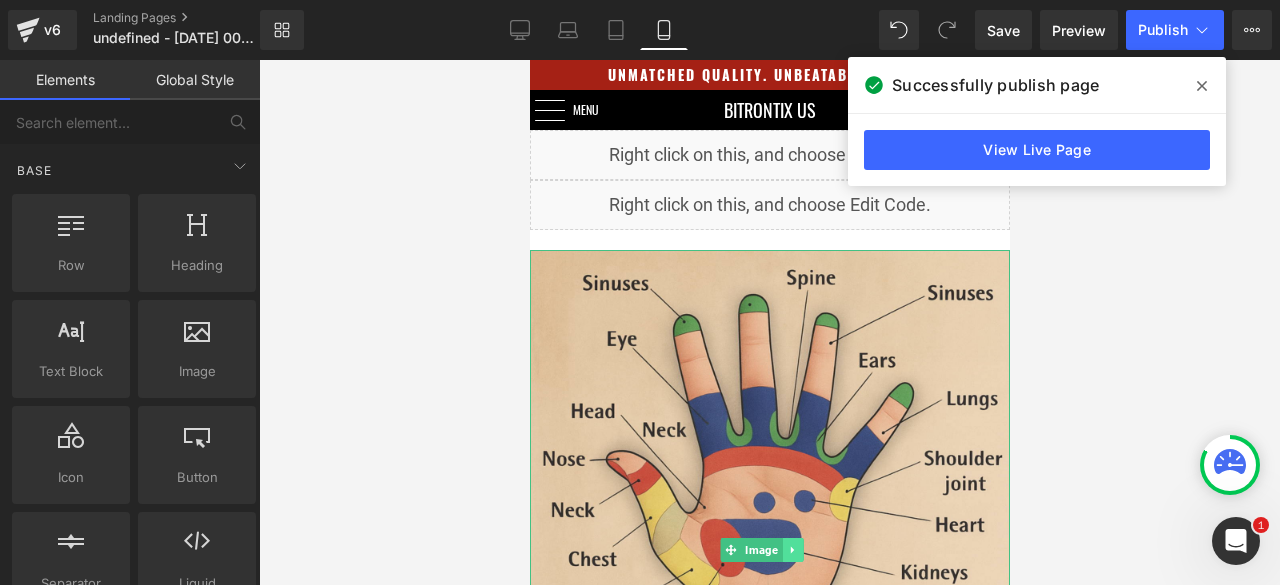 click 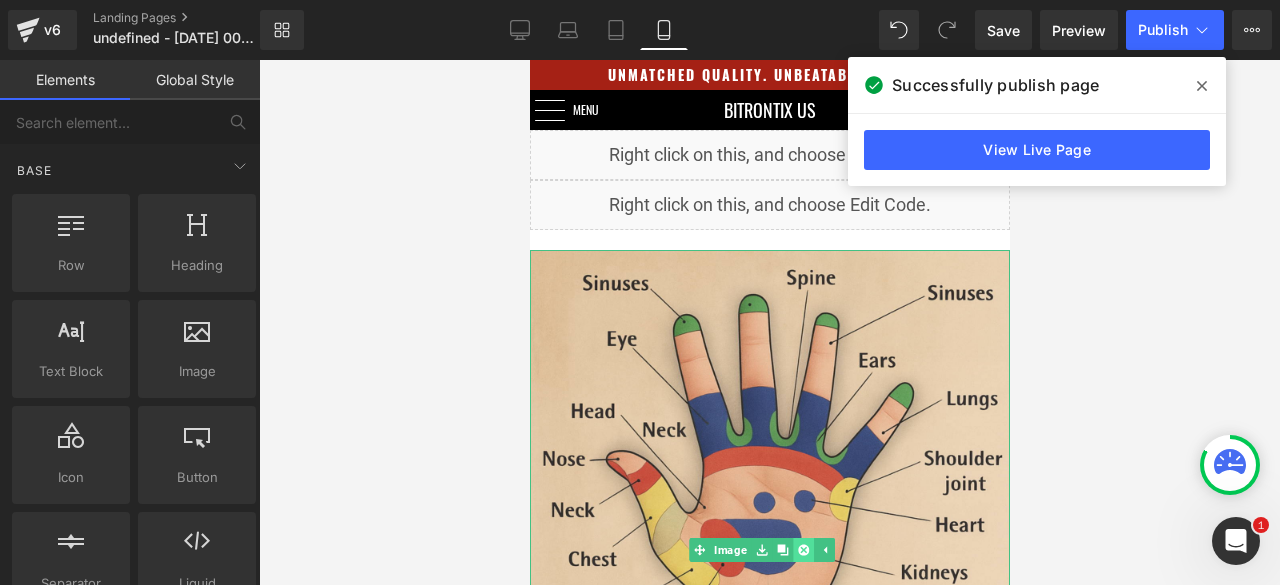 click 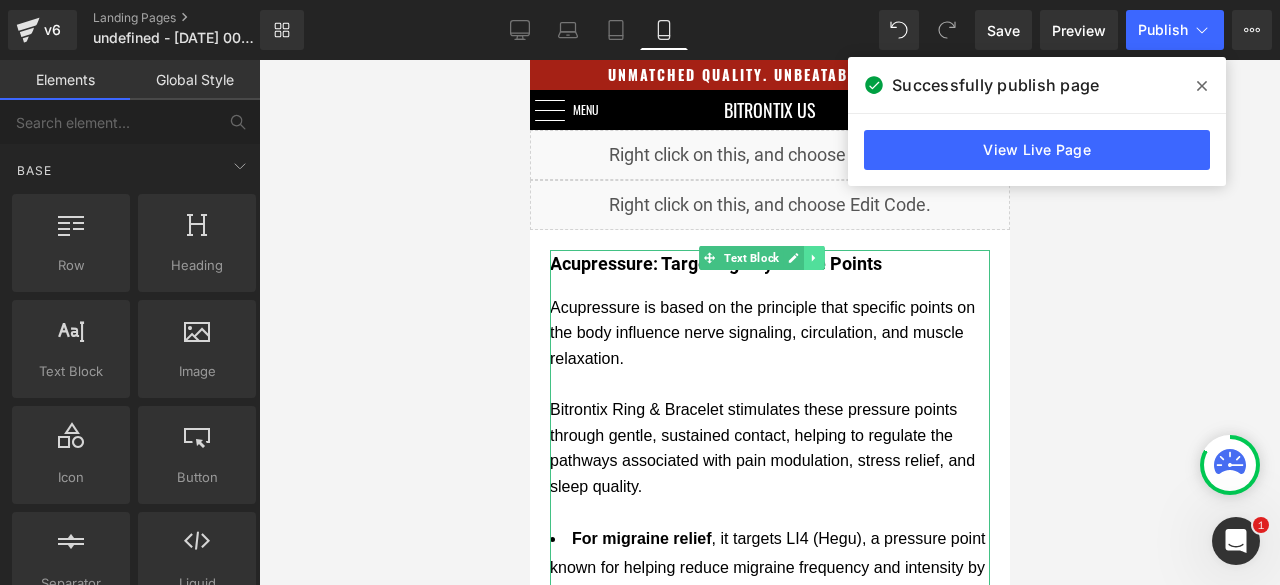 click 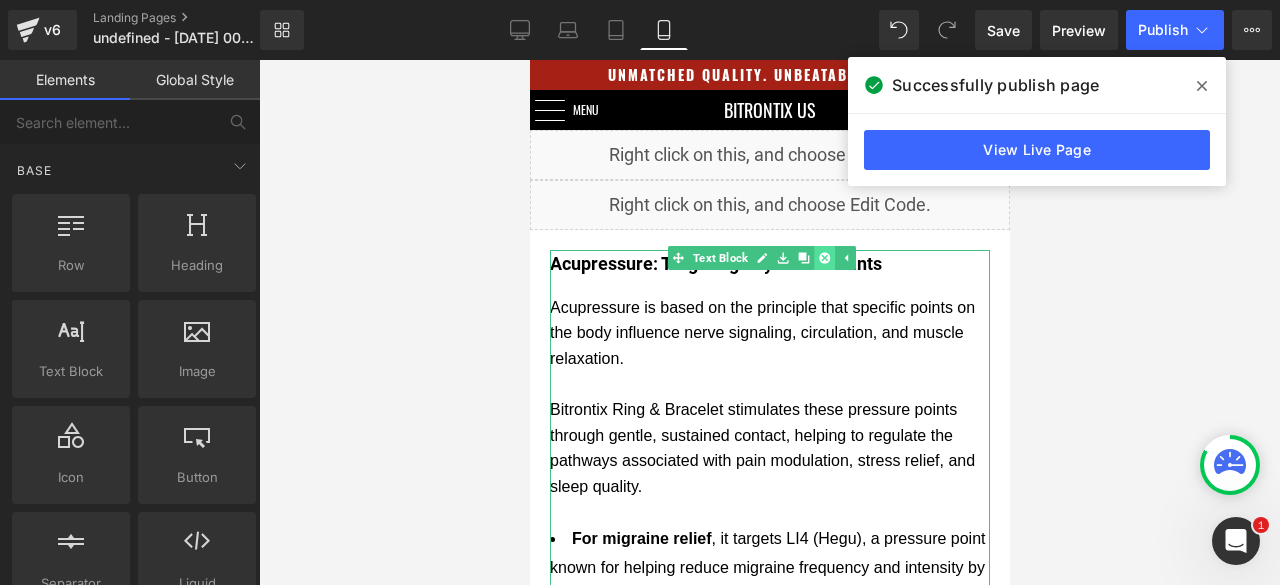 click 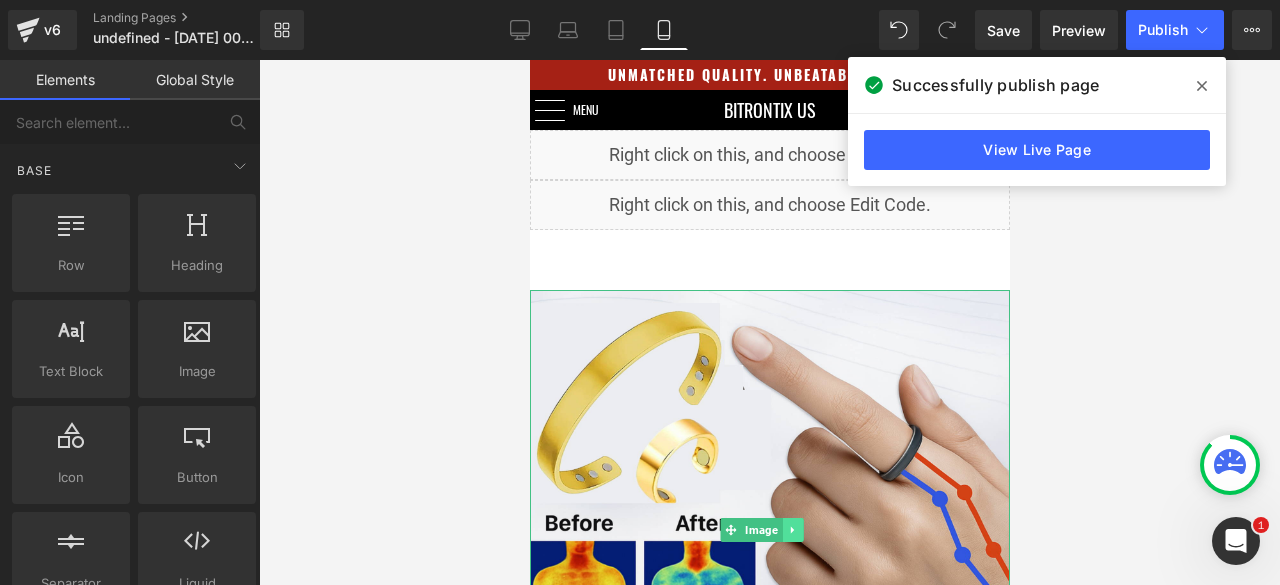 click 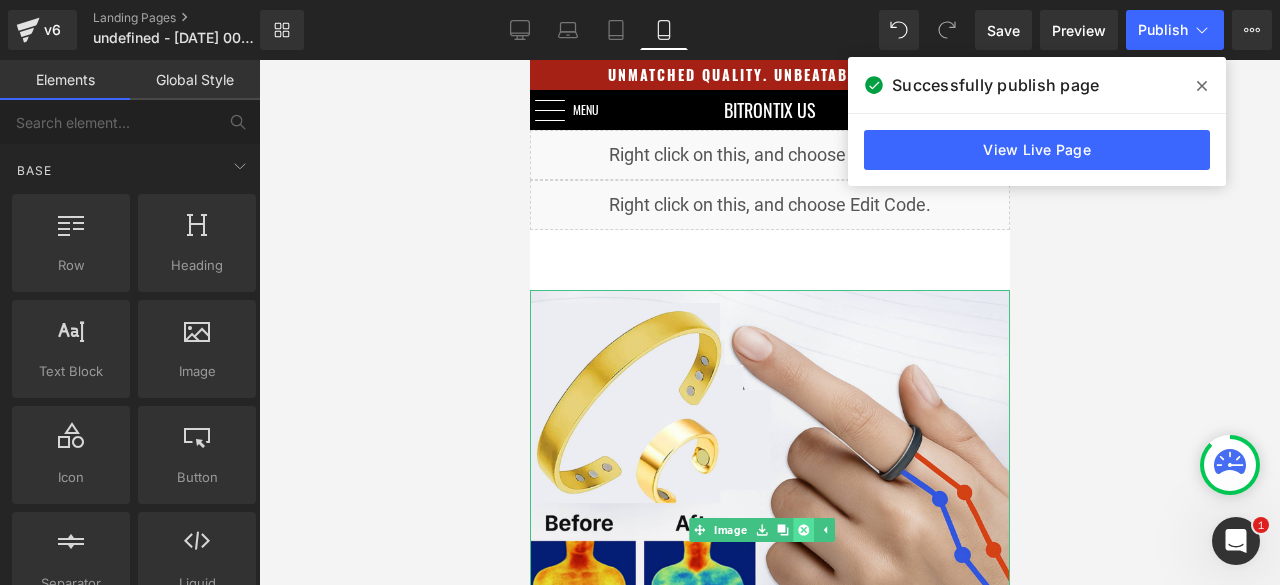 click 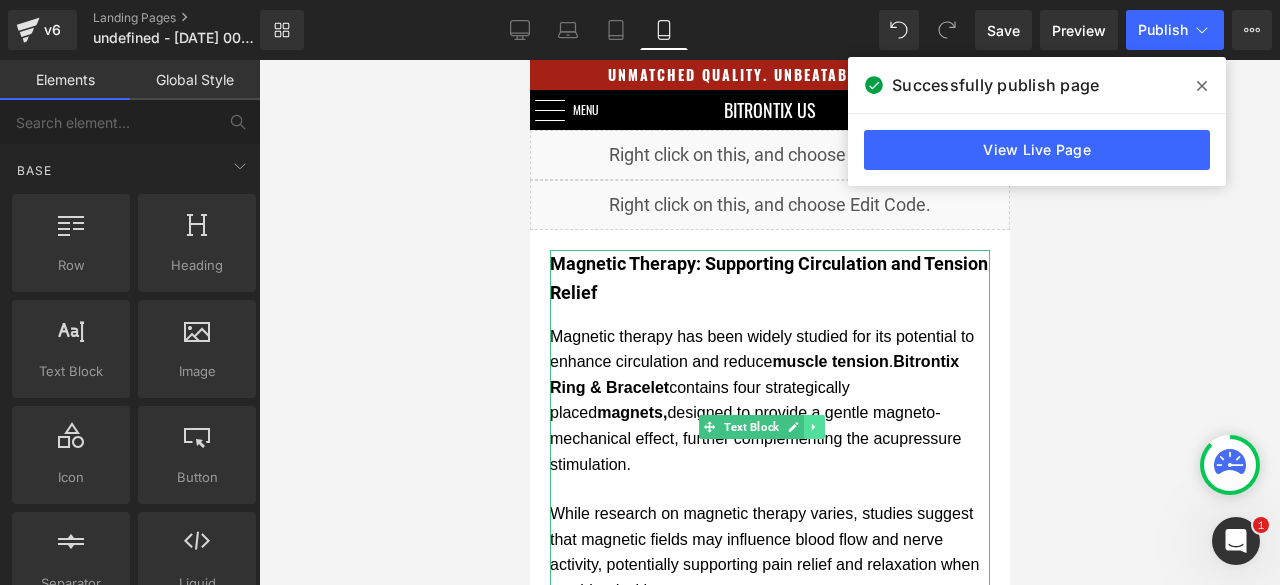 click at bounding box center (813, 427) 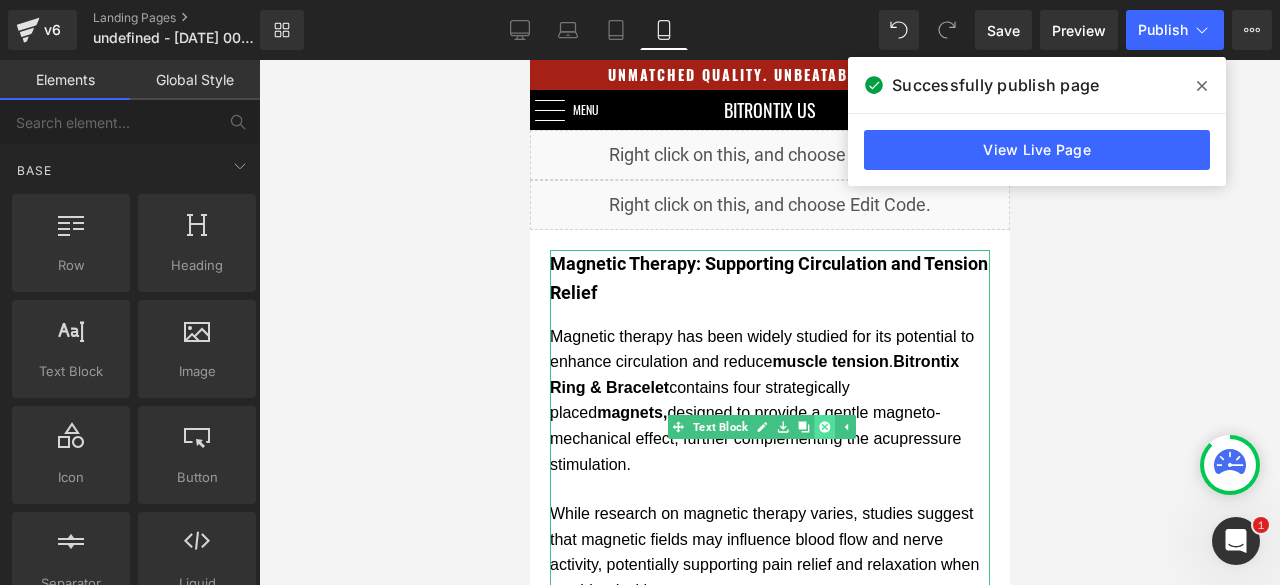 click 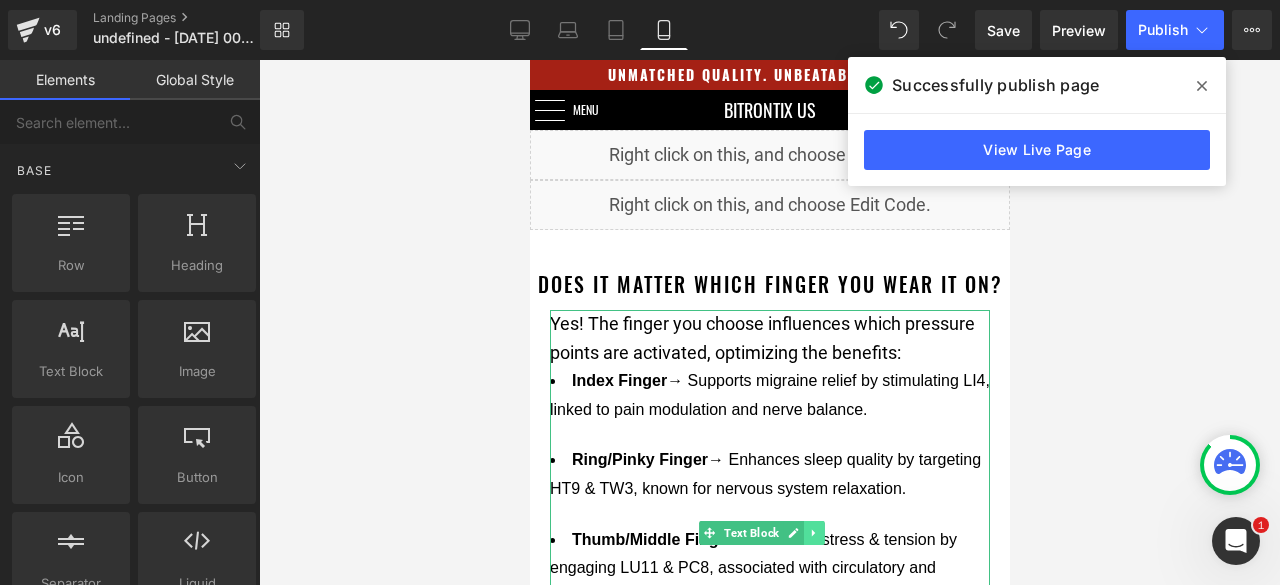 click 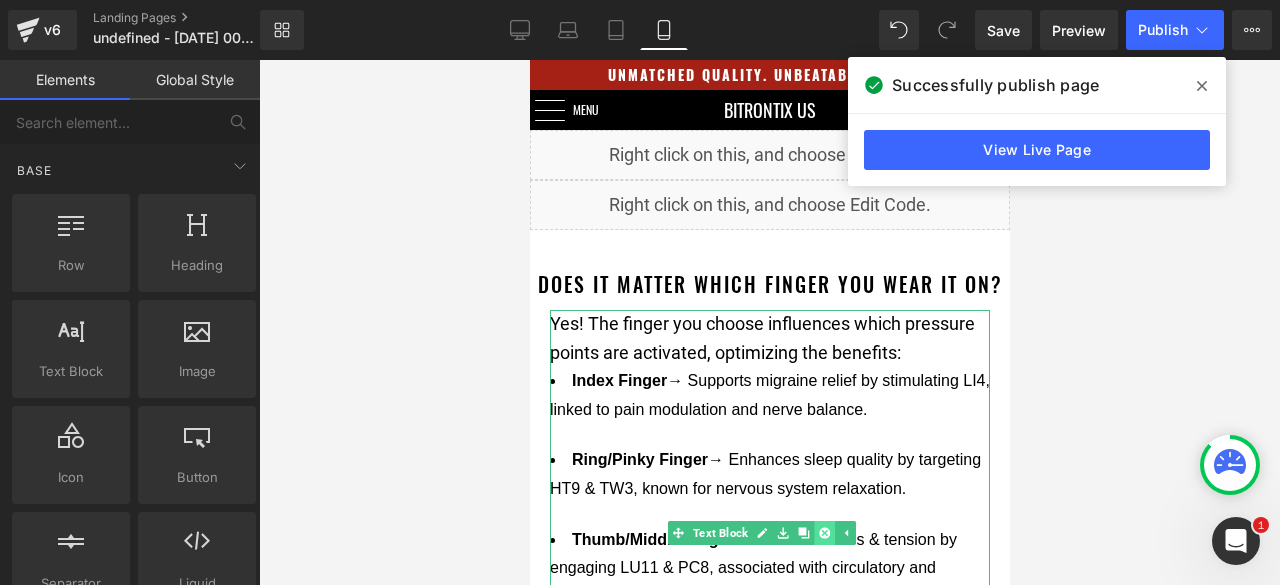 click 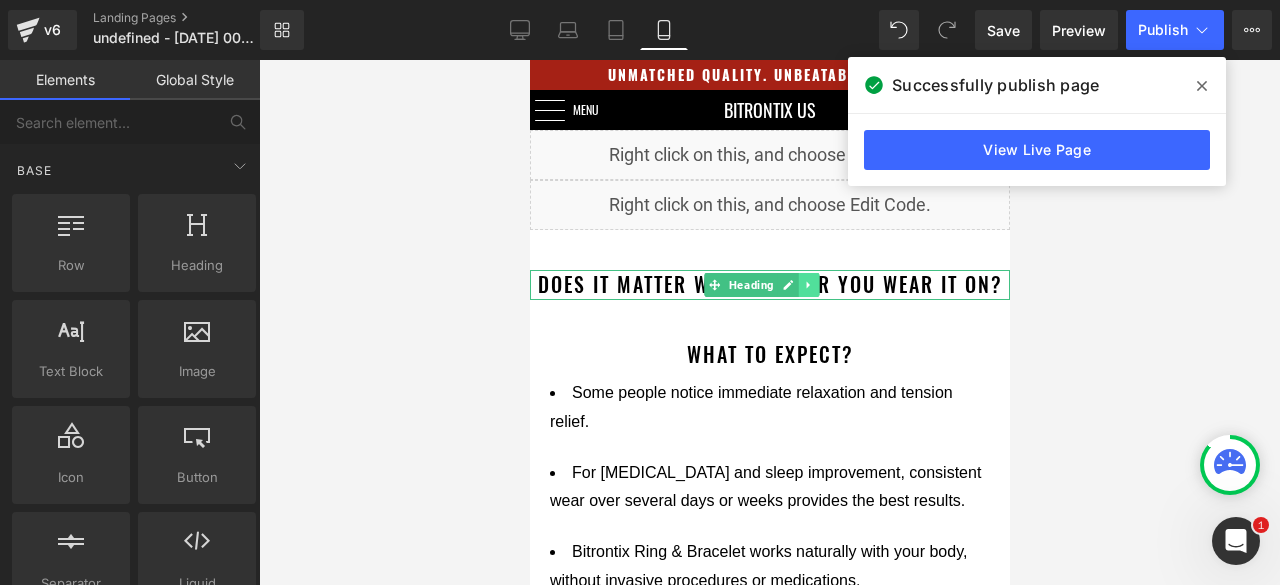 click 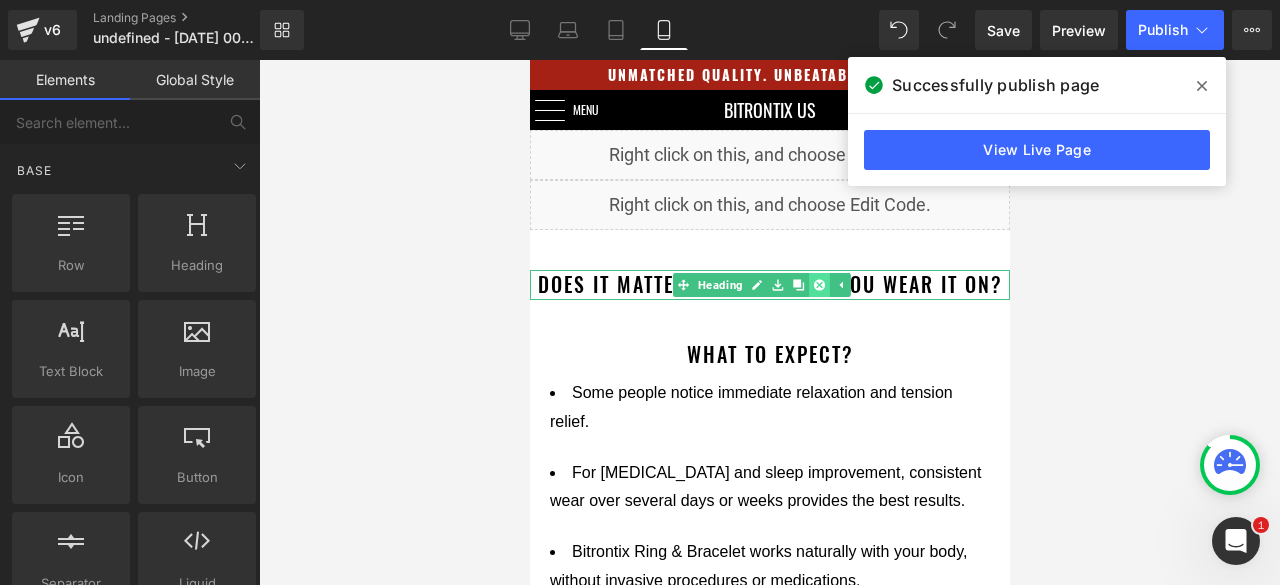 click 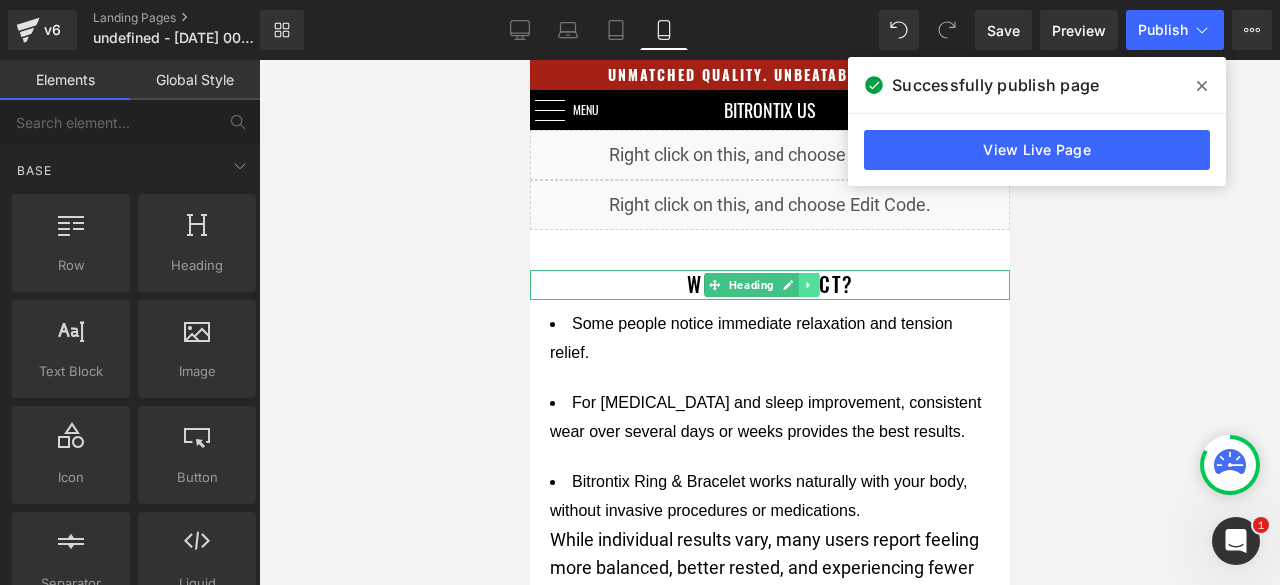 click 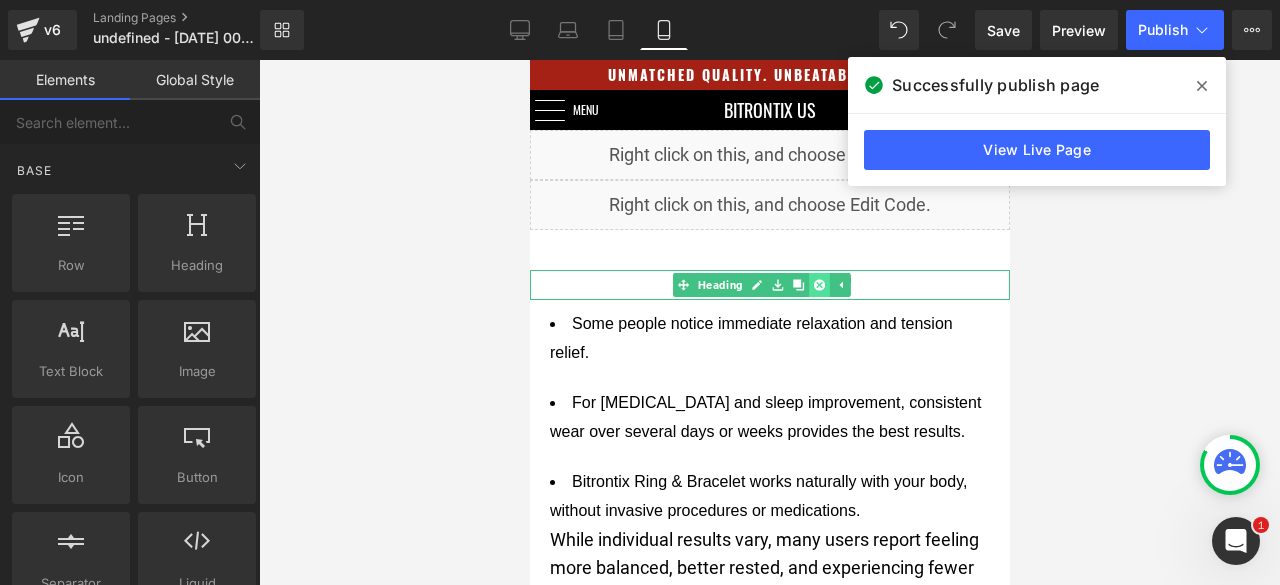 click at bounding box center (819, 285) 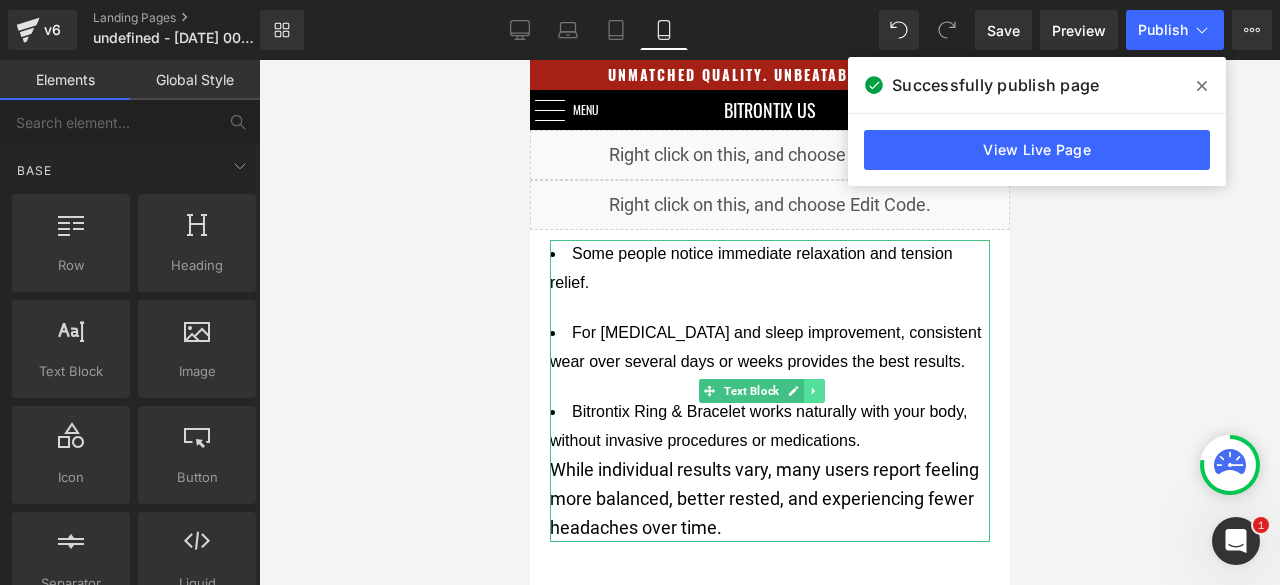 click at bounding box center [813, 391] 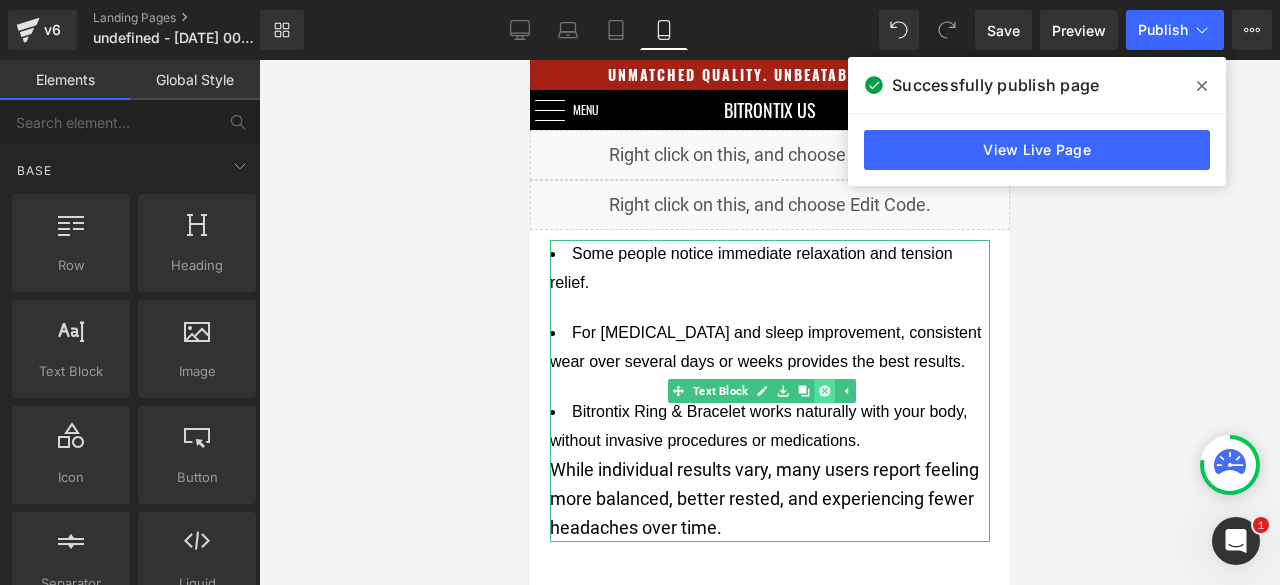 click at bounding box center (824, 391) 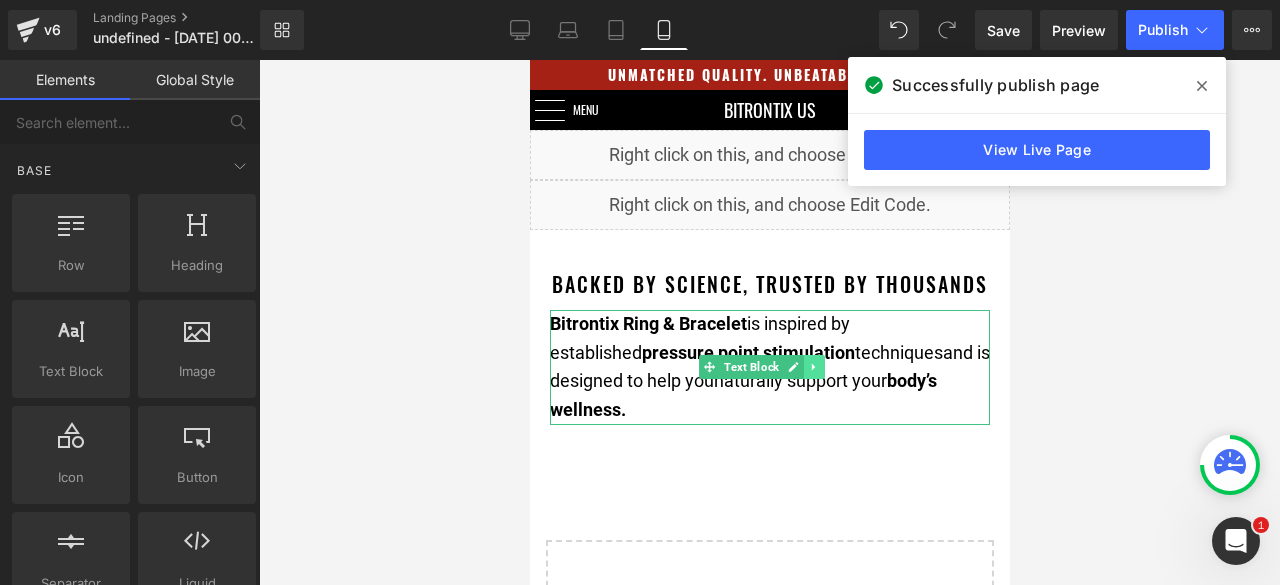 click 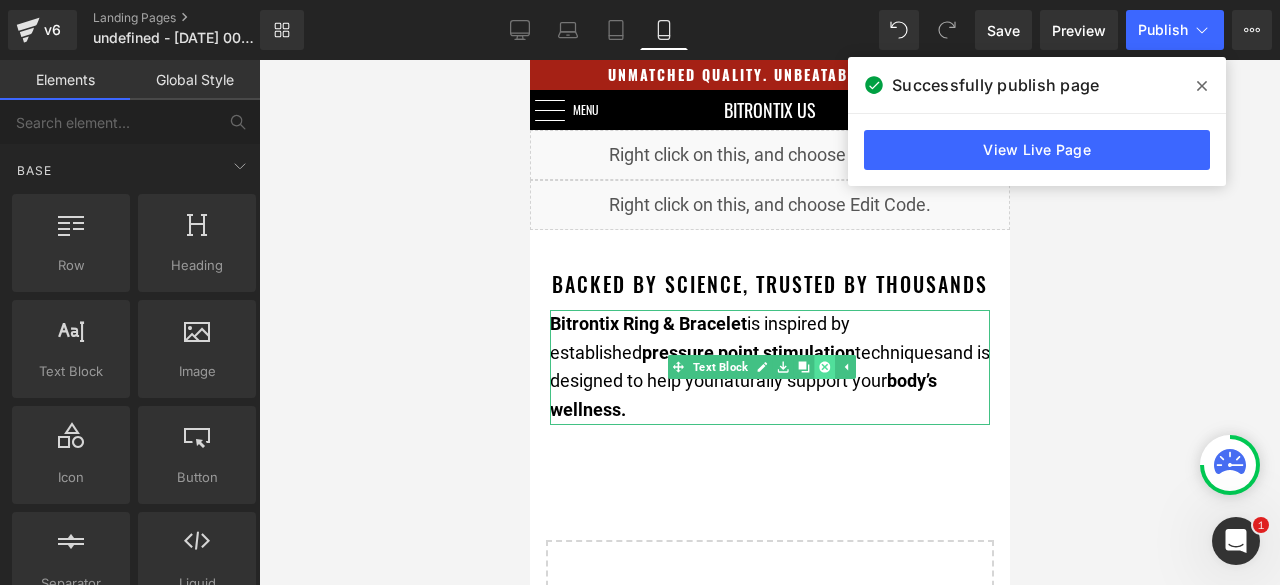 click 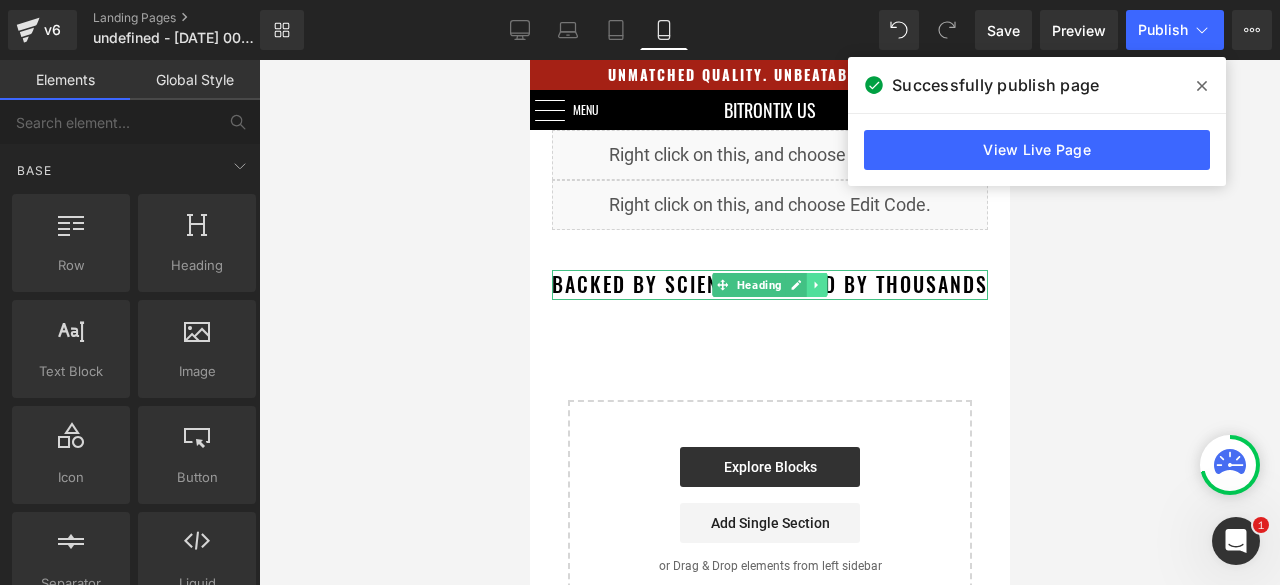 click 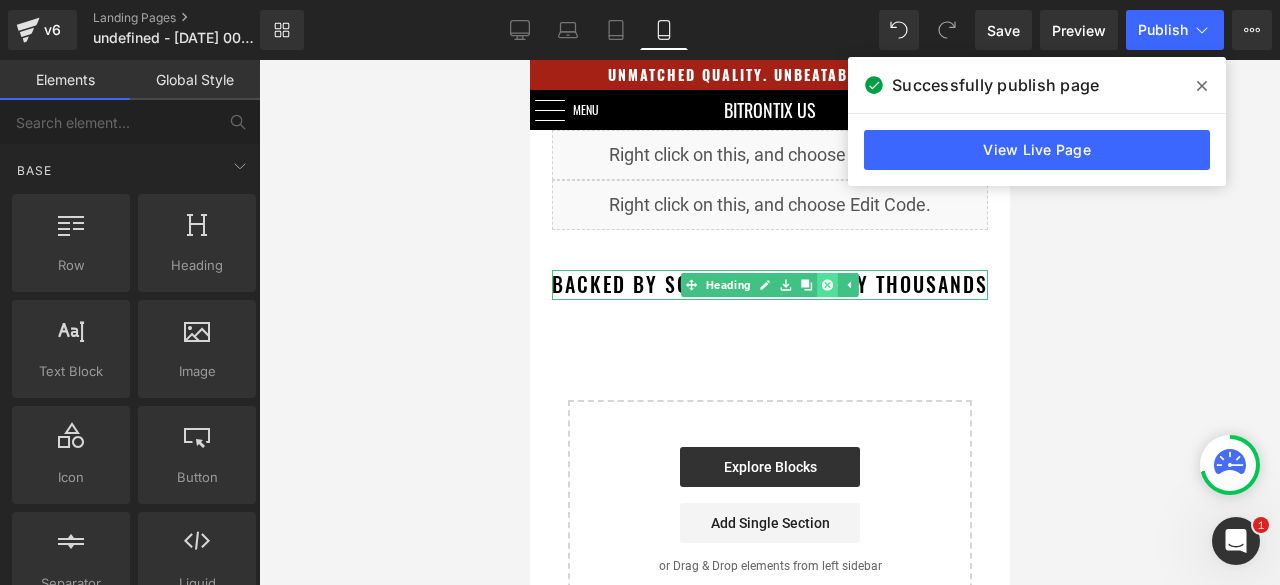 click 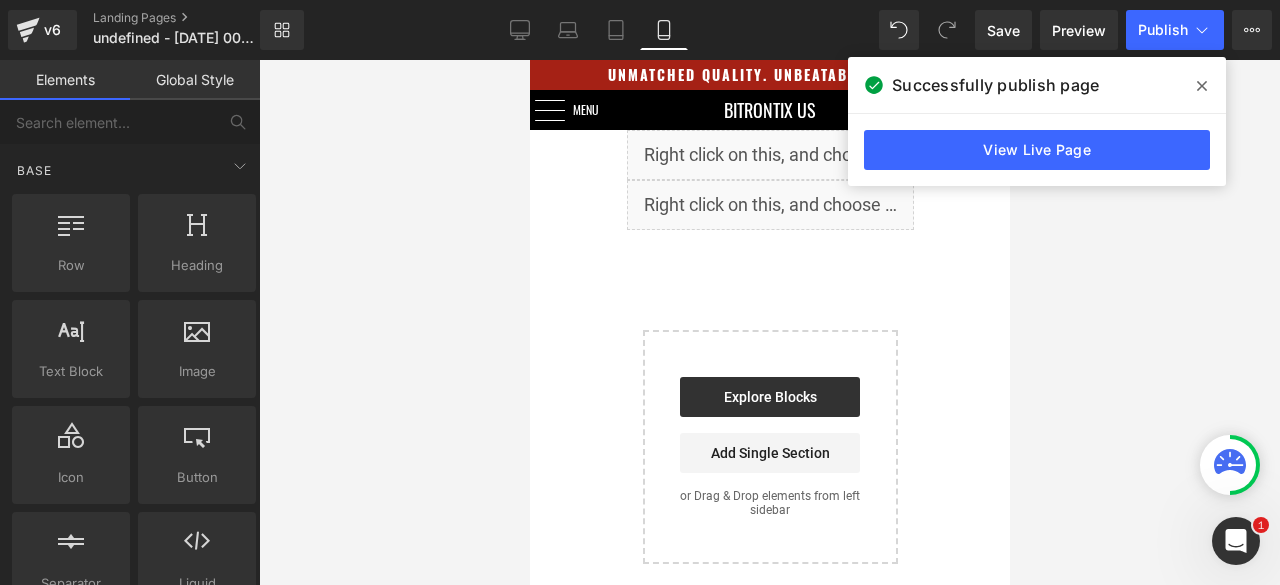 click 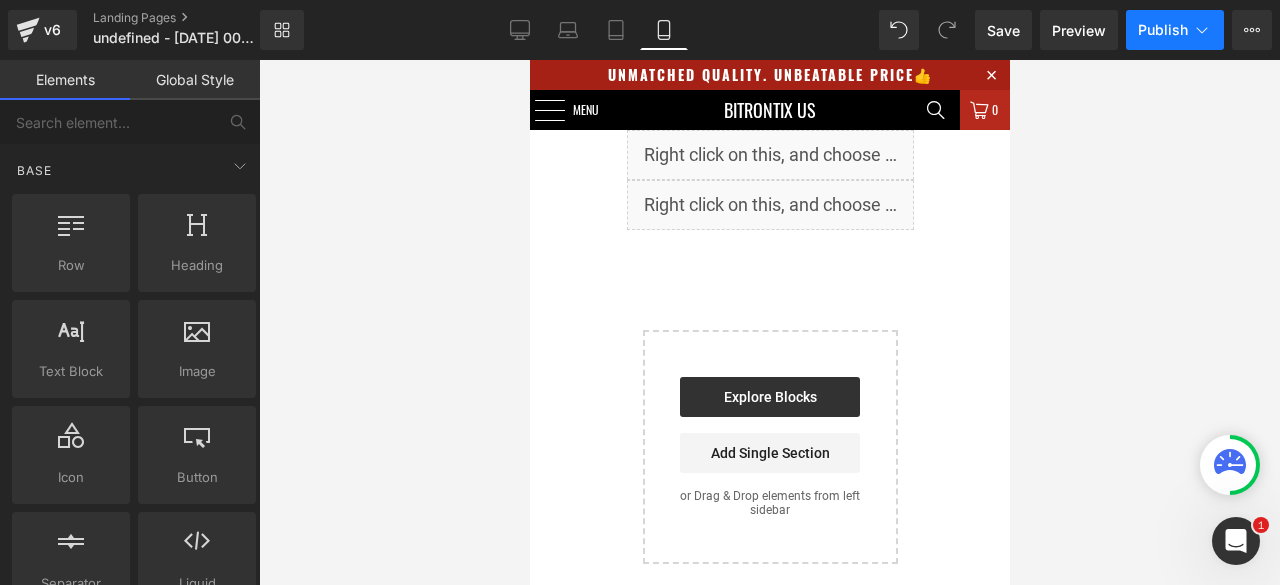 click on "Publish" at bounding box center (1163, 30) 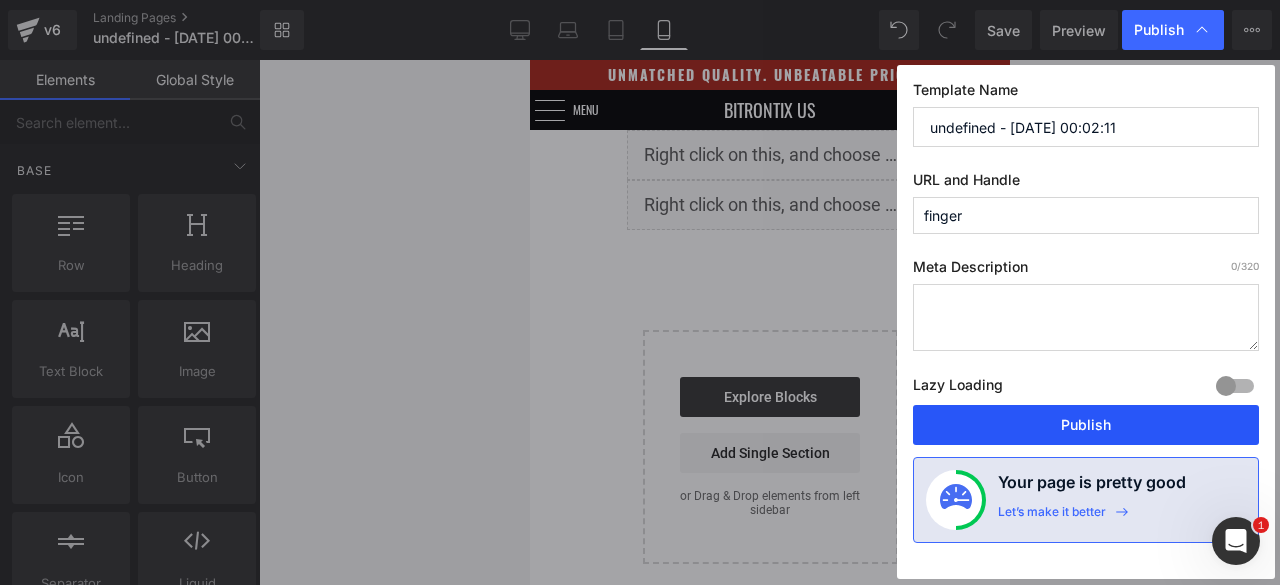 click on "Publish" at bounding box center [1086, 425] 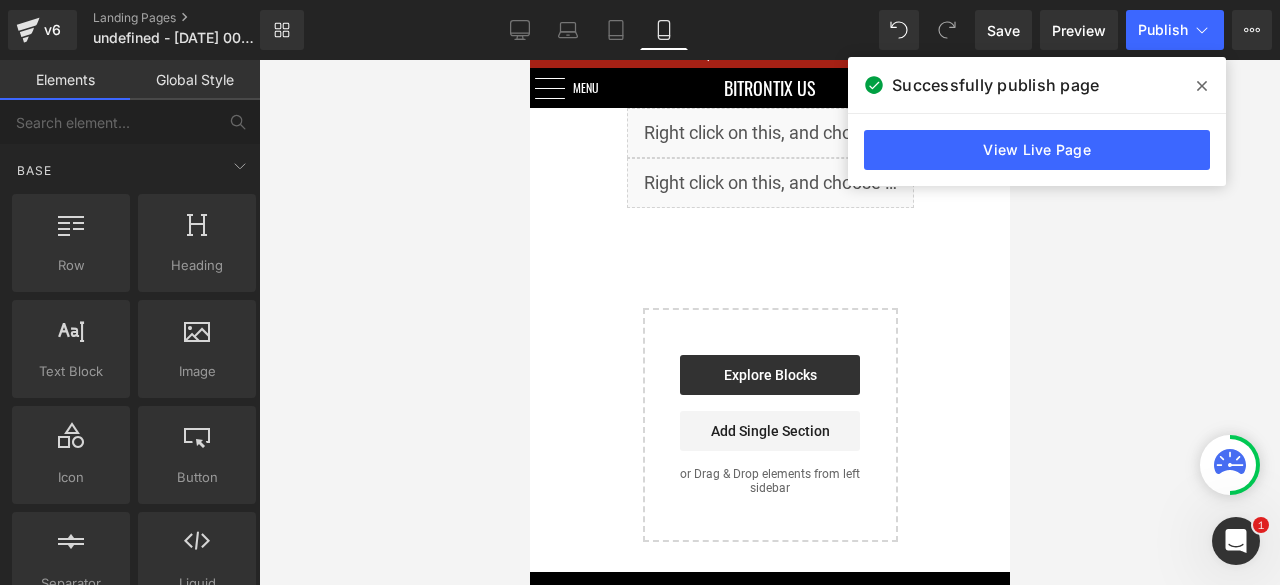 scroll, scrollTop: 0, scrollLeft: 0, axis: both 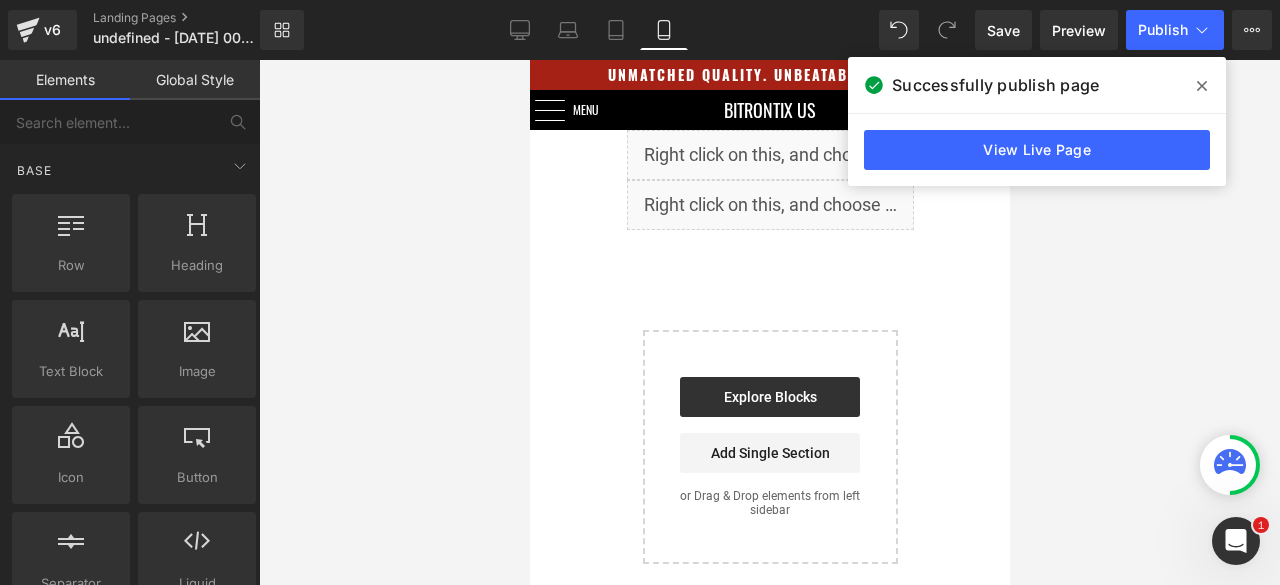 click on "Liquid" at bounding box center (769, 205) 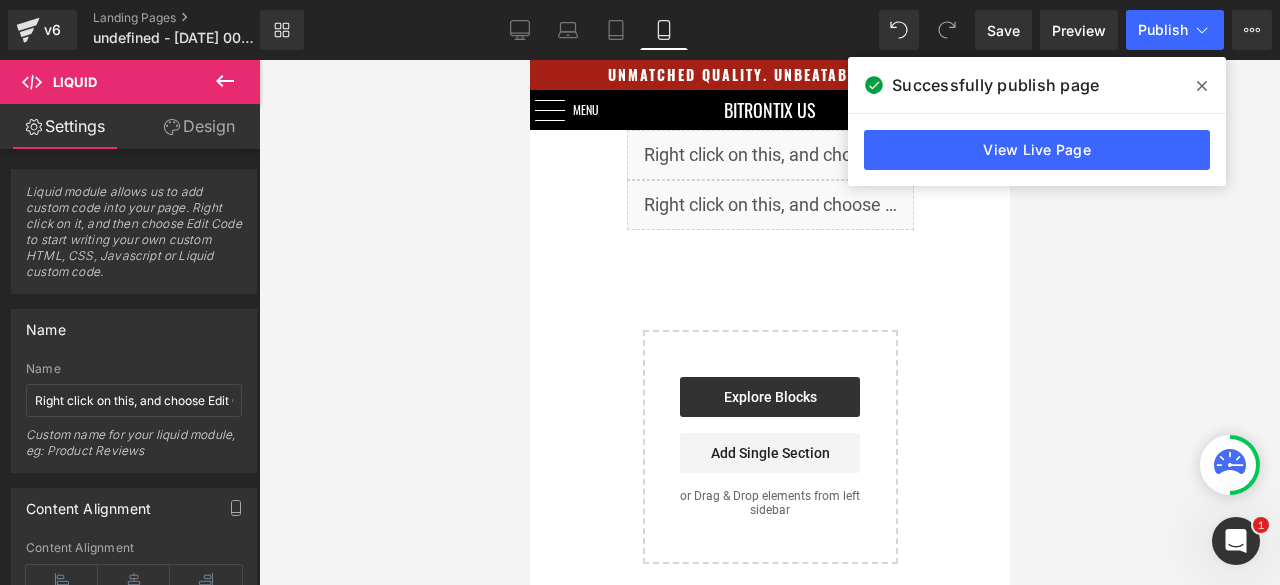 click 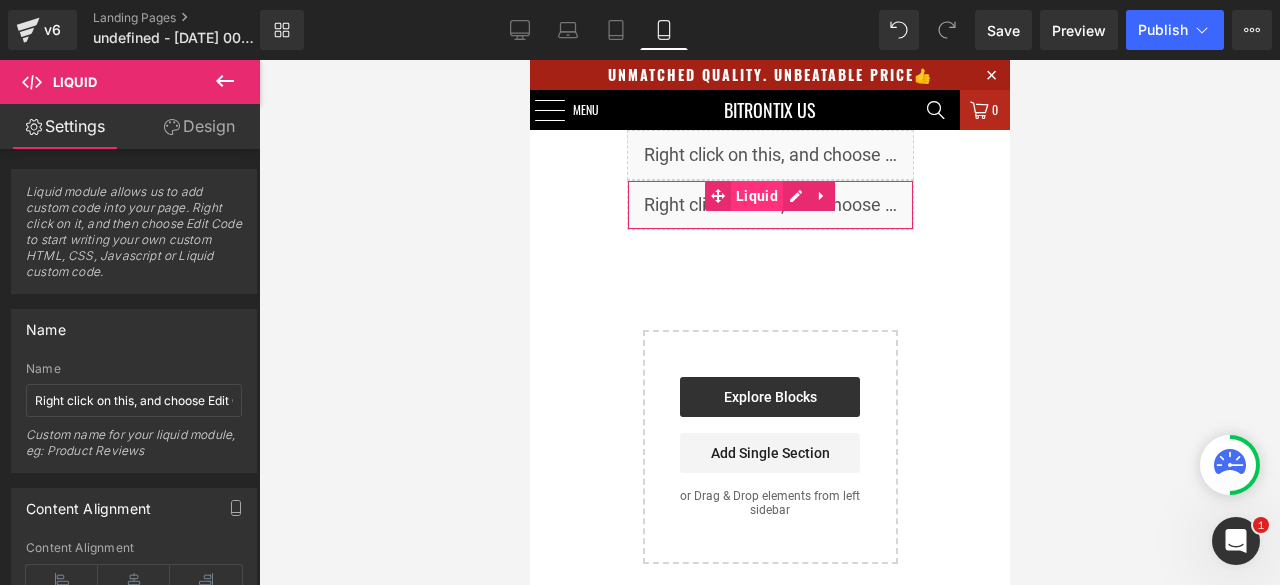 click on "Liquid" at bounding box center (756, 196) 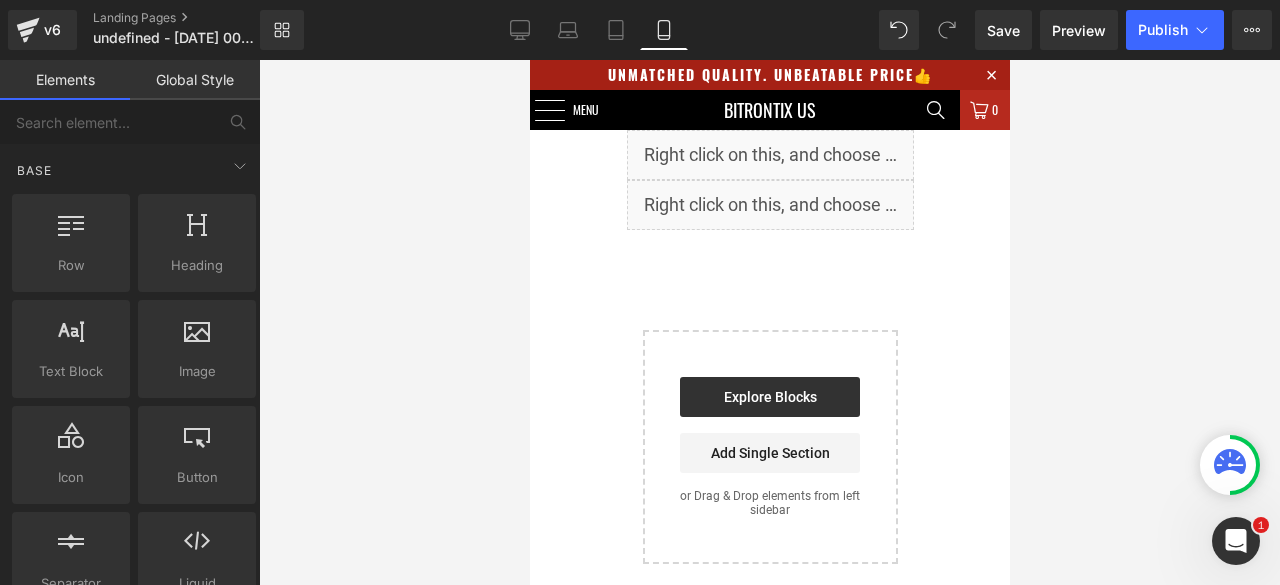 click on "Liquid         Liquid
Select your layout" at bounding box center [769, 362] 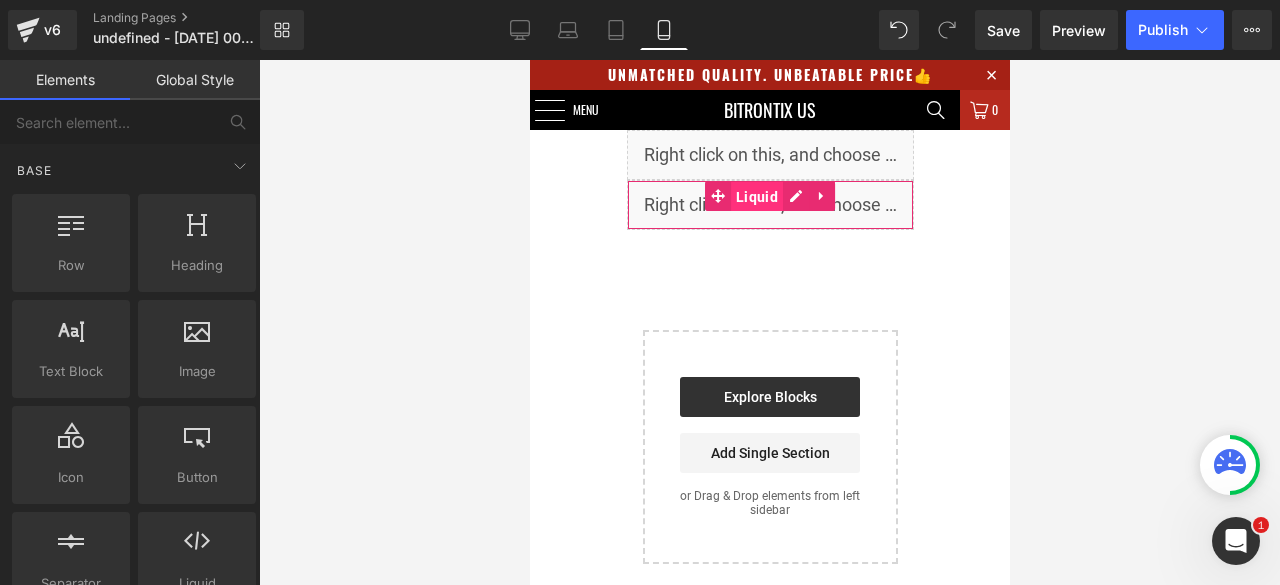 click on "Liquid" at bounding box center [756, 197] 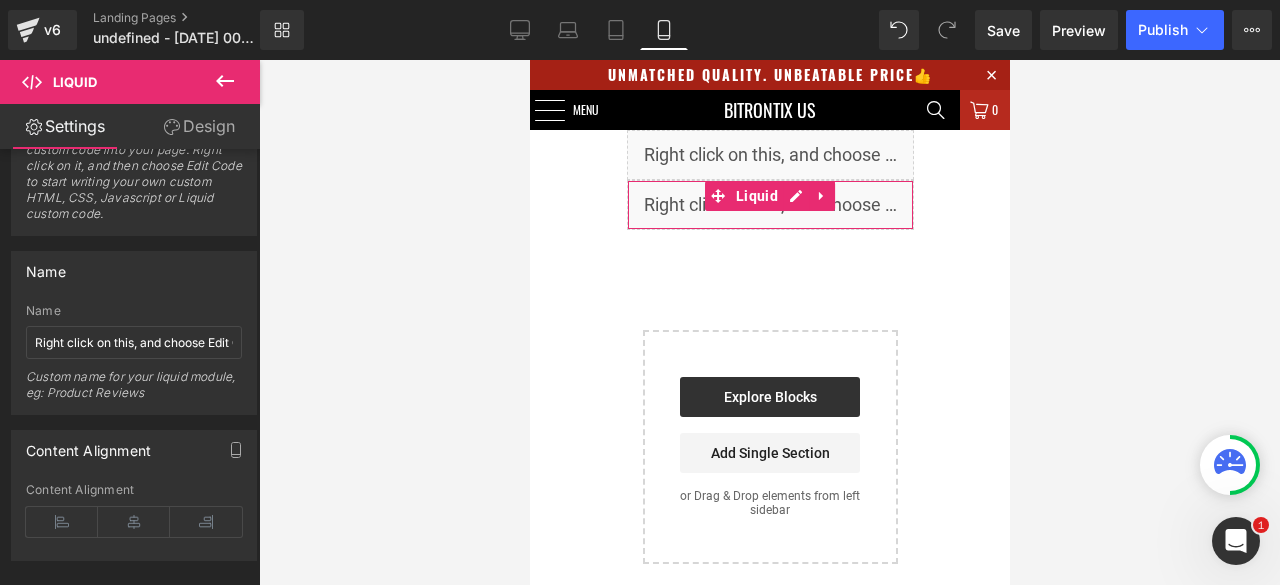 scroll, scrollTop: 86, scrollLeft: 0, axis: vertical 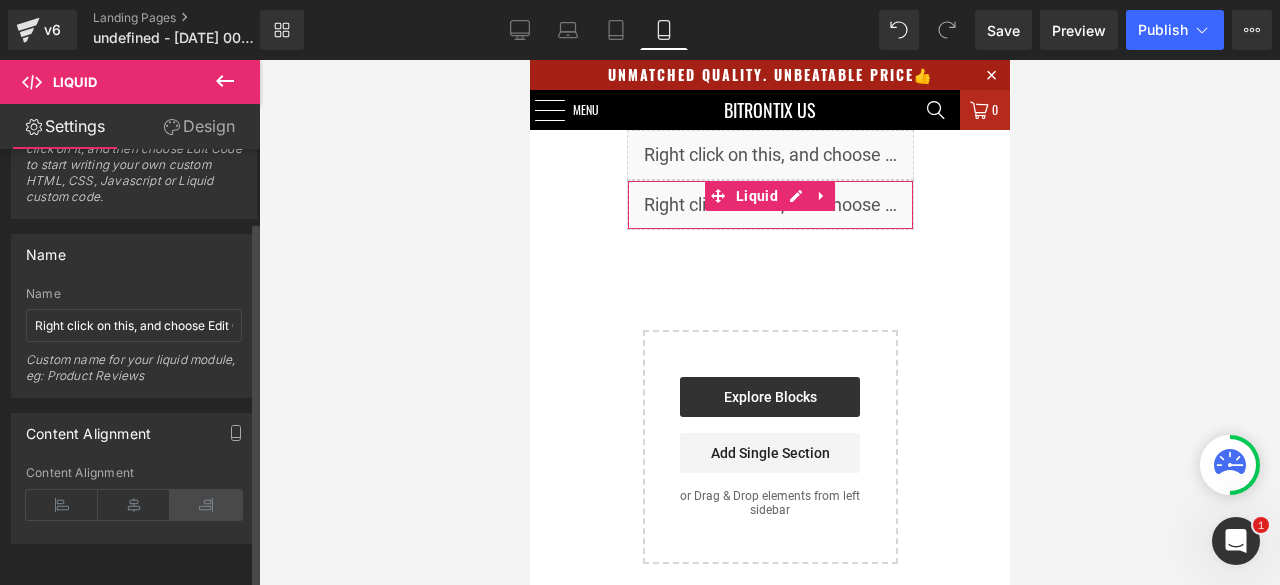 click at bounding box center [134, 505] 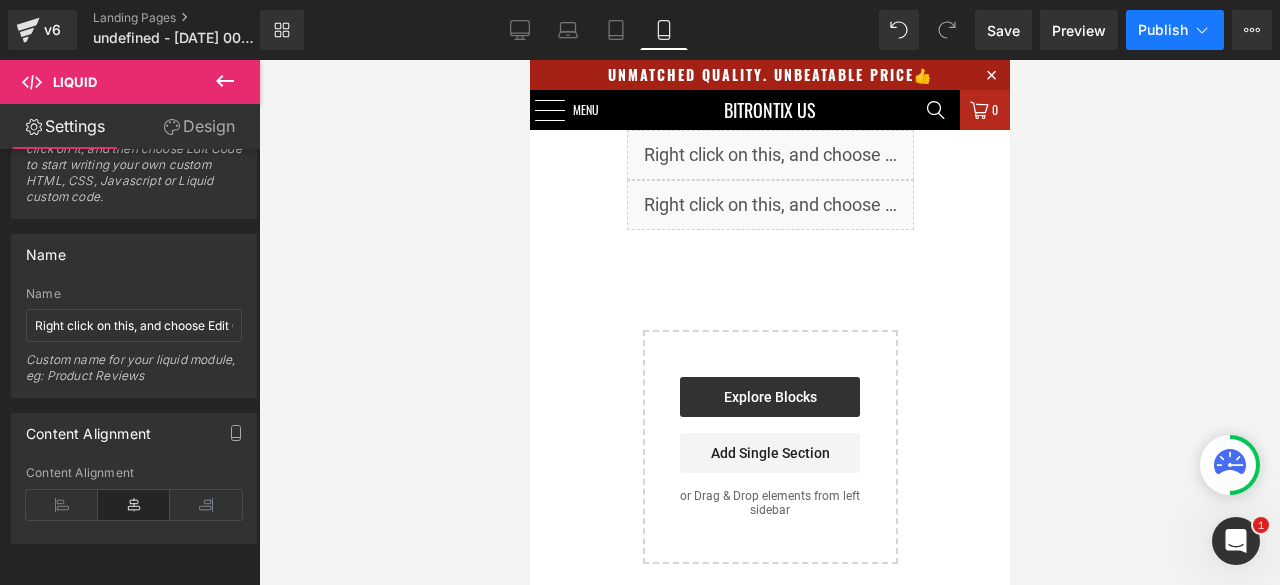 click on "Publish" at bounding box center [1163, 30] 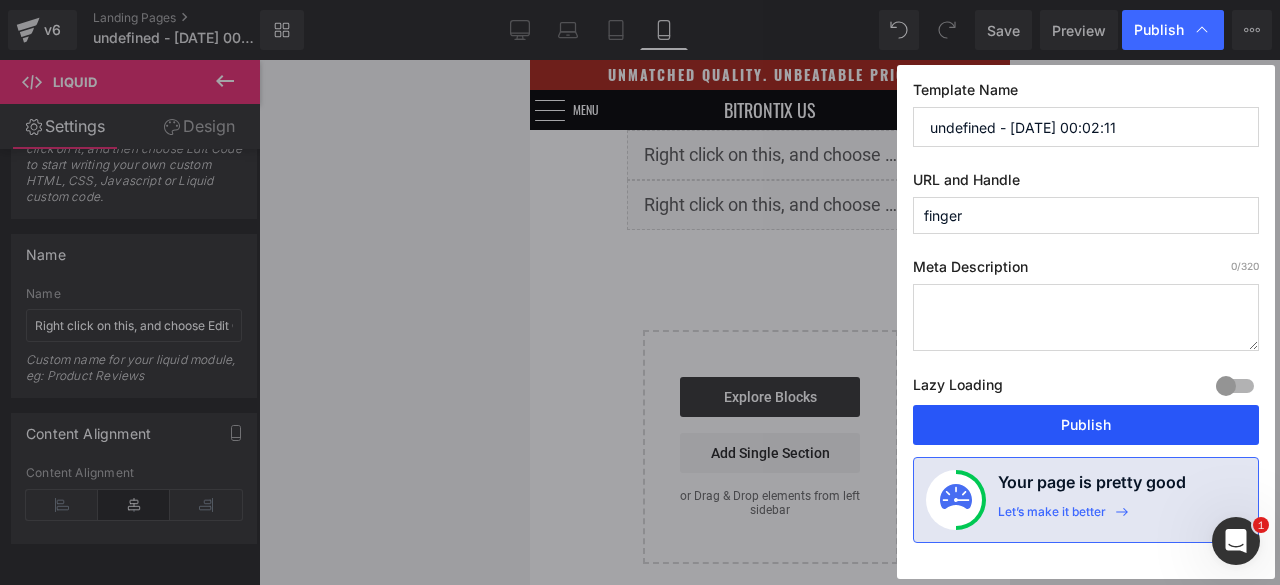 click on "Publish" at bounding box center (1086, 425) 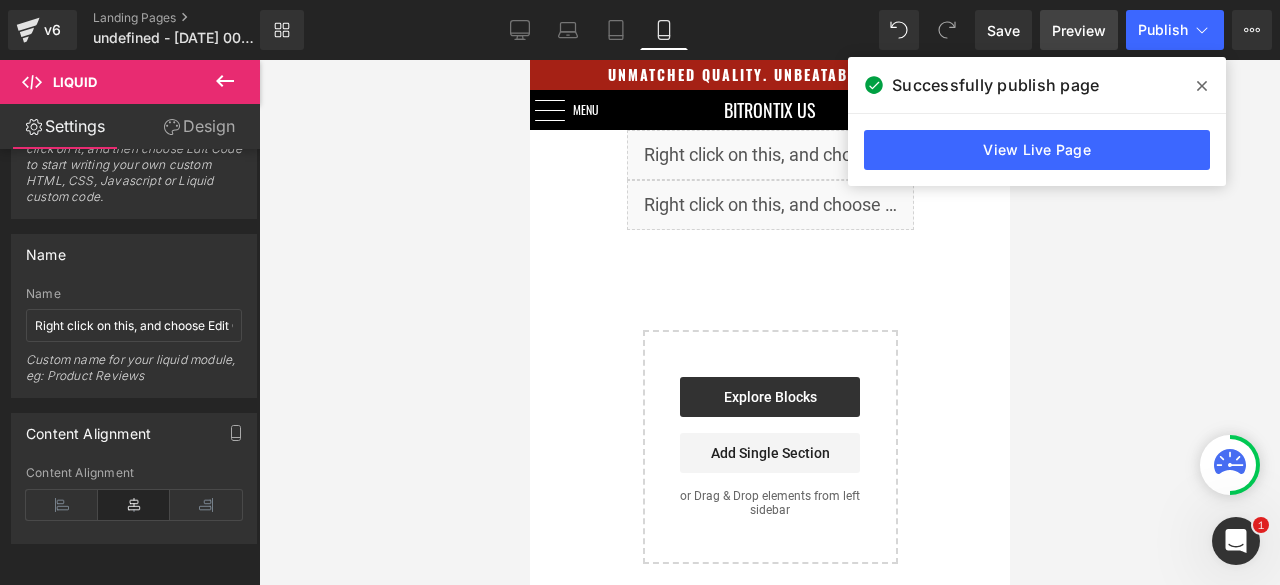 click on "Preview" at bounding box center (1079, 30) 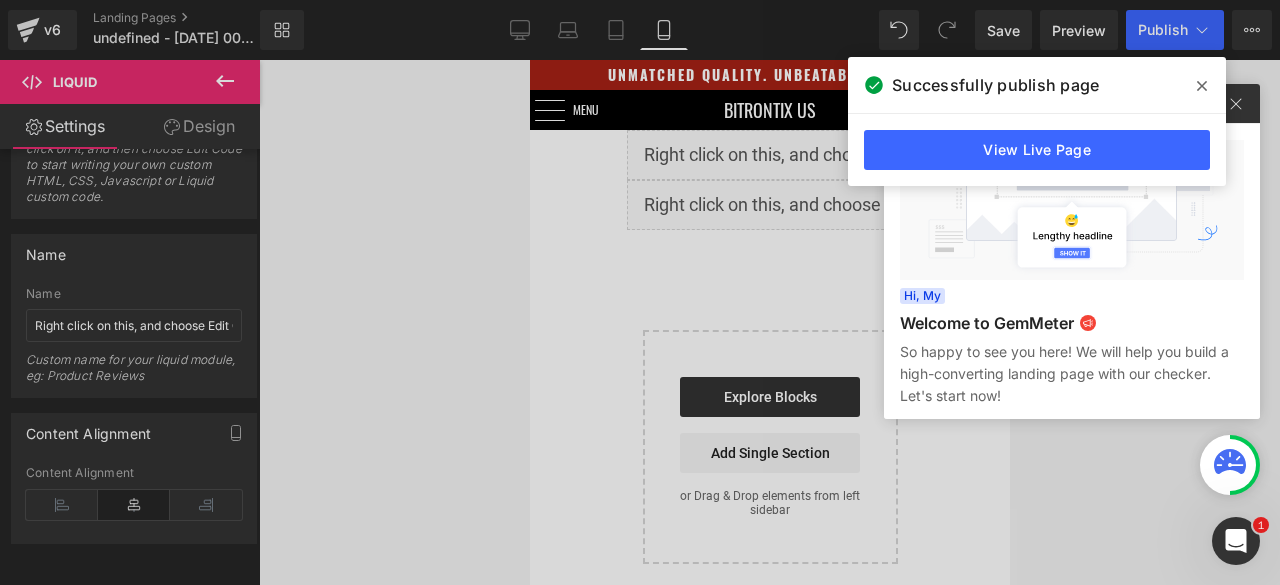 click at bounding box center (640, 292) 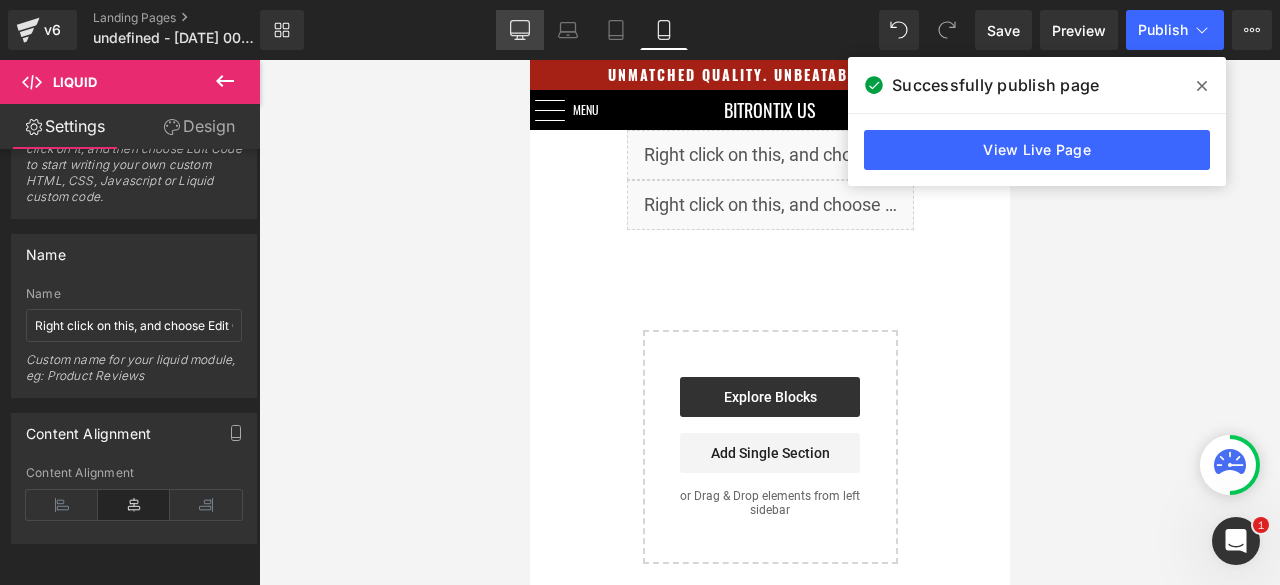 click 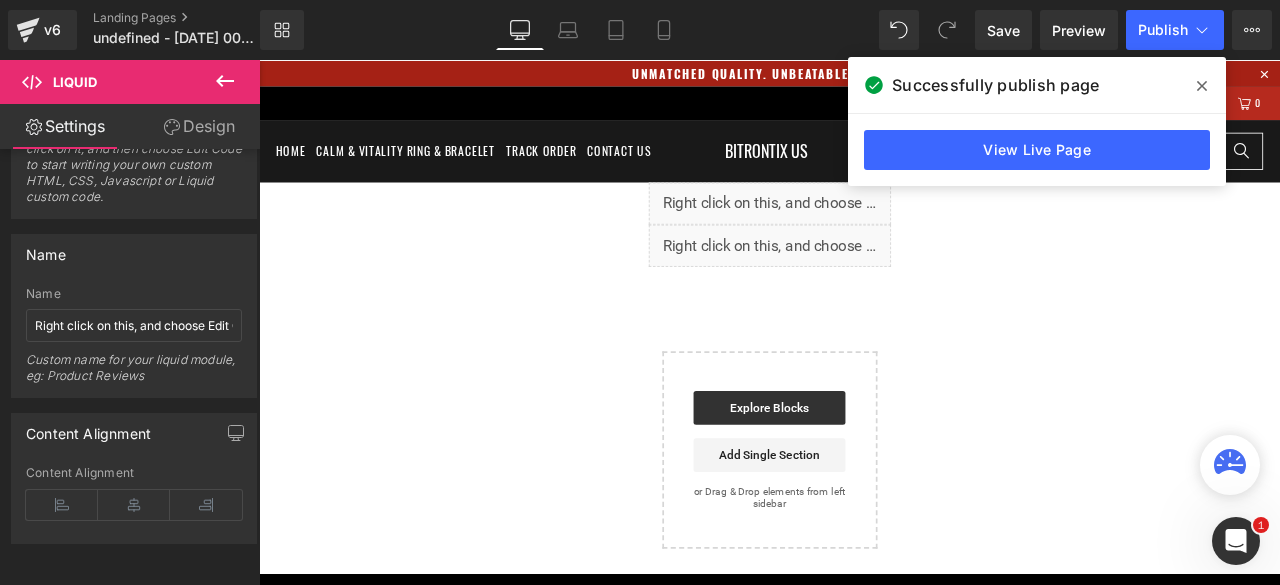 scroll, scrollTop: 73, scrollLeft: 0, axis: vertical 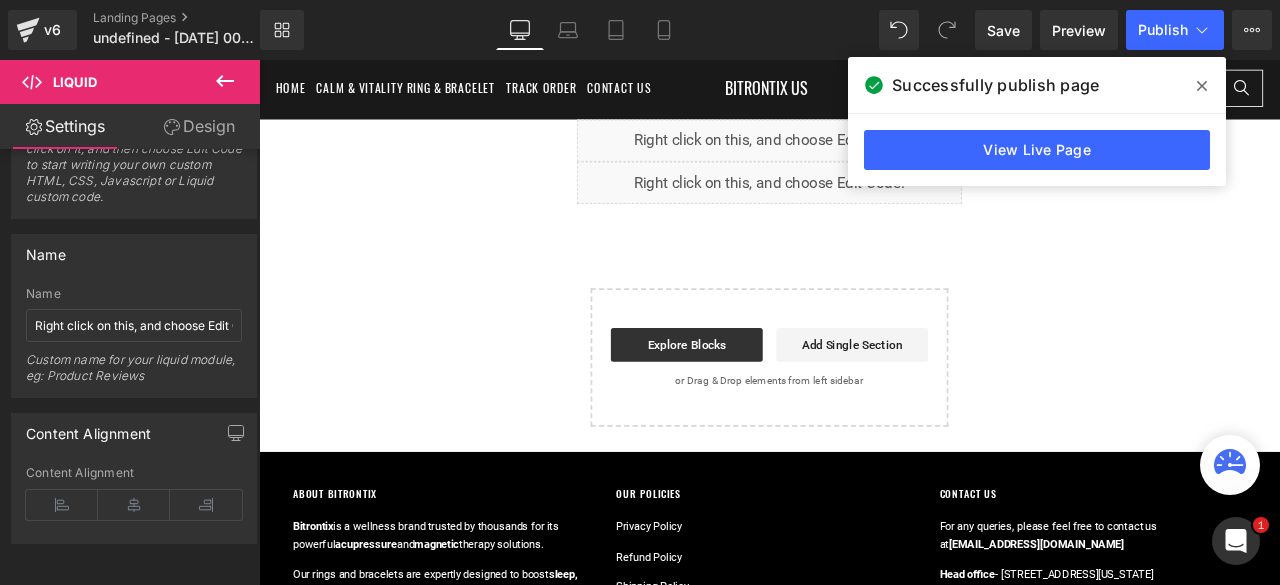 click at bounding box center (1202, 86) 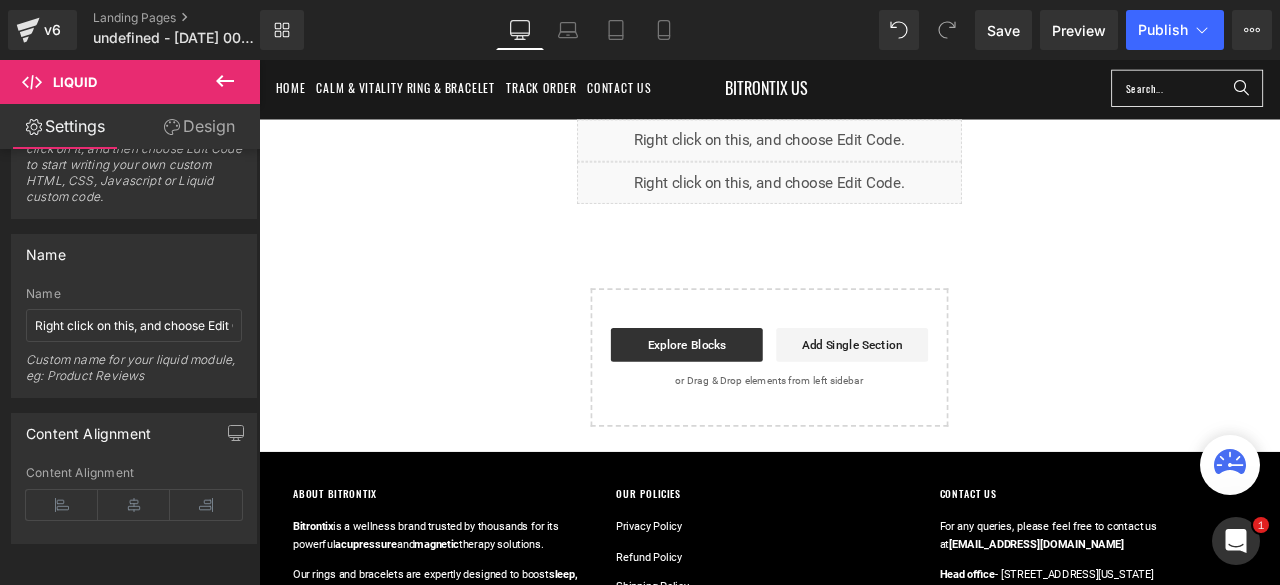 click 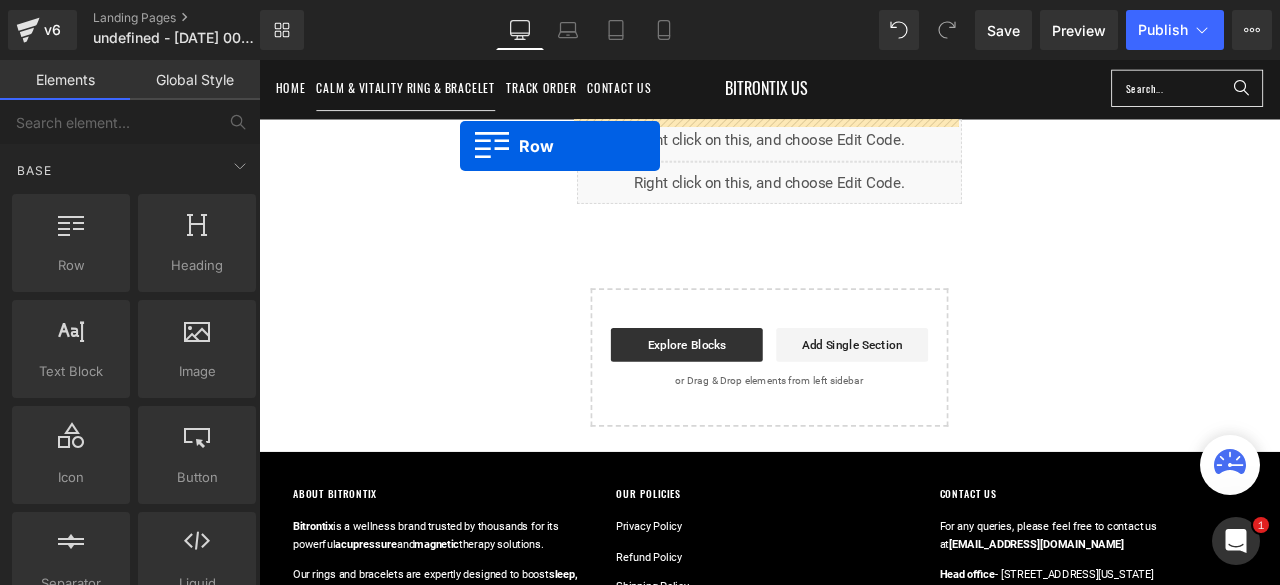 scroll, scrollTop: 0, scrollLeft: 0, axis: both 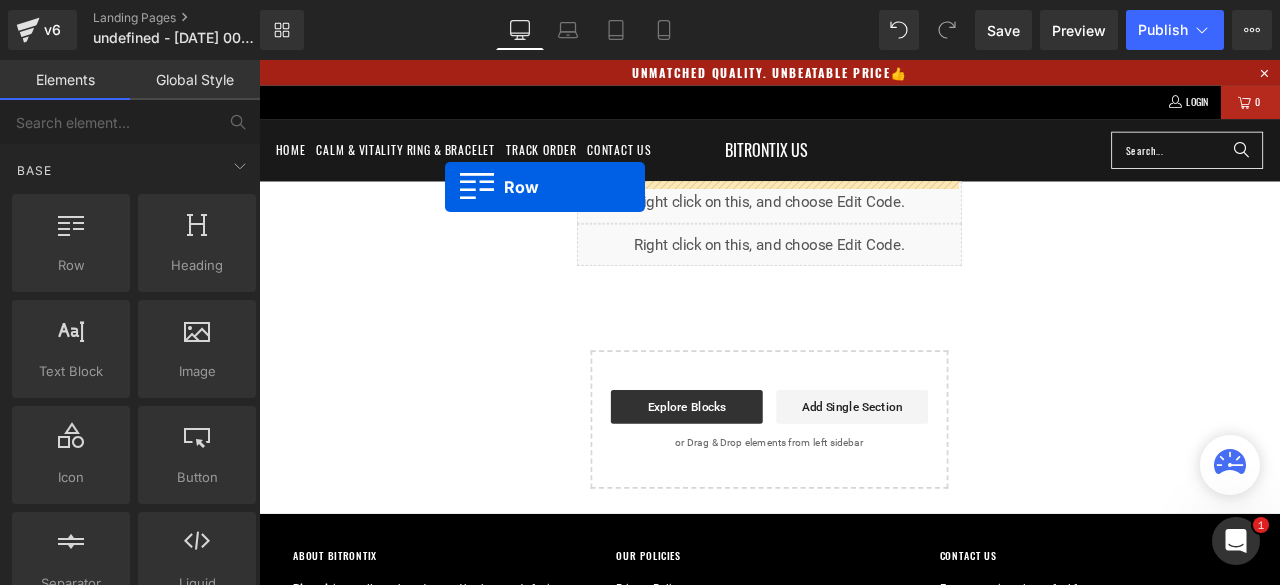 drag, startPoint x: 338, startPoint y: 287, endPoint x: 480, endPoint y: 210, distance: 161.53328 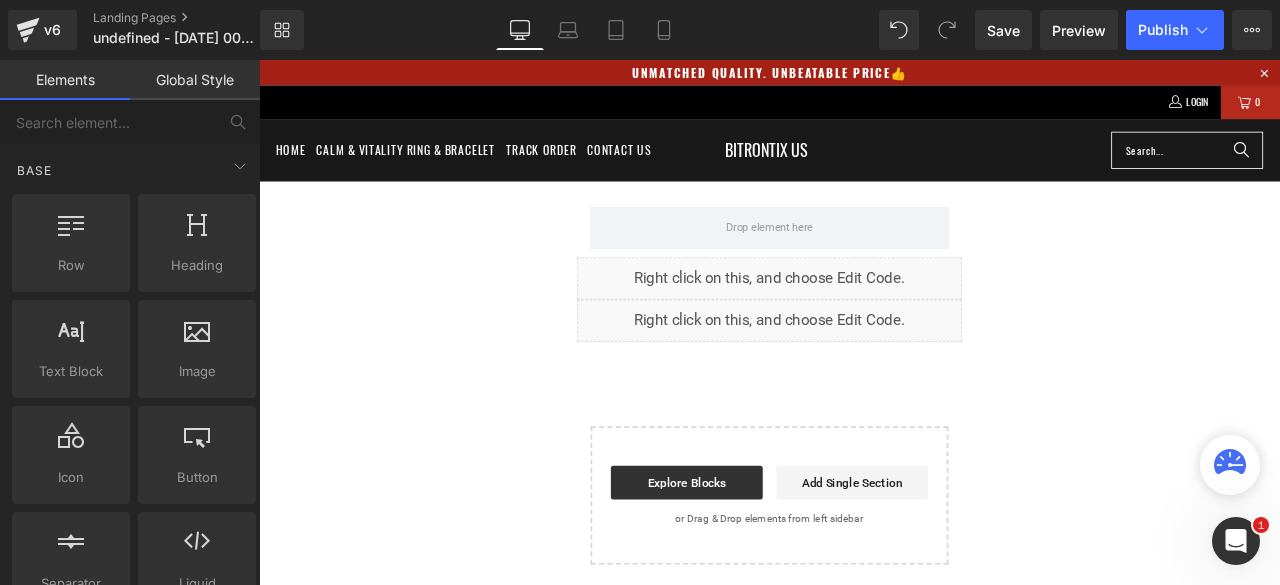 click on "Row         Liquid         Liquid
Select your layout" at bounding box center [864, 446] 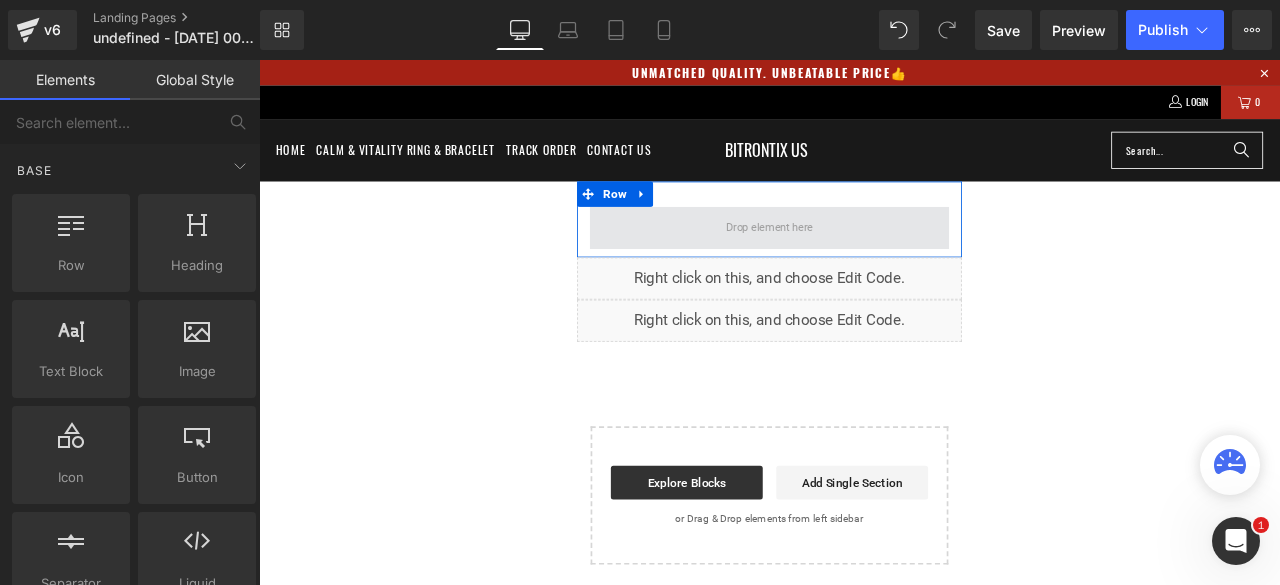 click at bounding box center (864, 259) 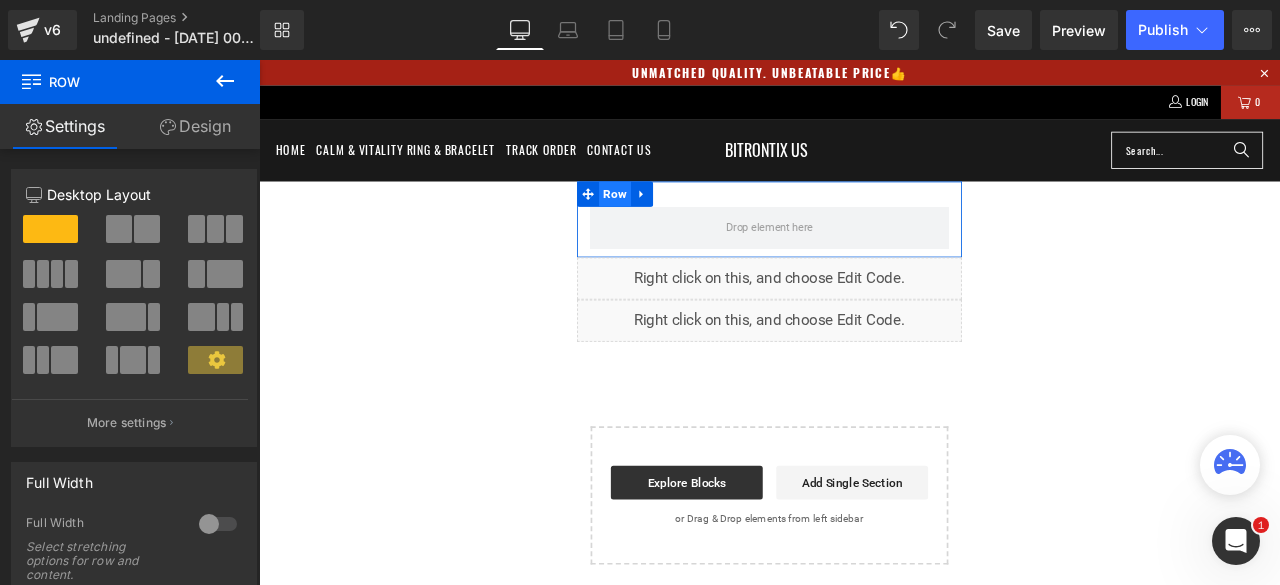 click on "Row" at bounding box center [681, 219] 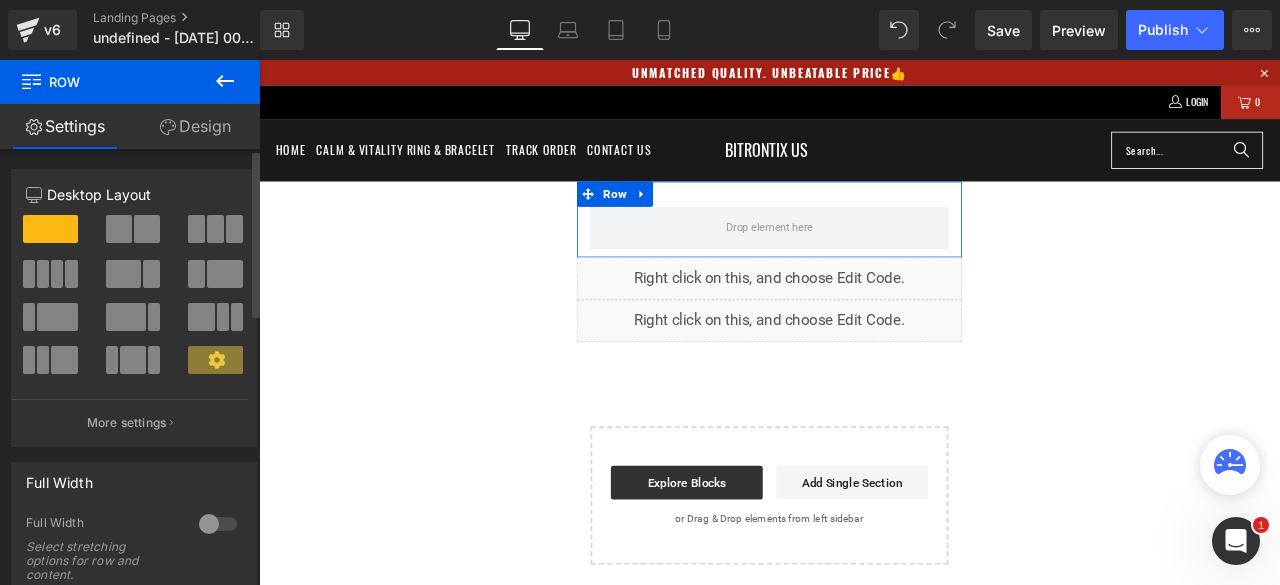 click at bounding box center (147, 229) 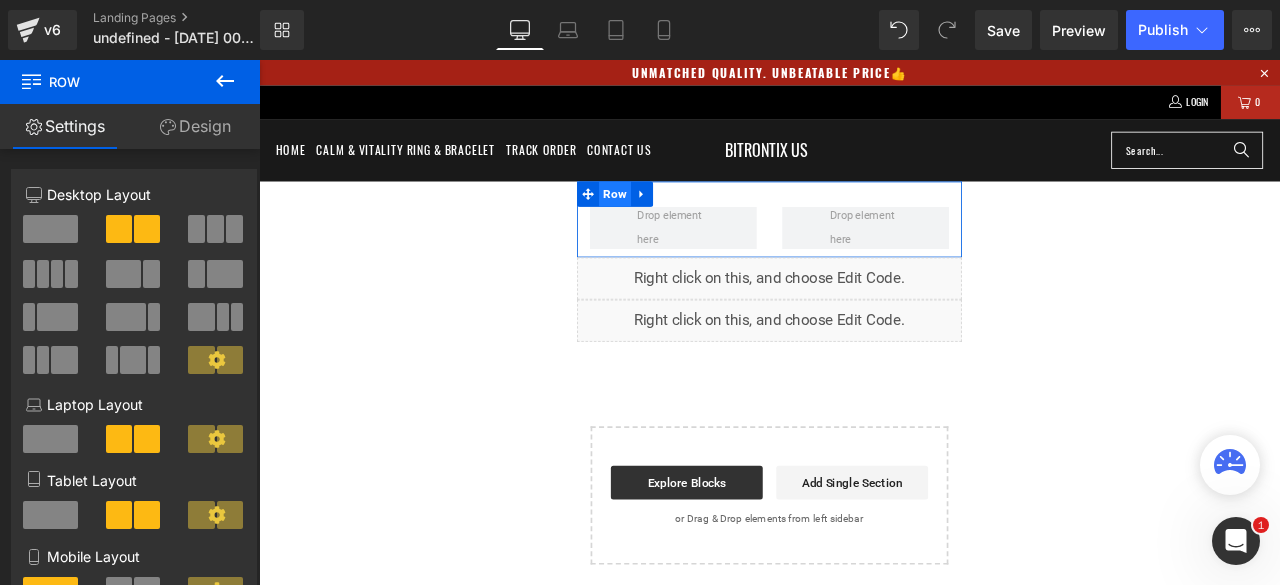 click on "Row" at bounding box center [681, 219] 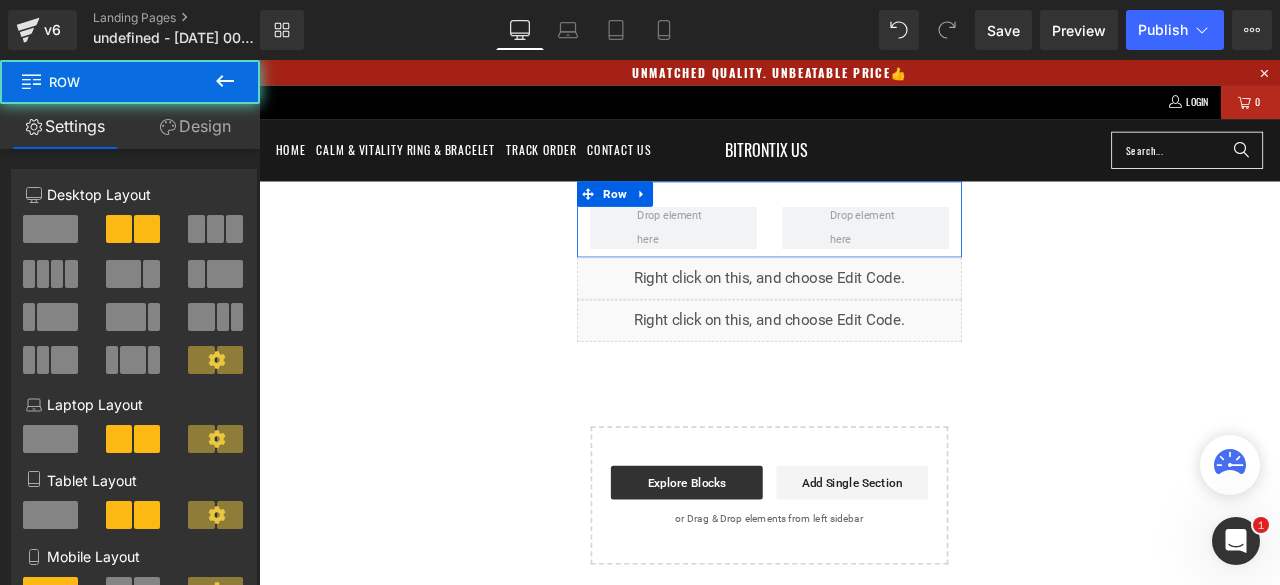 click on "Design" at bounding box center [195, 126] 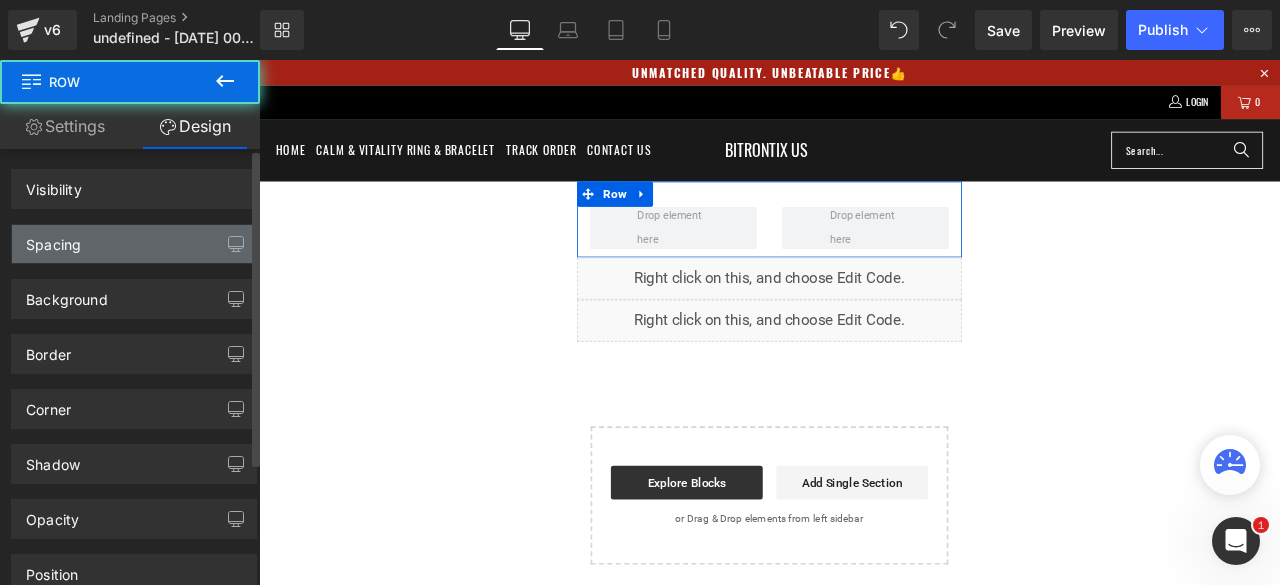 click on "Spacing" at bounding box center [134, 244] 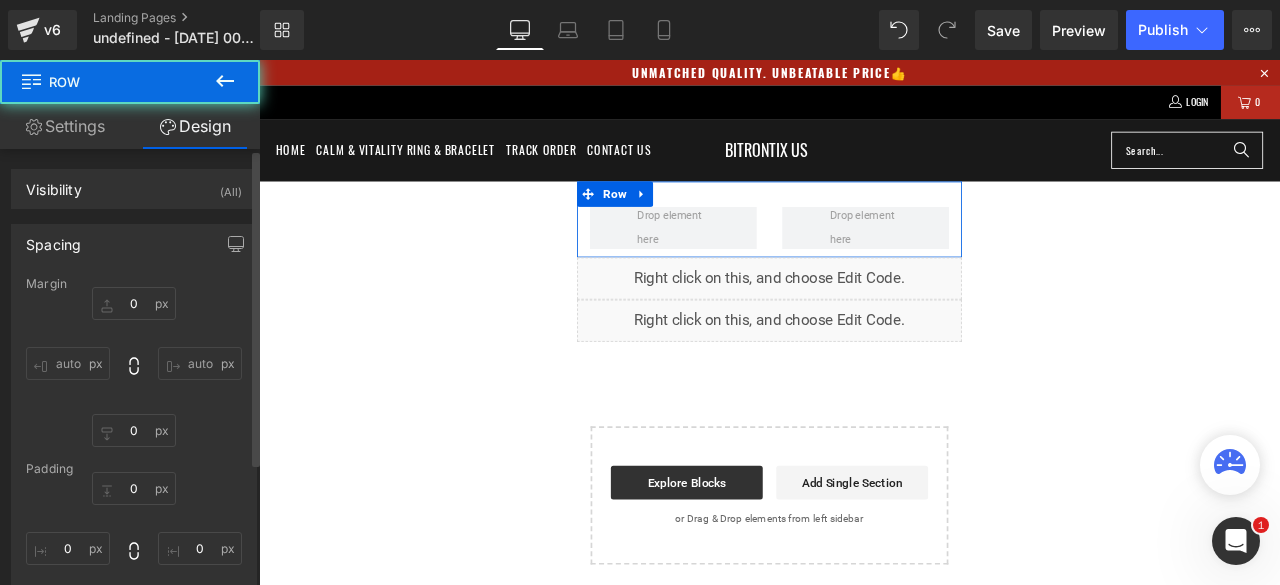 type on "0" 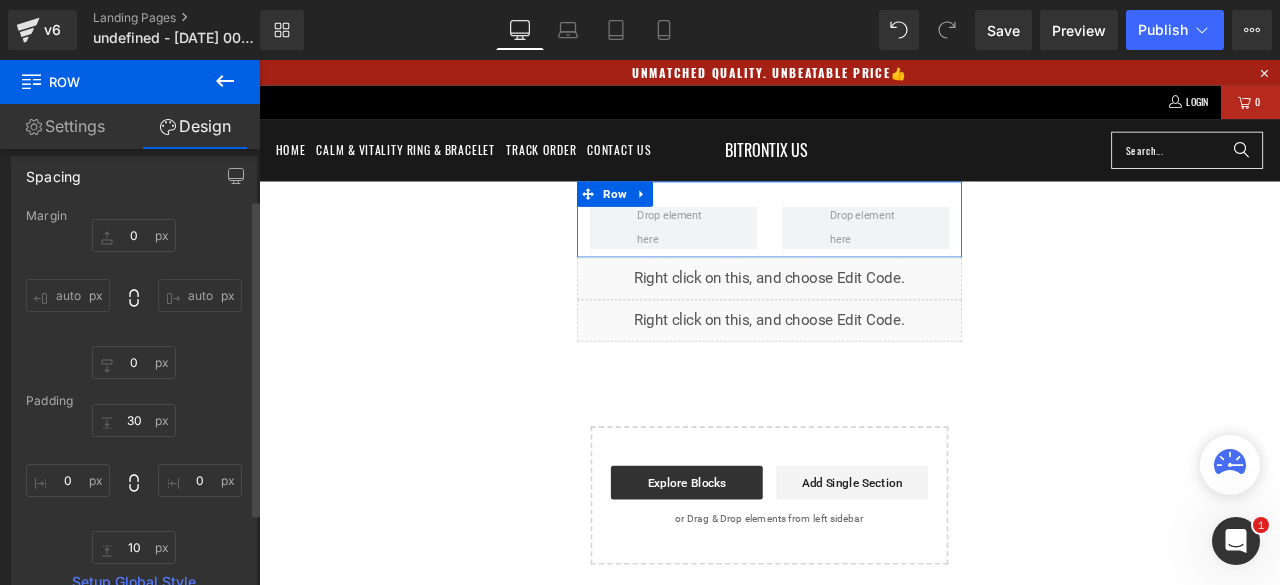 scroll, scrollTop: 100, scrollLeft: 0, axis: vertical 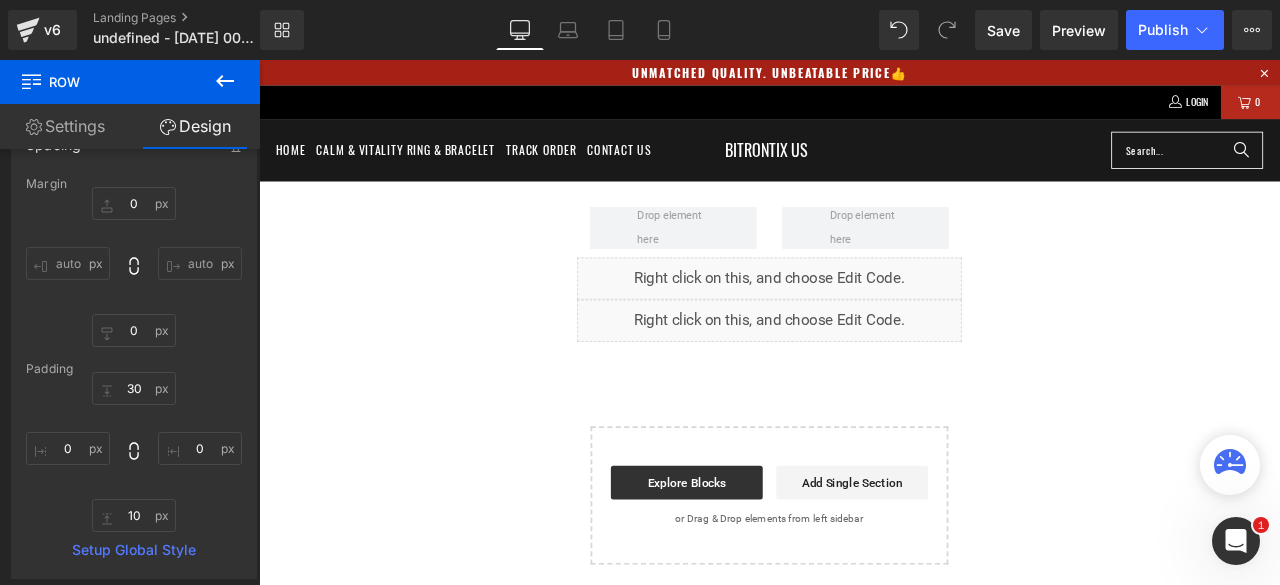 click on "Row         Liquid         Liquid
Select your layout" at bounding box center [864, 446] 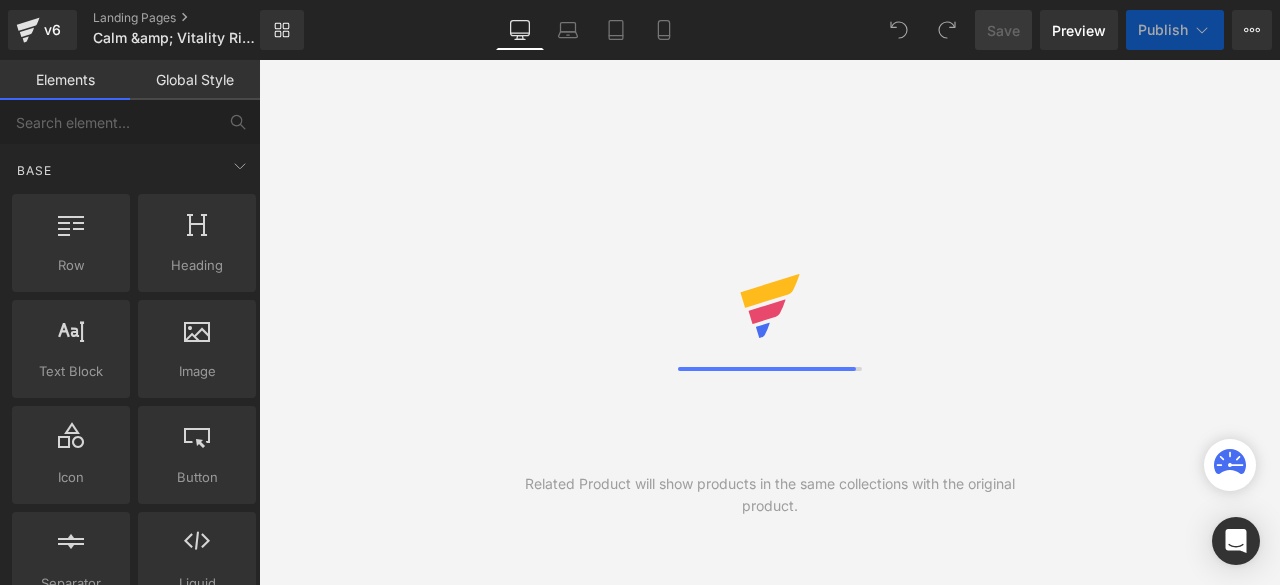 scroll, scrollTop: 0, scrollLeft: 0, axis: both 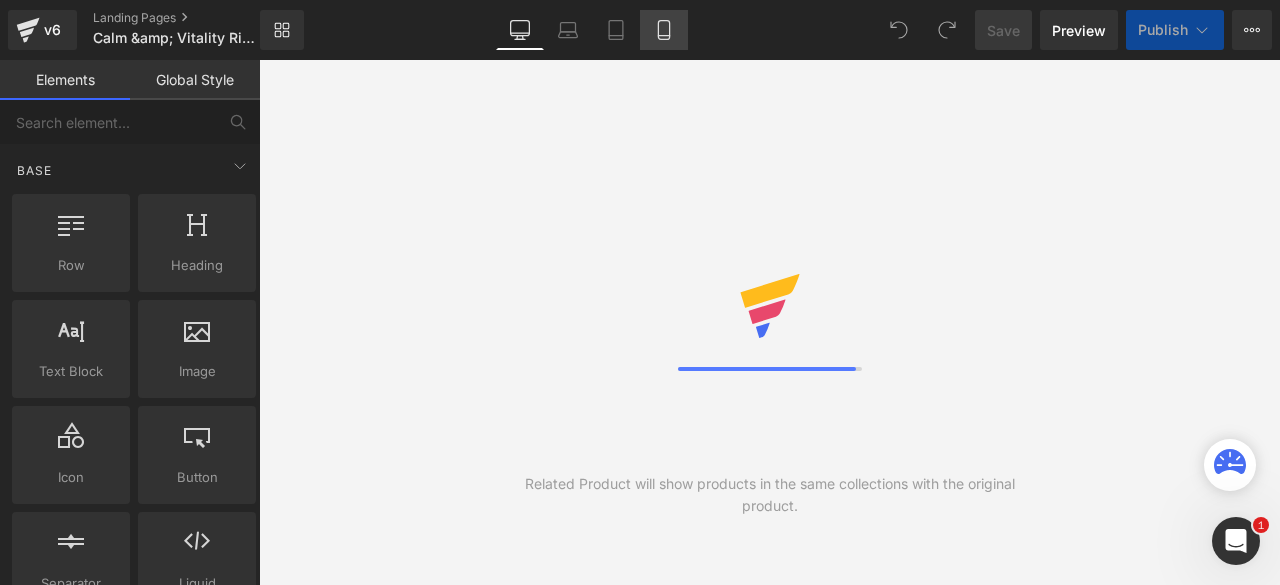 click 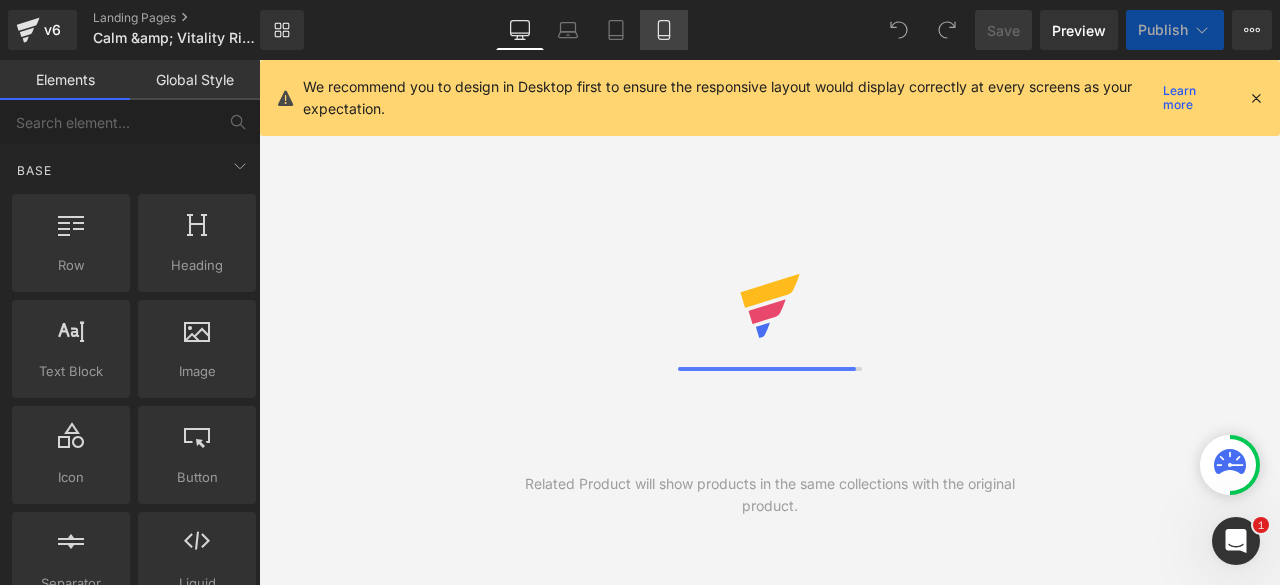 click 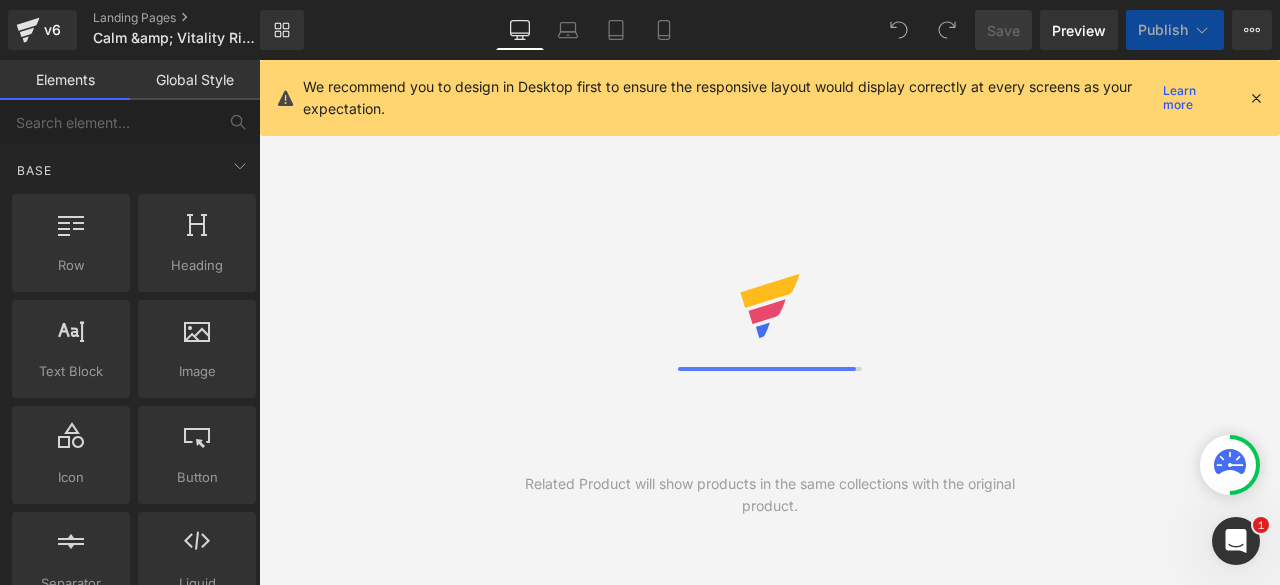 click at bounding box center (1256, 98) 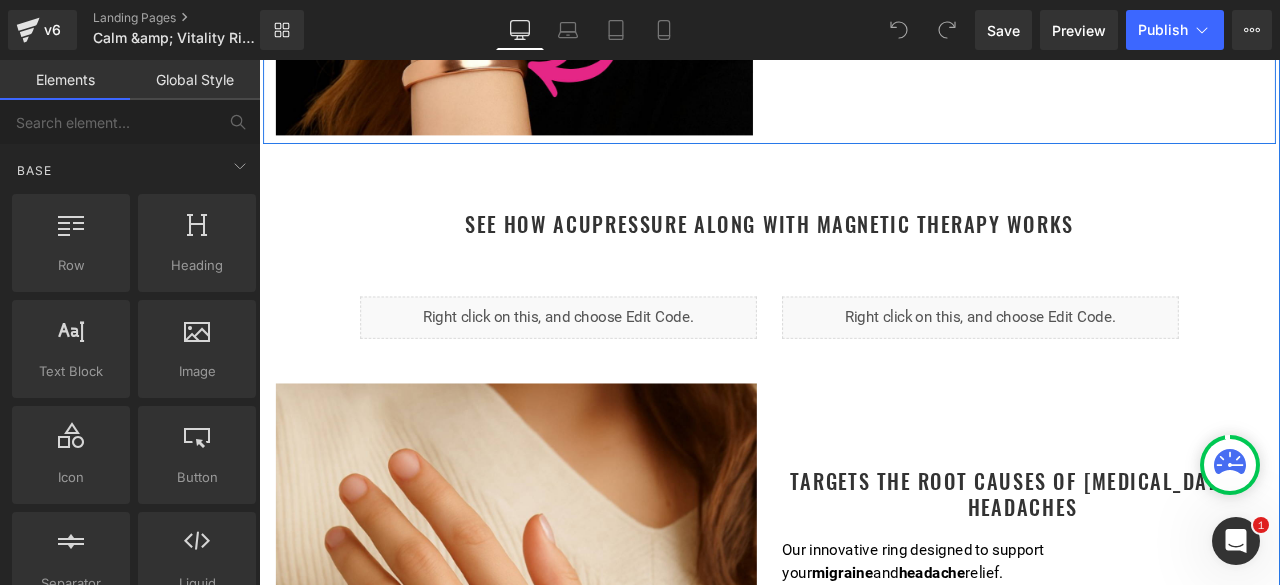 scroll, scrollTop: 3500, scrollLeft: 0, axis: vertical 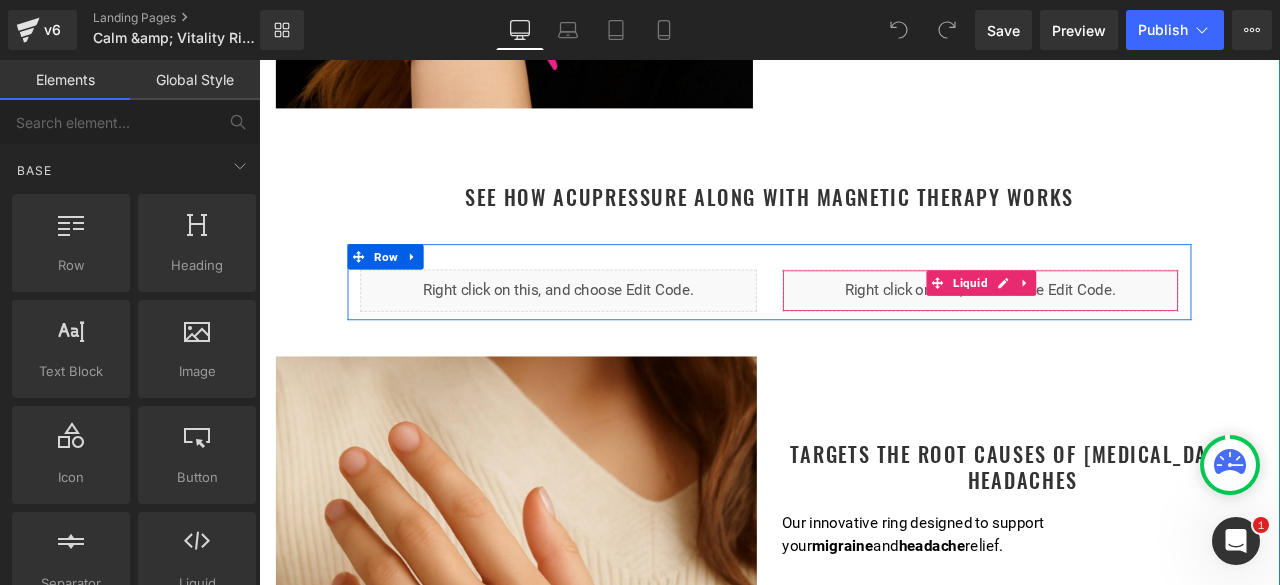 click on "Liquid" at bounding box center (1114, 333) 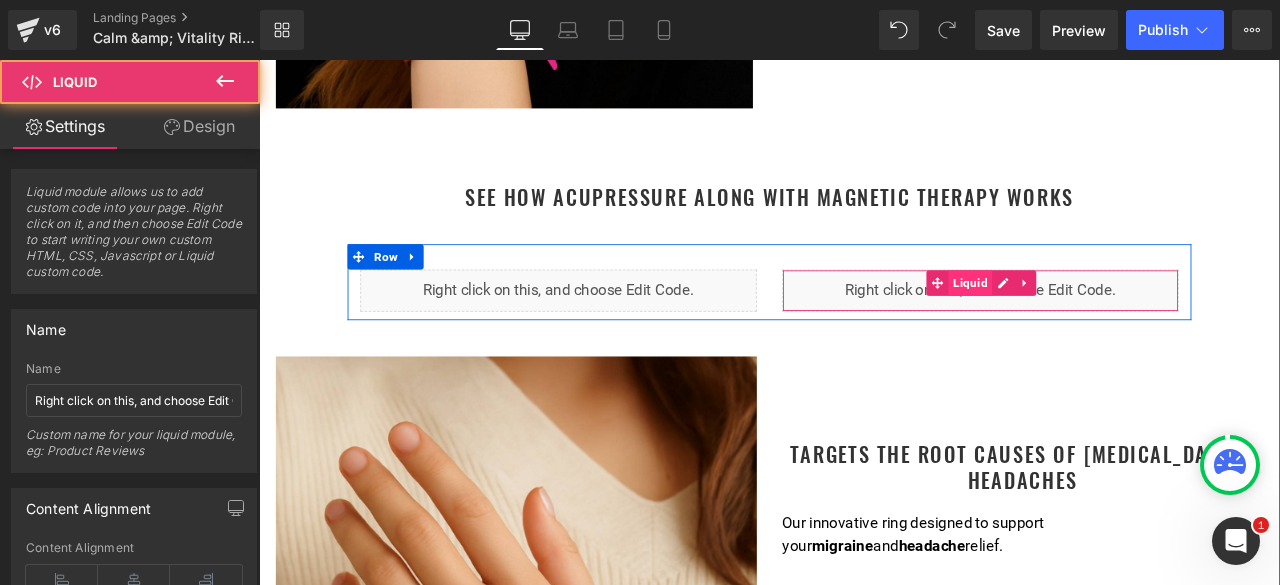 click on "Liquid" at bounding box center (1102, 324) 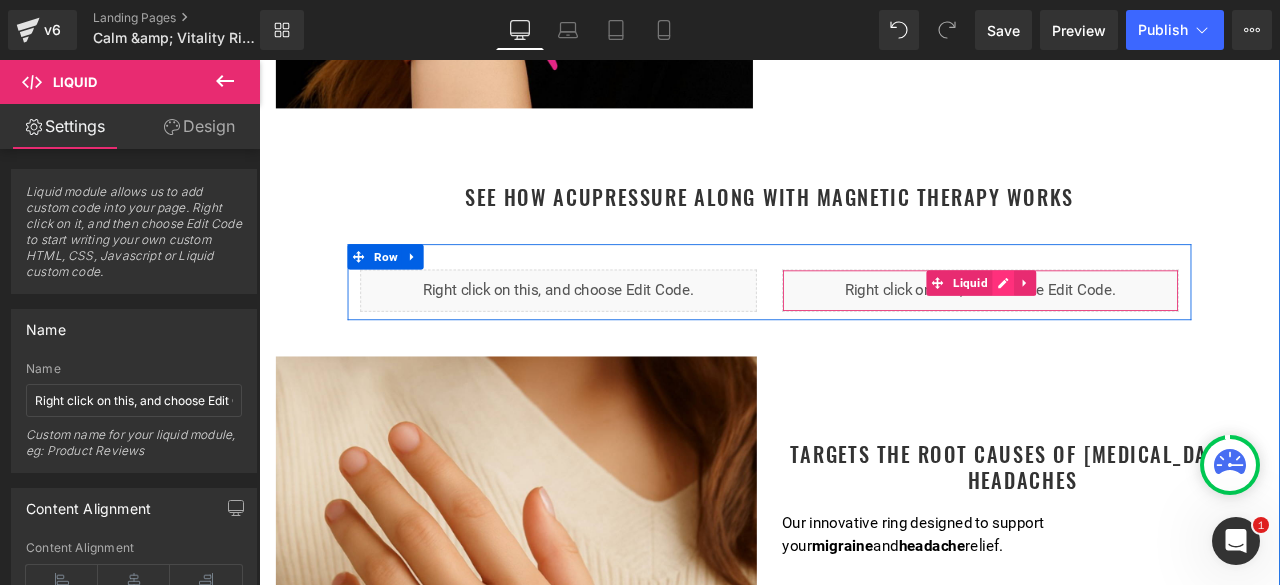 click on "Liquid" at bounding box center [1114, 333] 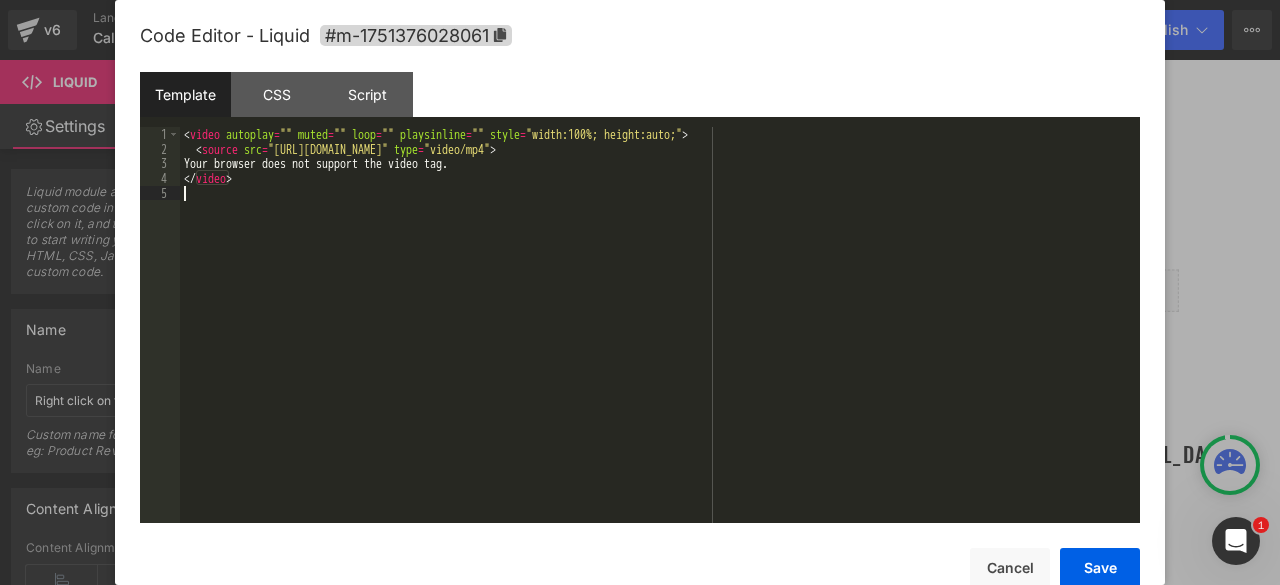 click on "< video   autoplay = ""   muted = ""   loop = ""   playsinline = ""   style = "width:100%; height:auto;" >    < source   src = "[URL][DOMAIN_NAME]"   type = "video/mp4" >   Your browser does not support the video tag. </ video >" at bounding box center [660, 339] 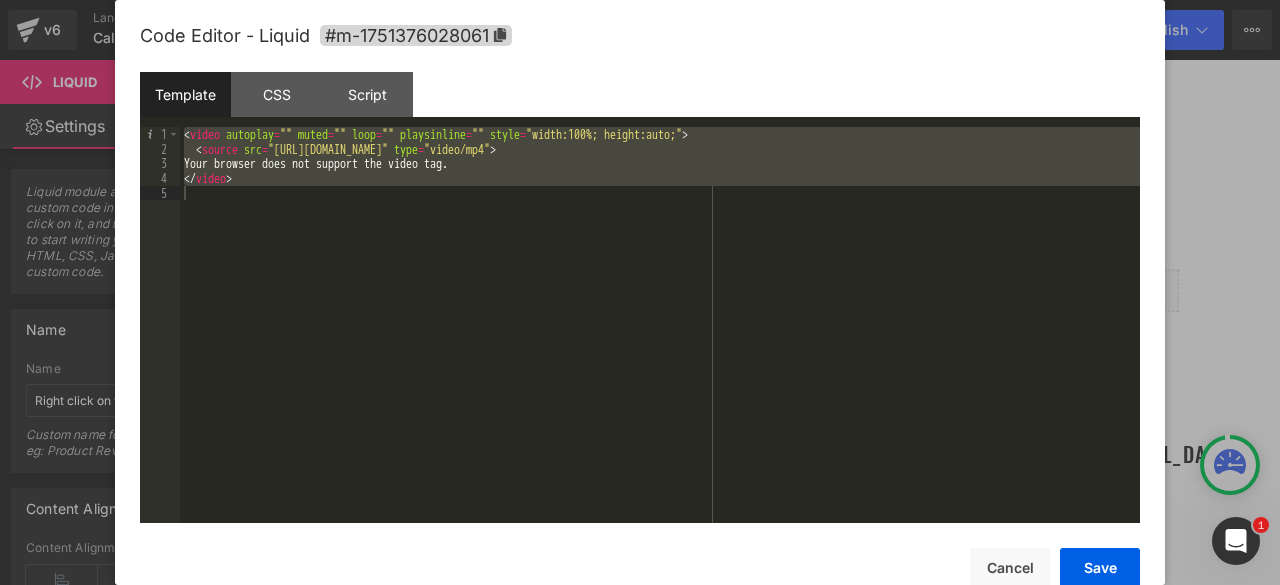 click at bounding box center (640, 292) 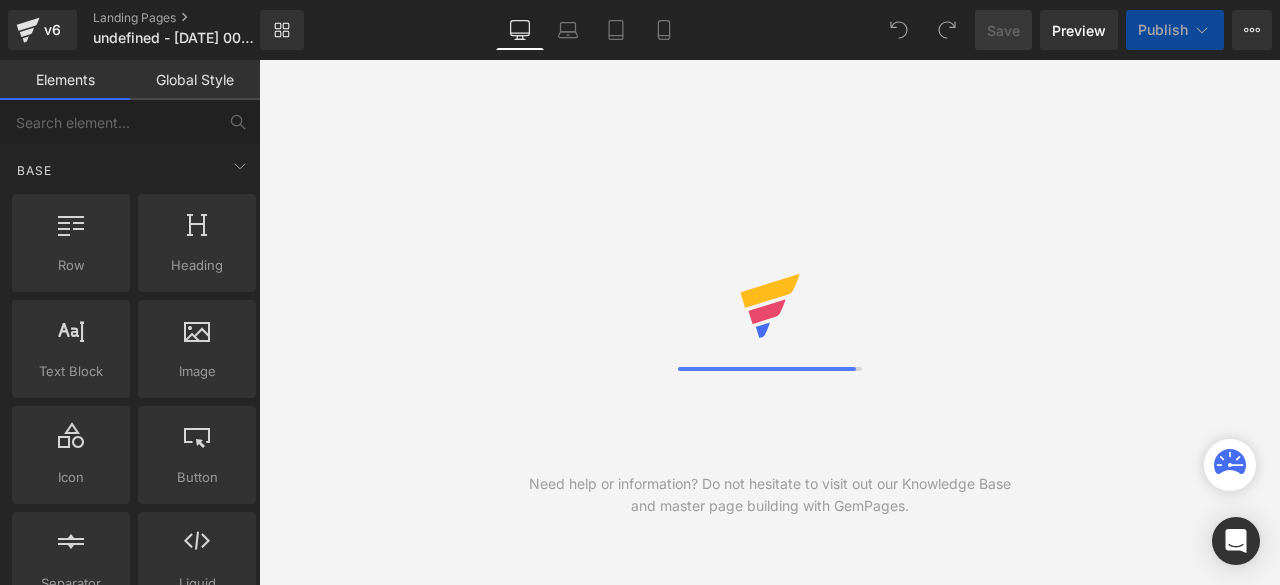 scroll, scrollTop: 0, scrollLeft: 0, axis: both 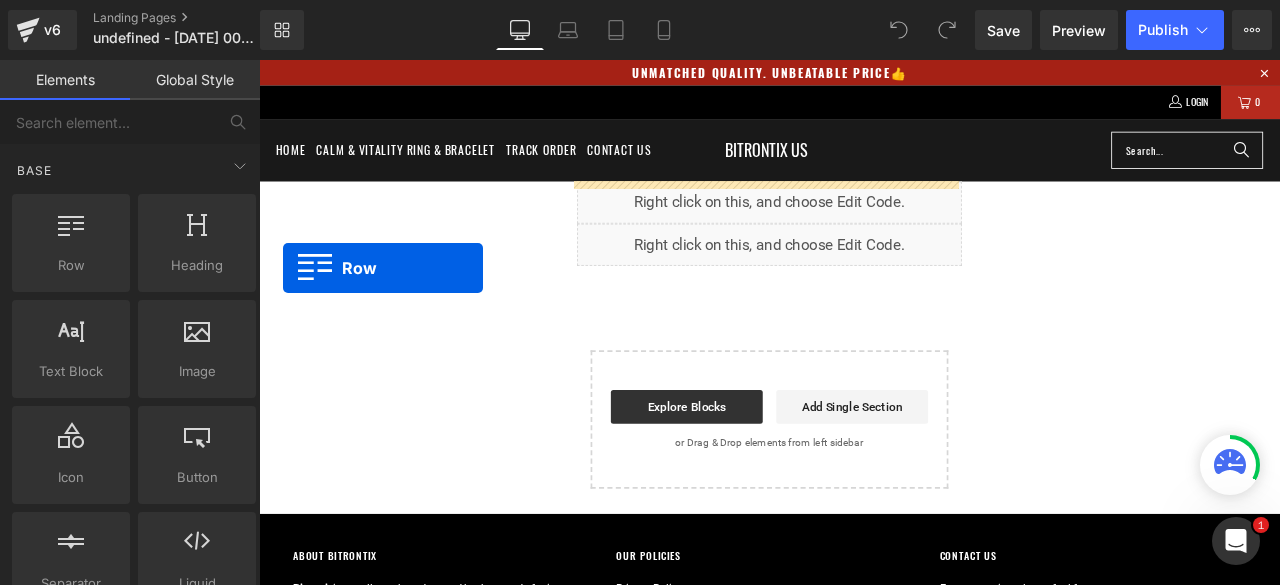 drag, startPoint x: 328, startPoint y: 293, endPoint x: 287, endPoint y: 306, distance: 43.011627 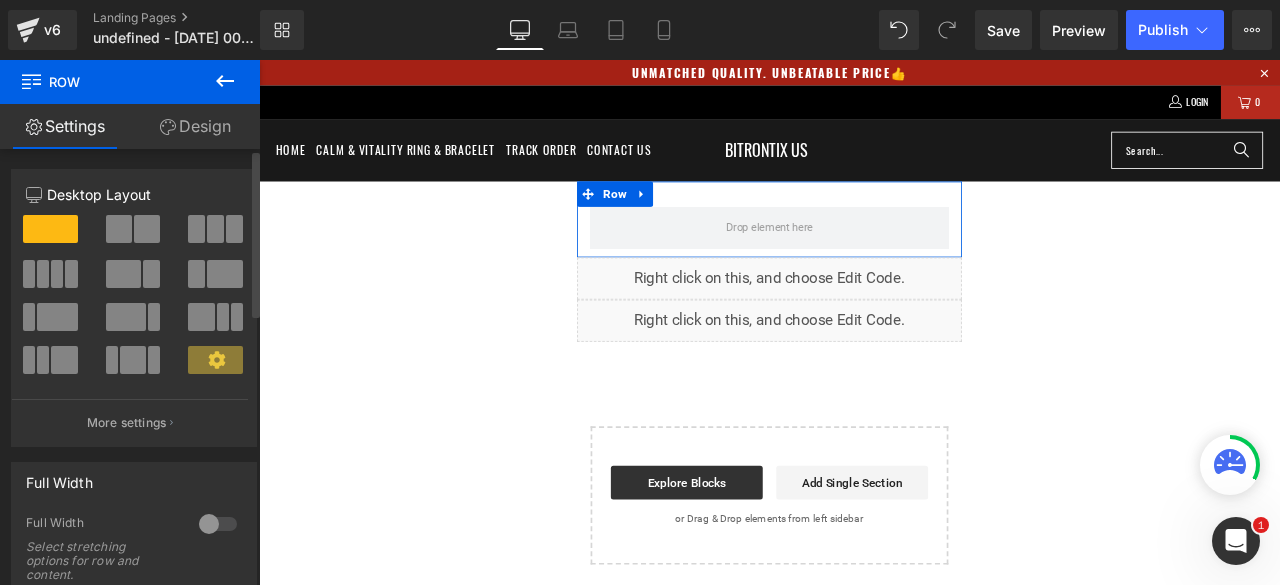 click at bounding box center [147, 229] 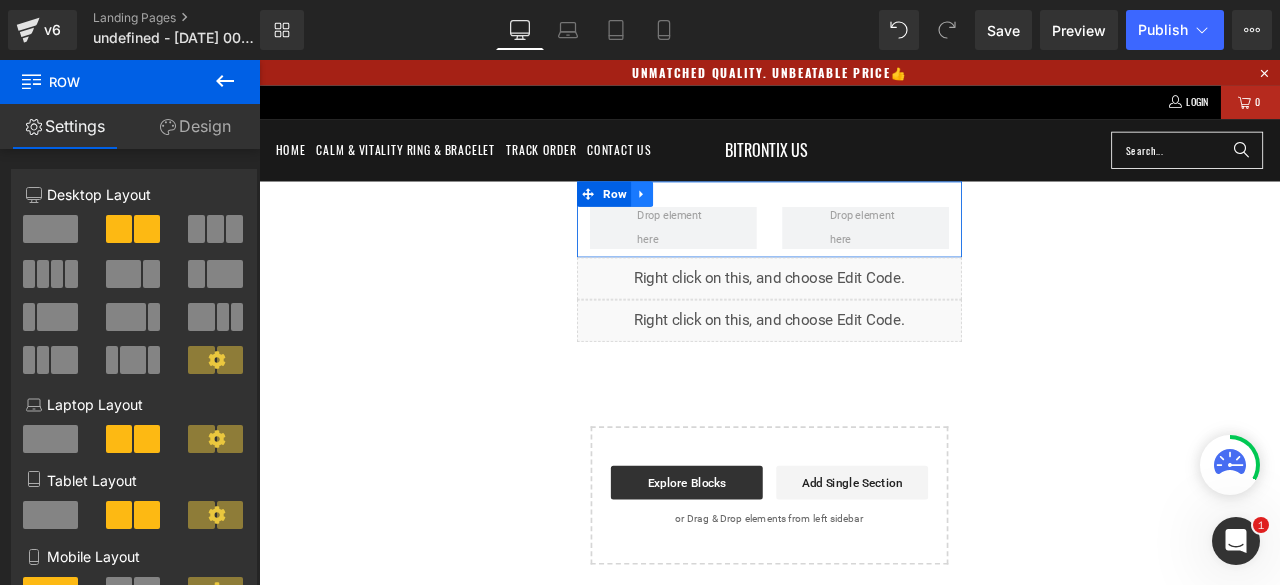 click 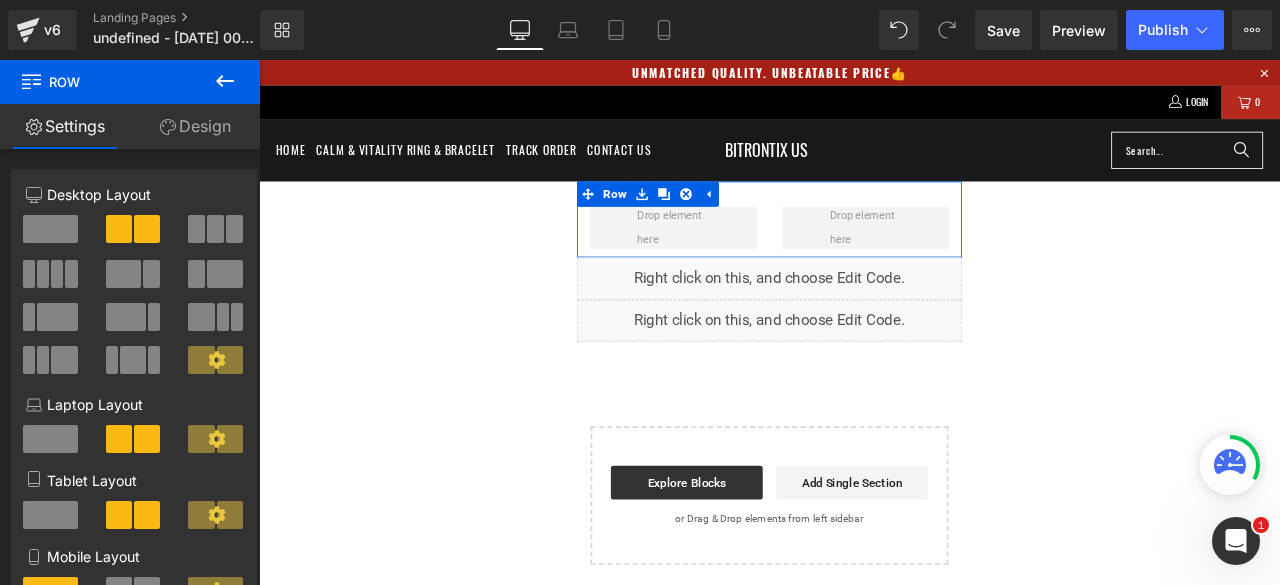 click on "Design" at bounding box center (195, 126) 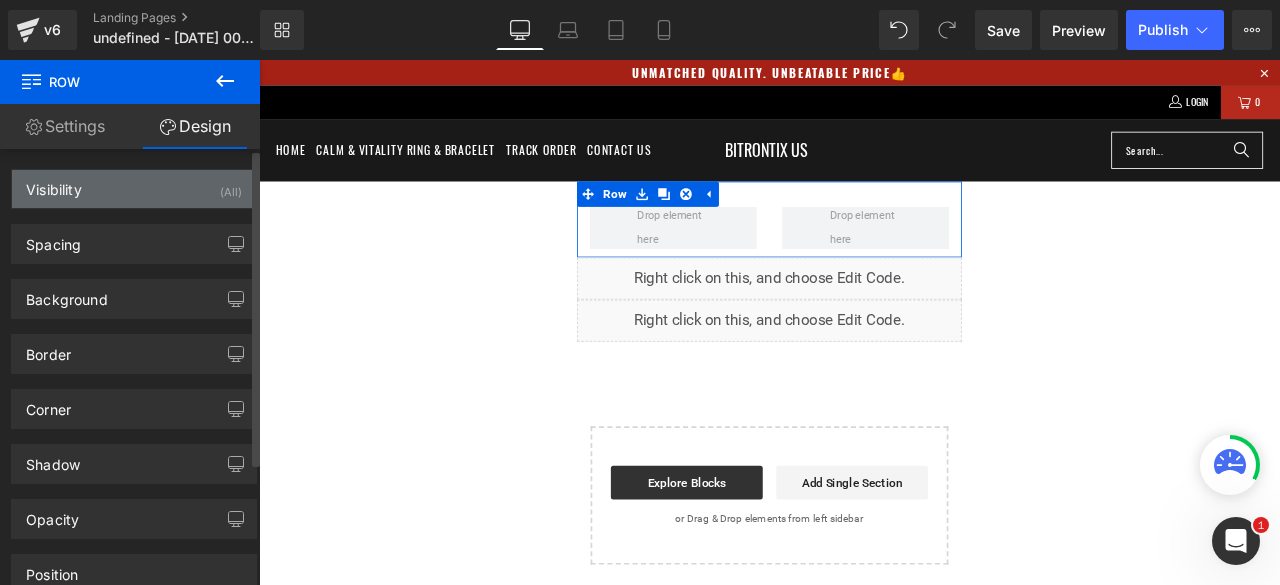 click on "Visibility
(All)" at bounding box center [134, 189] 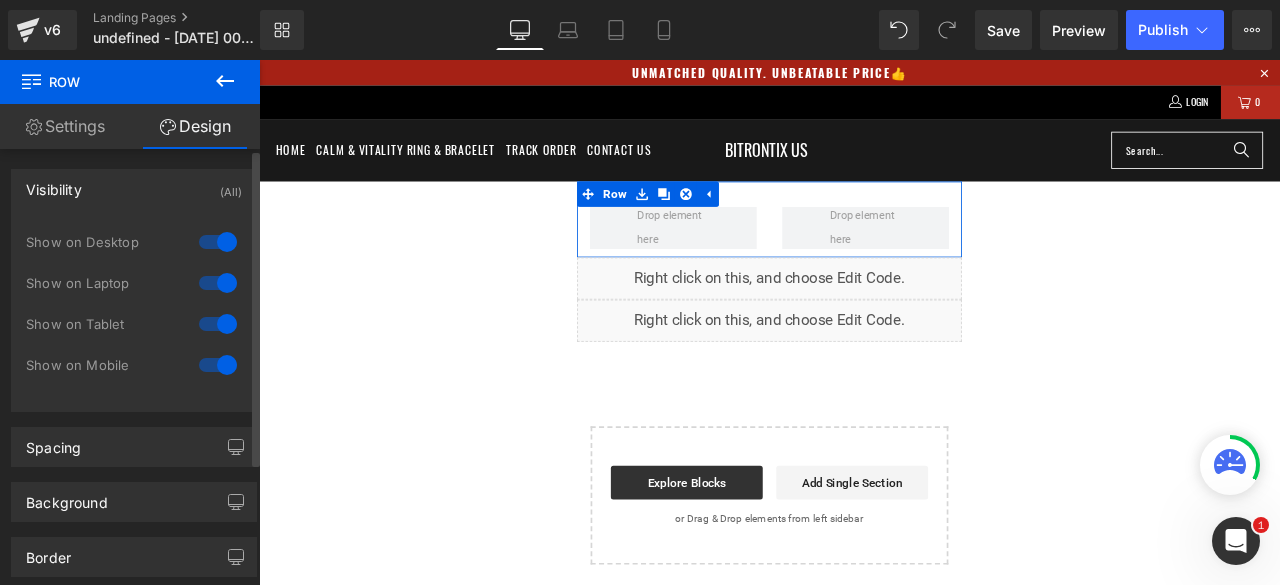 click at bounding box center [218, 365] 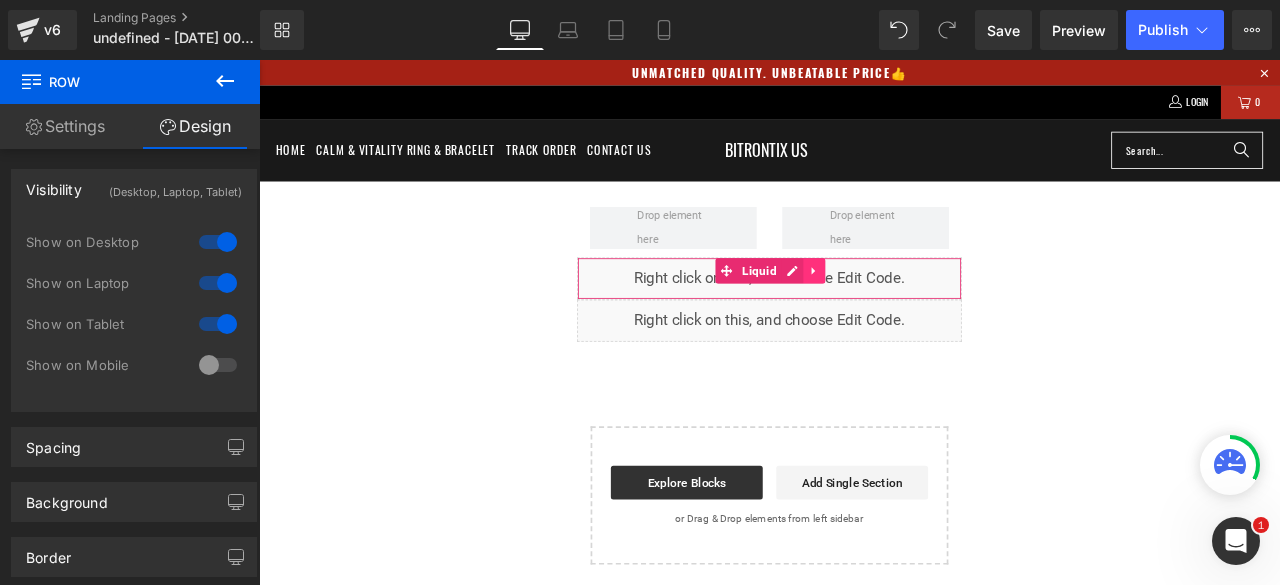 click at bounding box center (917, 310) 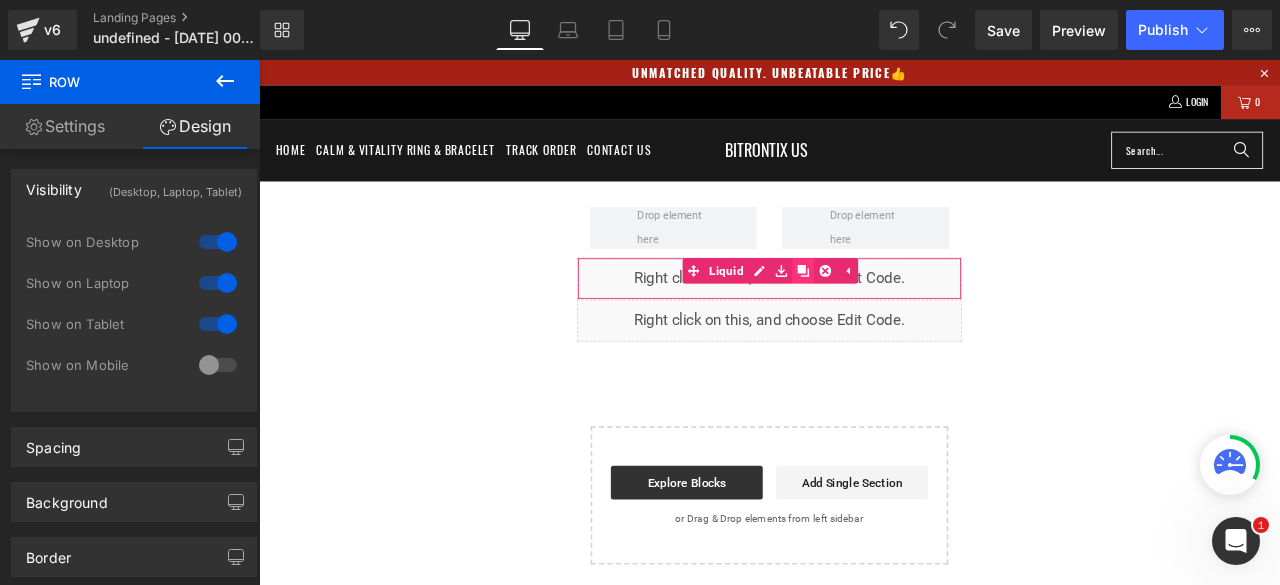 click 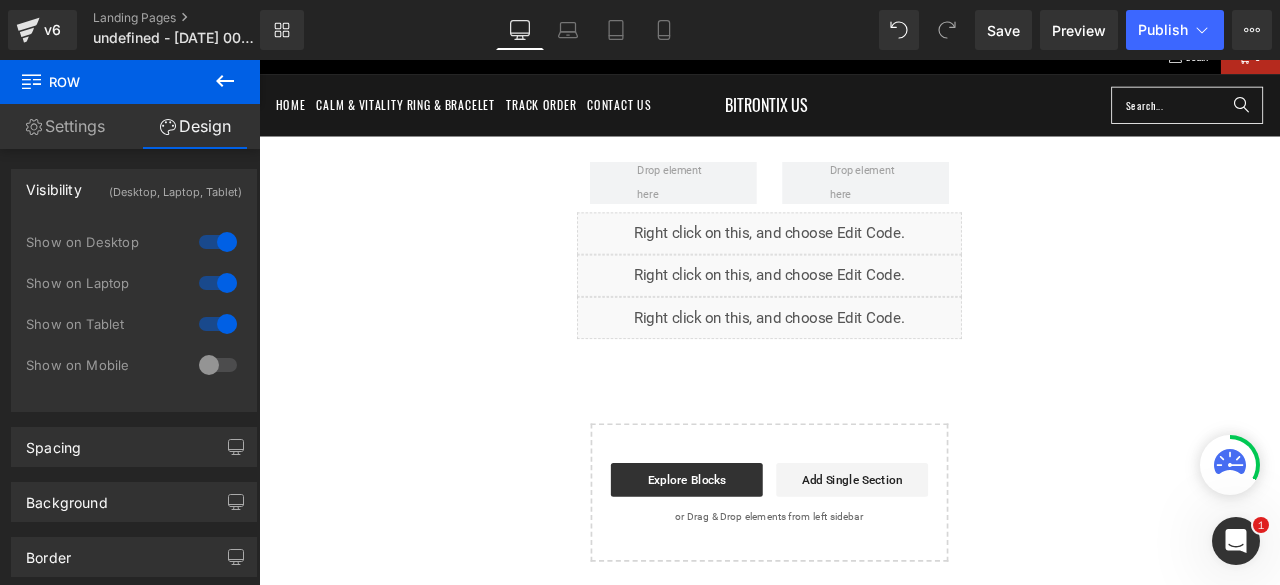scroll, scrollTop: 3, scrollLeft: 0, axis: vertical 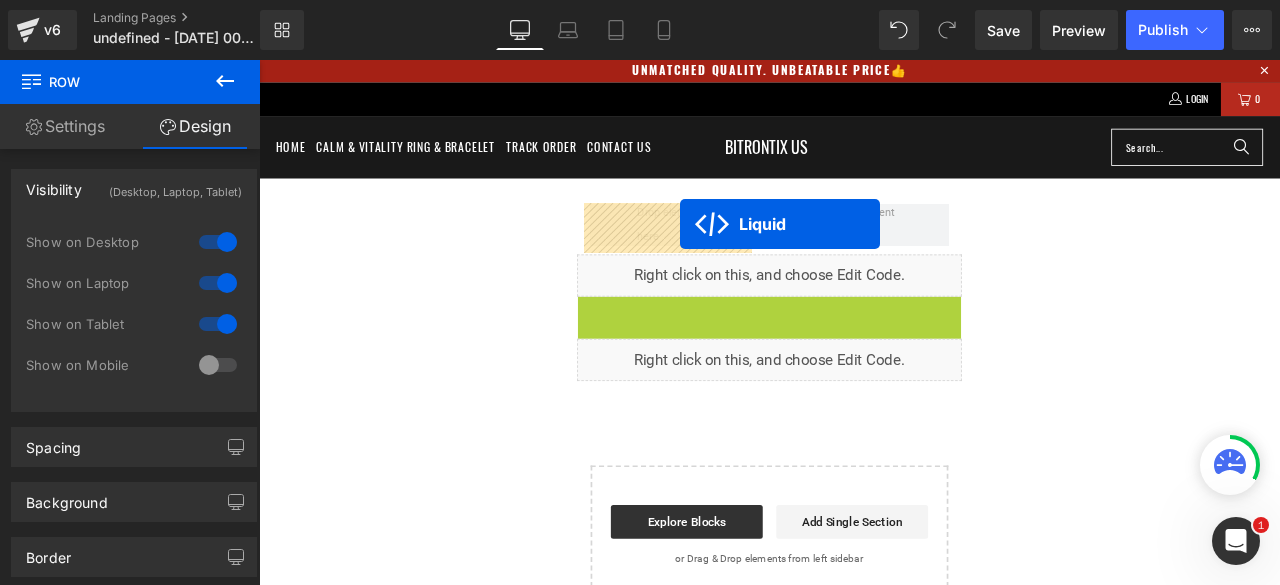 drag, startPoint x: 838, startPoint y: 354, endPoint x: 758, endPoint y: 254, distance: 128.06248 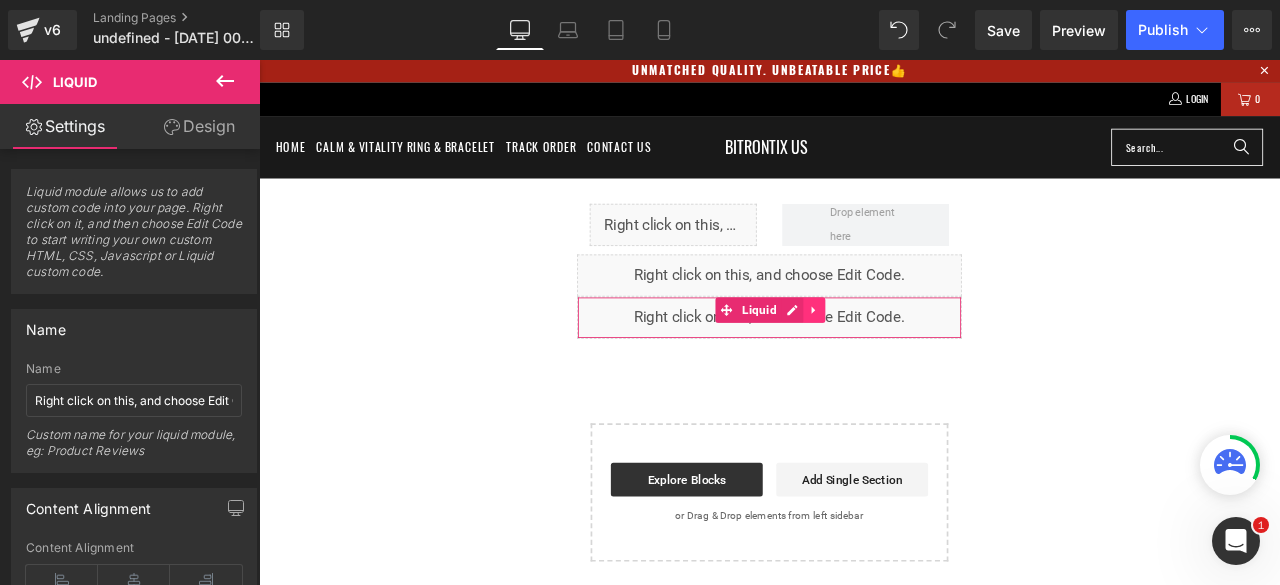 click 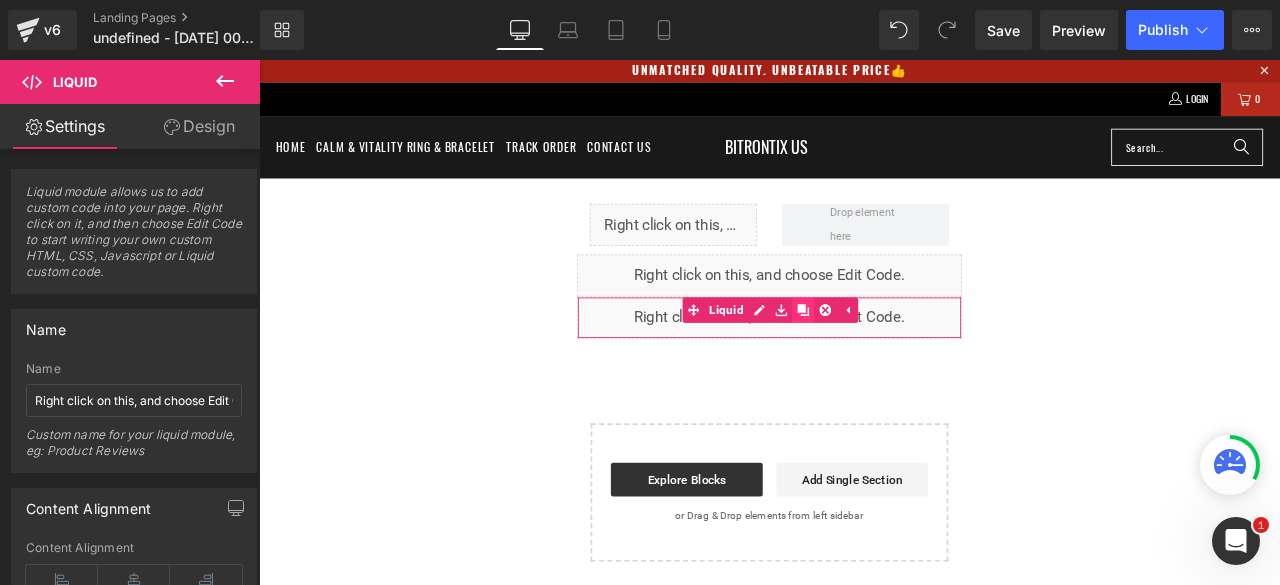 click 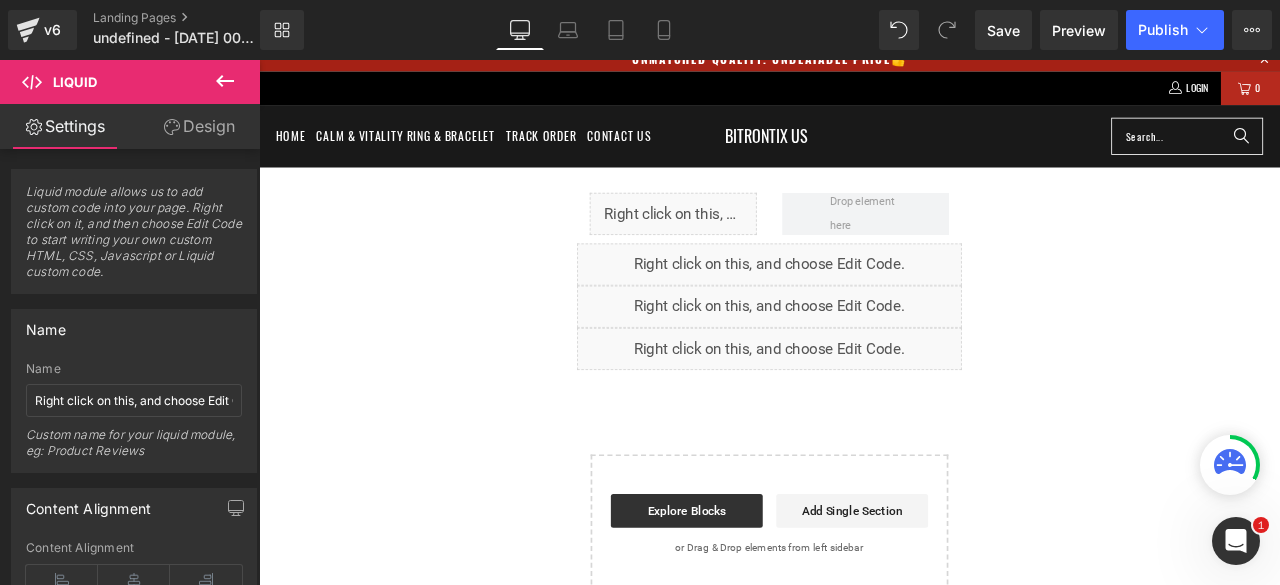 scroll, scrollTop: 0, scrollLeft: 0, axis: both 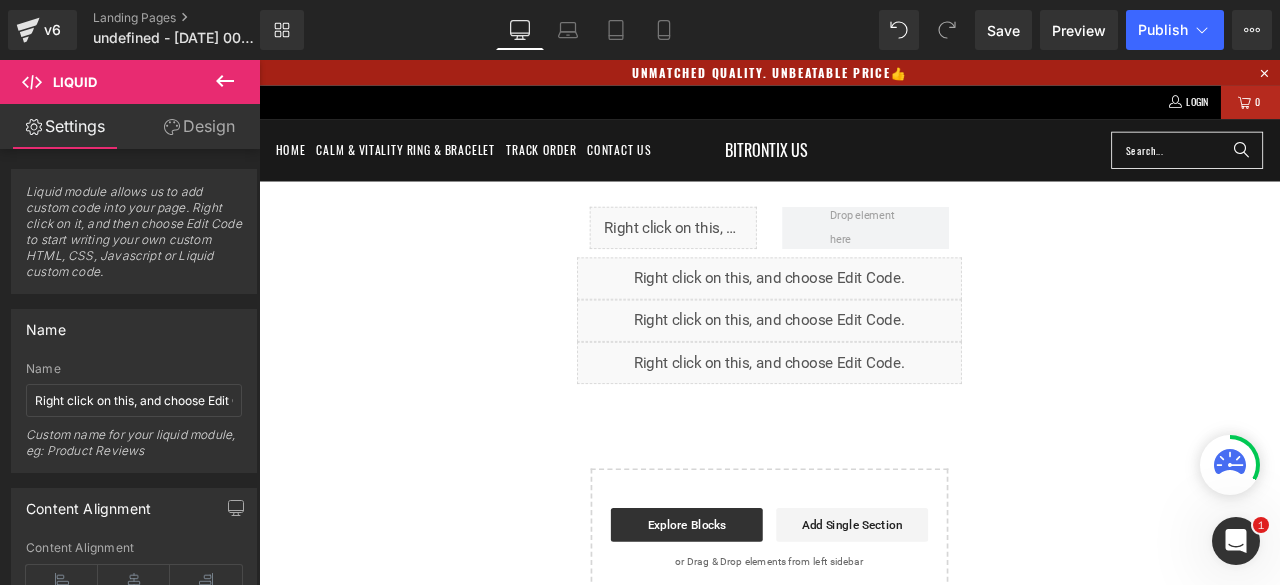 click on "Liquid" at bounding box center [864, 419] 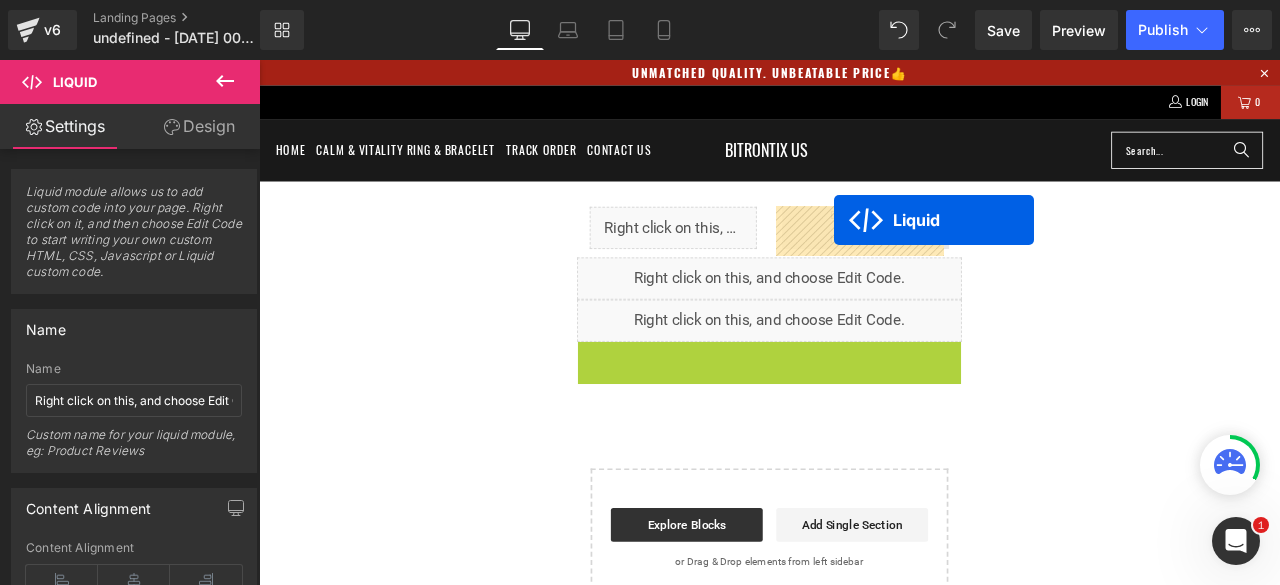 drag, startPoint x: 829, startPoint y: 407, endPoint x: 941, endPoint y: 250, distance: 192.85487 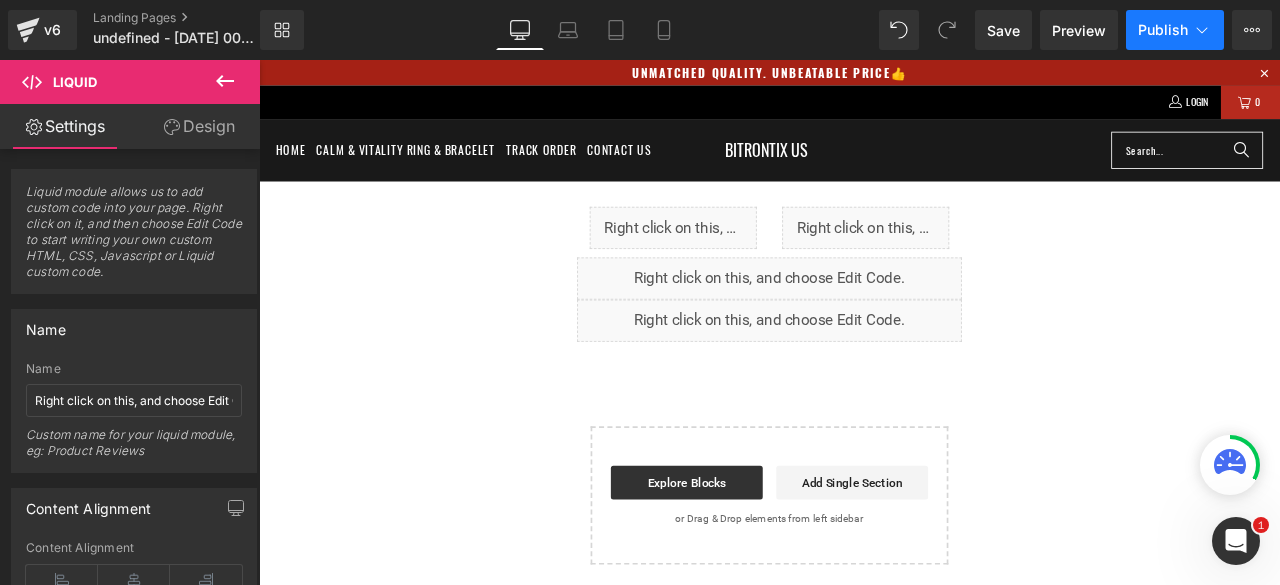 click on "Publish" at bounding box center [1175, 30] 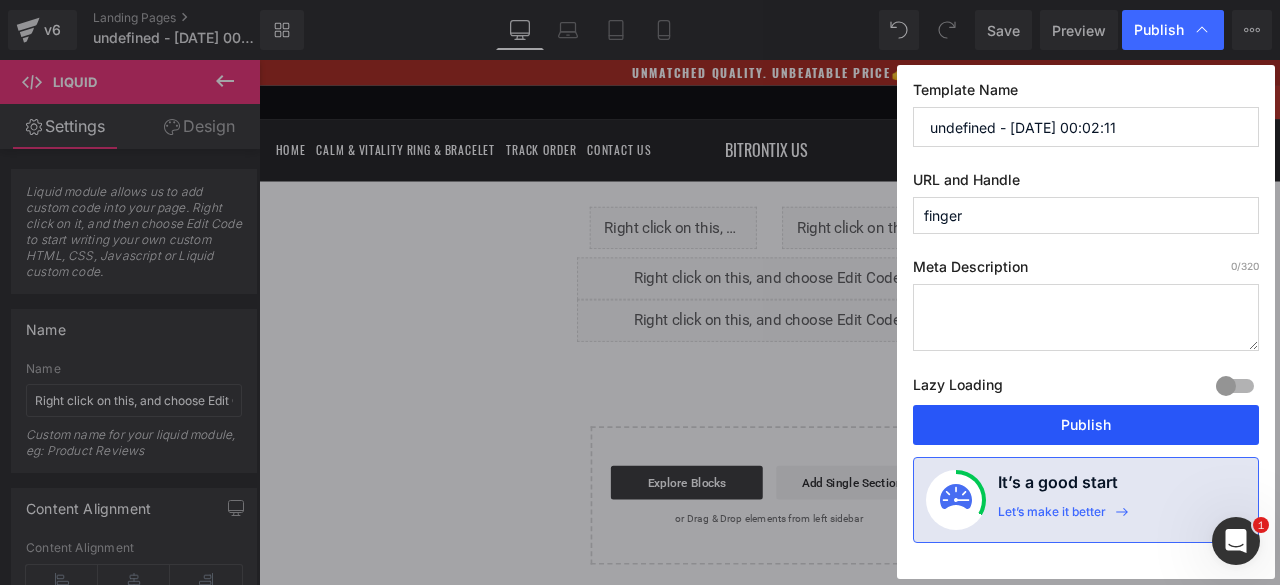 click on "Publish" at bounding box center (1086, 425) 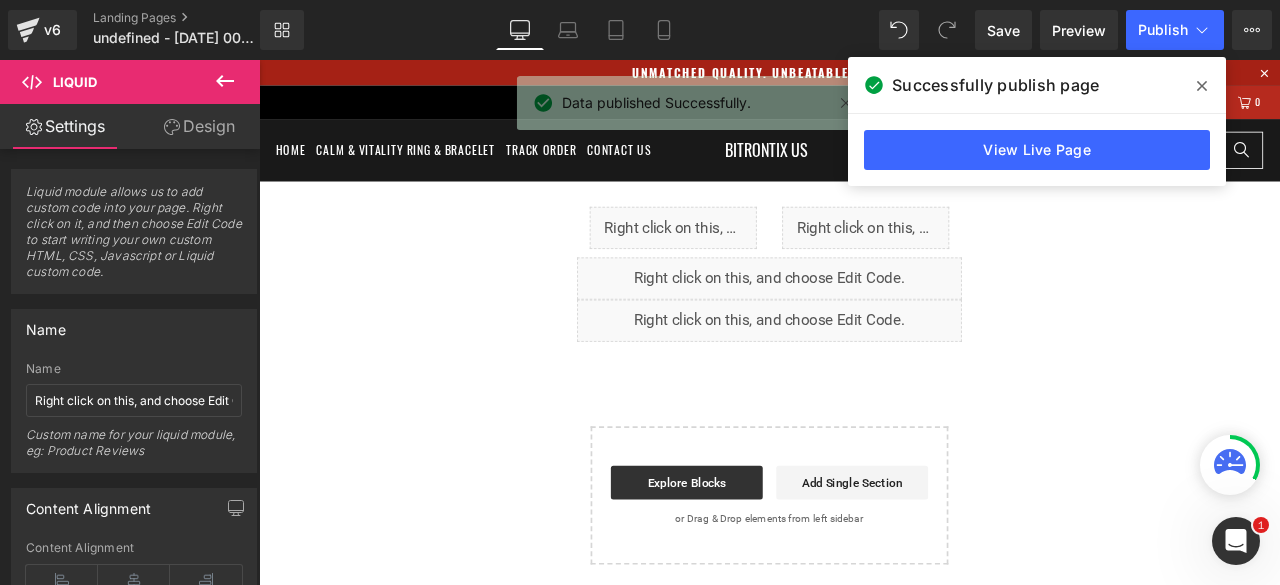 click 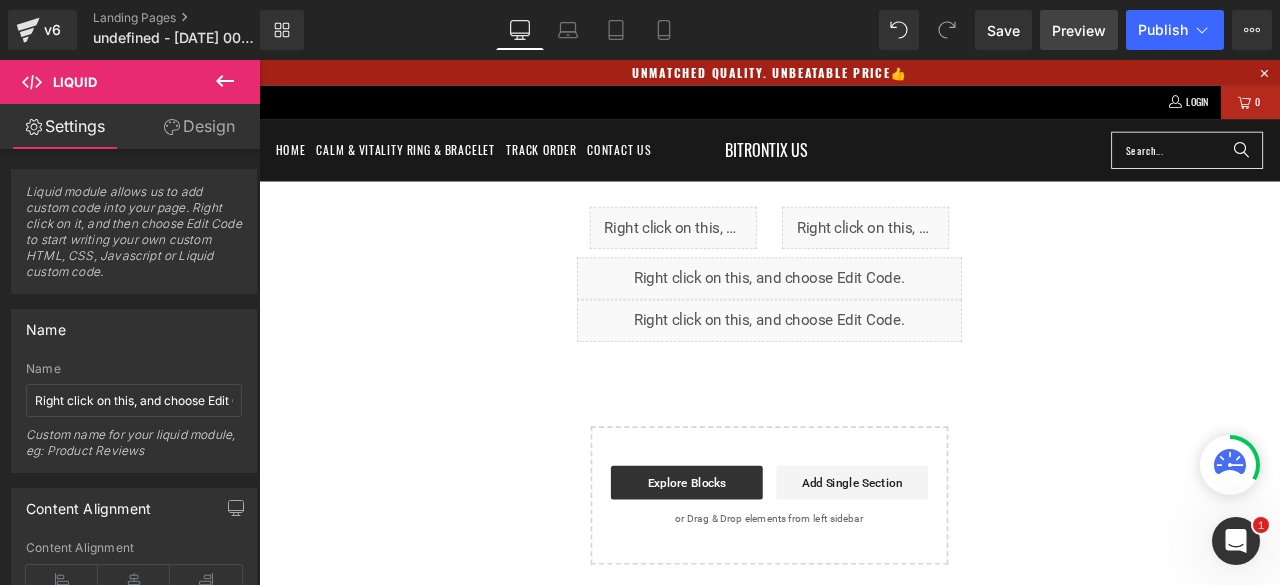 click on "Preview" at bounding box center (1079, 30) 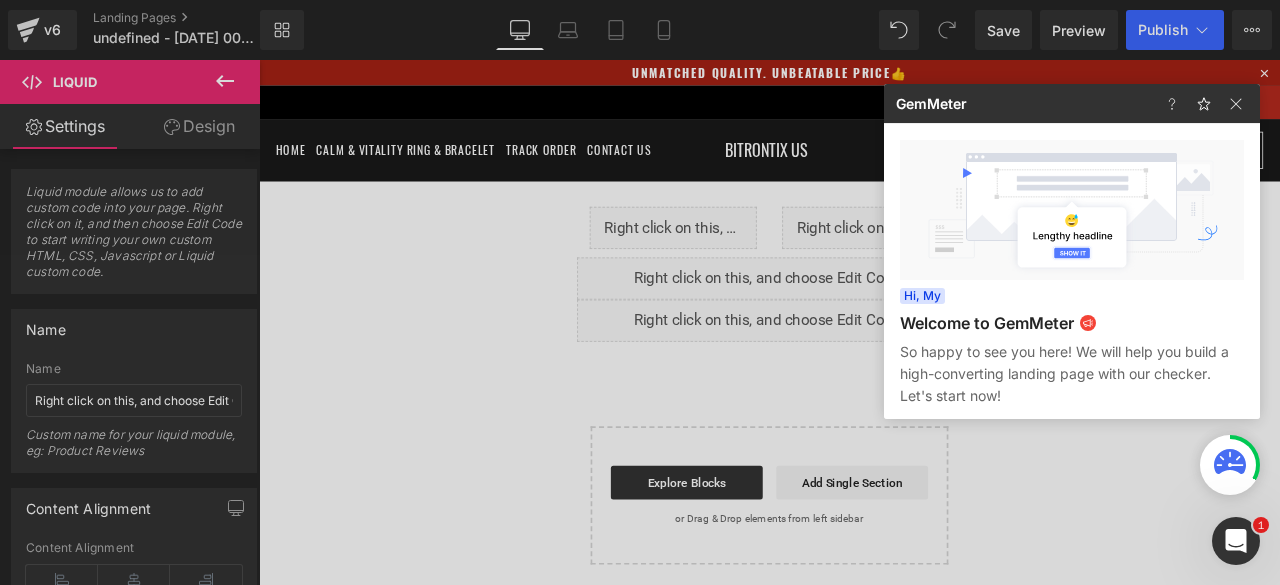 click at bounding box center (640, 292) 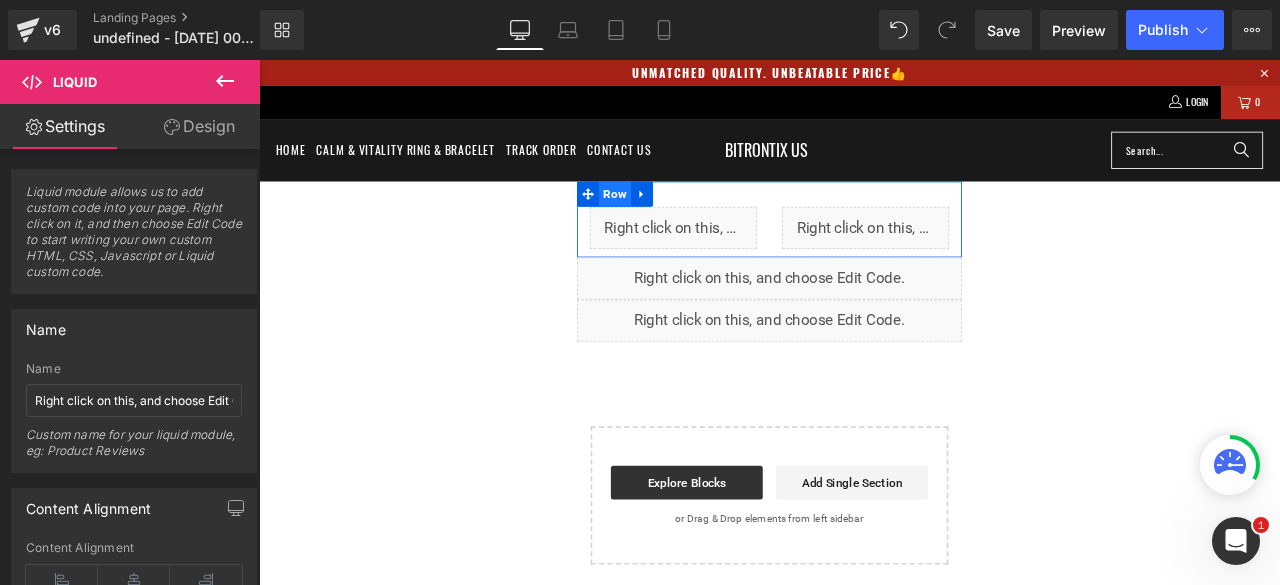 click on "Row" at bounding box center [681, 219] 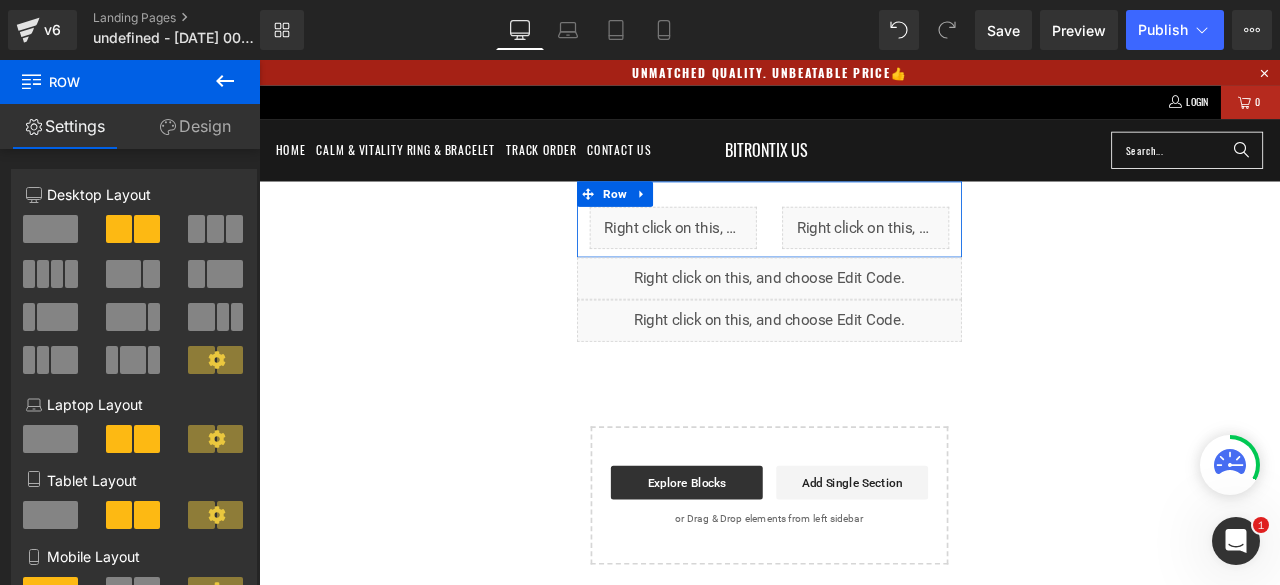 click on "Design" at bounding box center (195, 126) 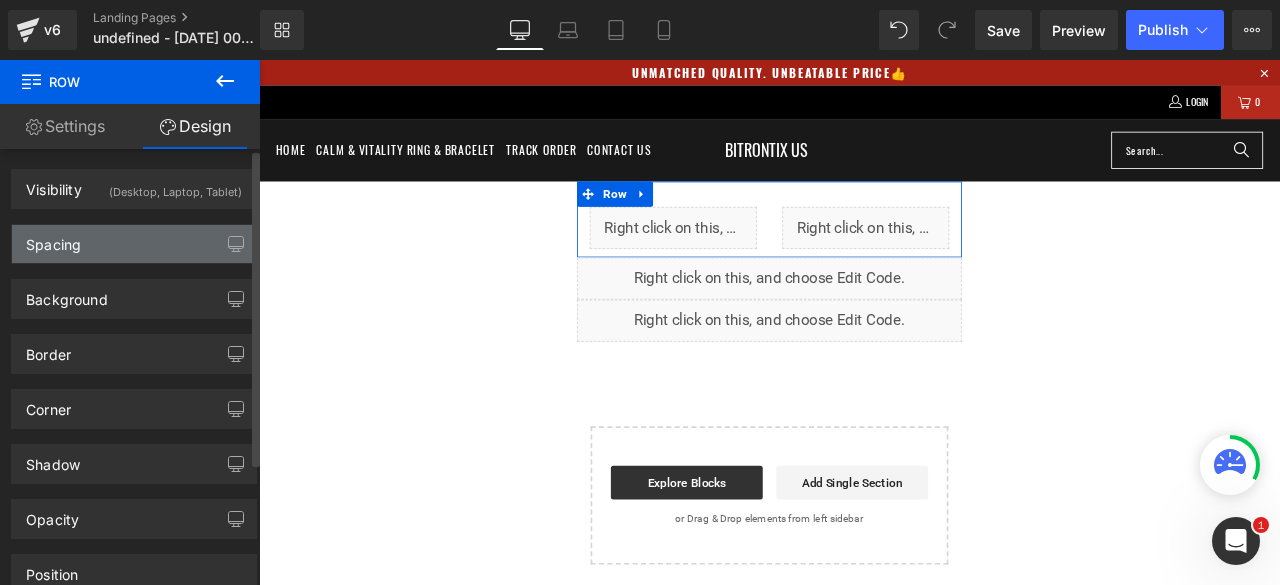 click on "Spacing" at bounding box center [134, 244] 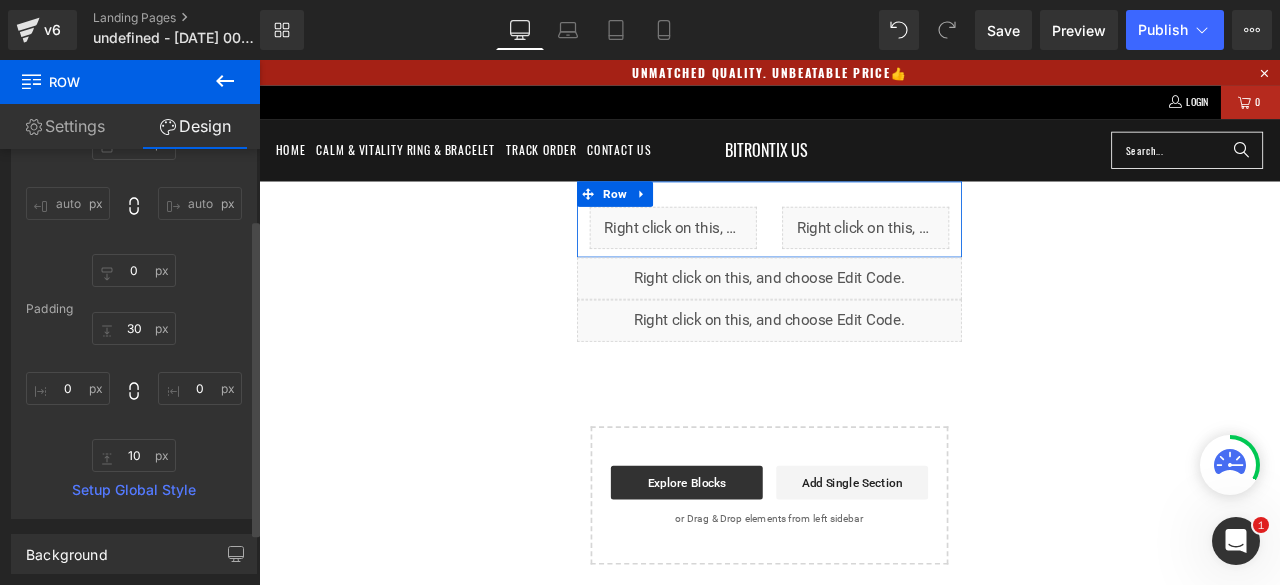 scroll, scrollTop: 200, scrollLeft: 0, axis: vertical 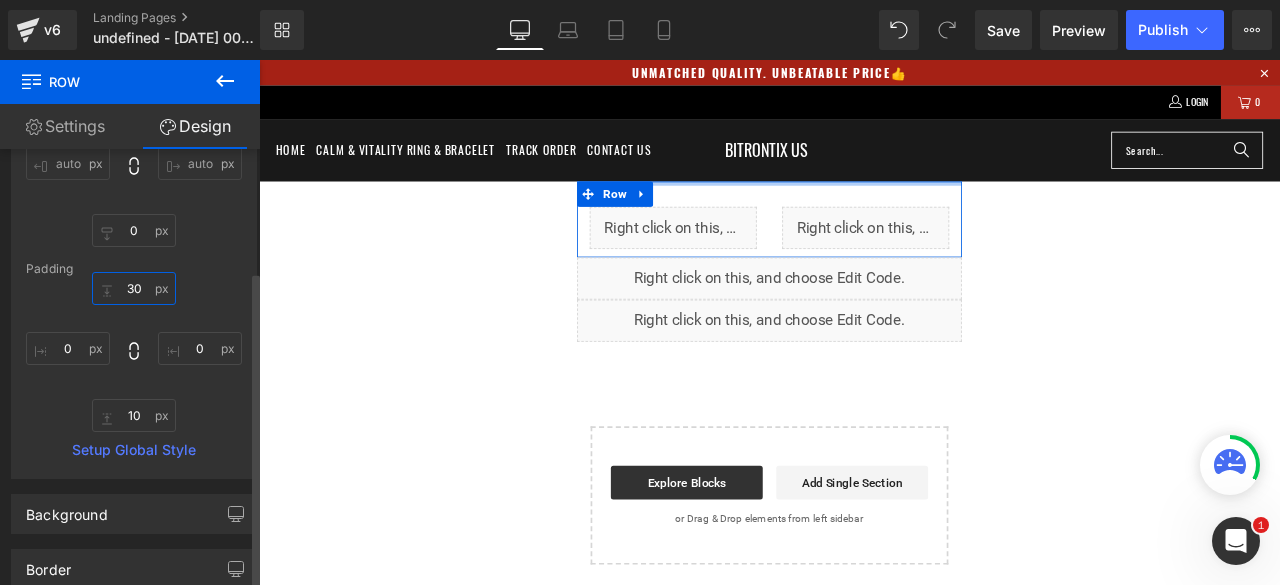 click on "30" at bounding box center (134, 288) 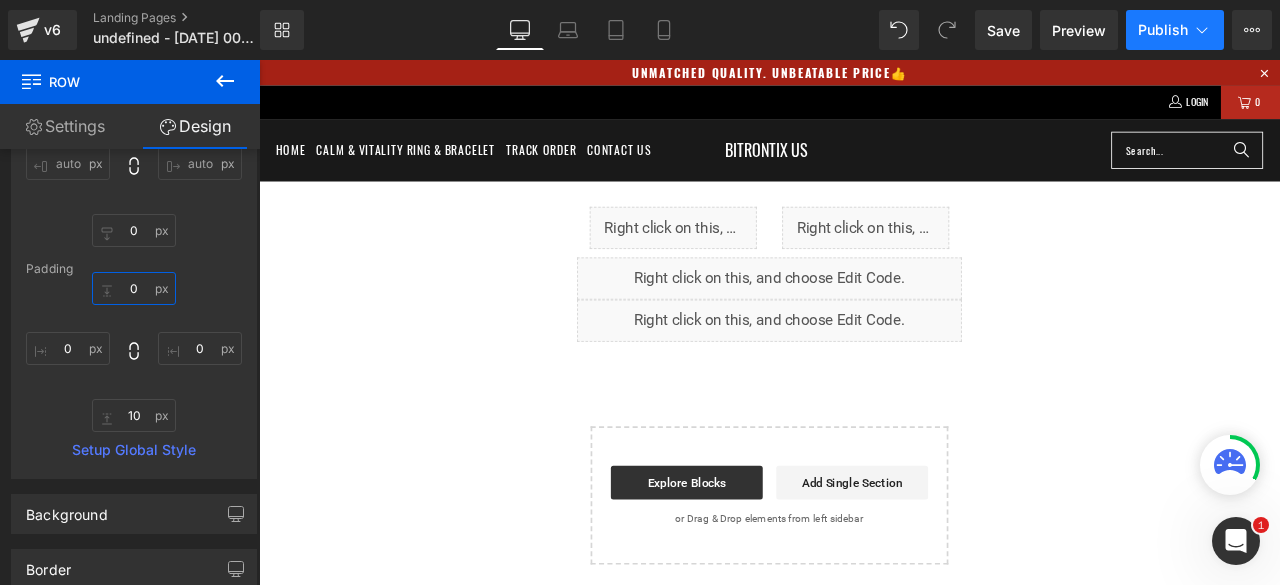 type 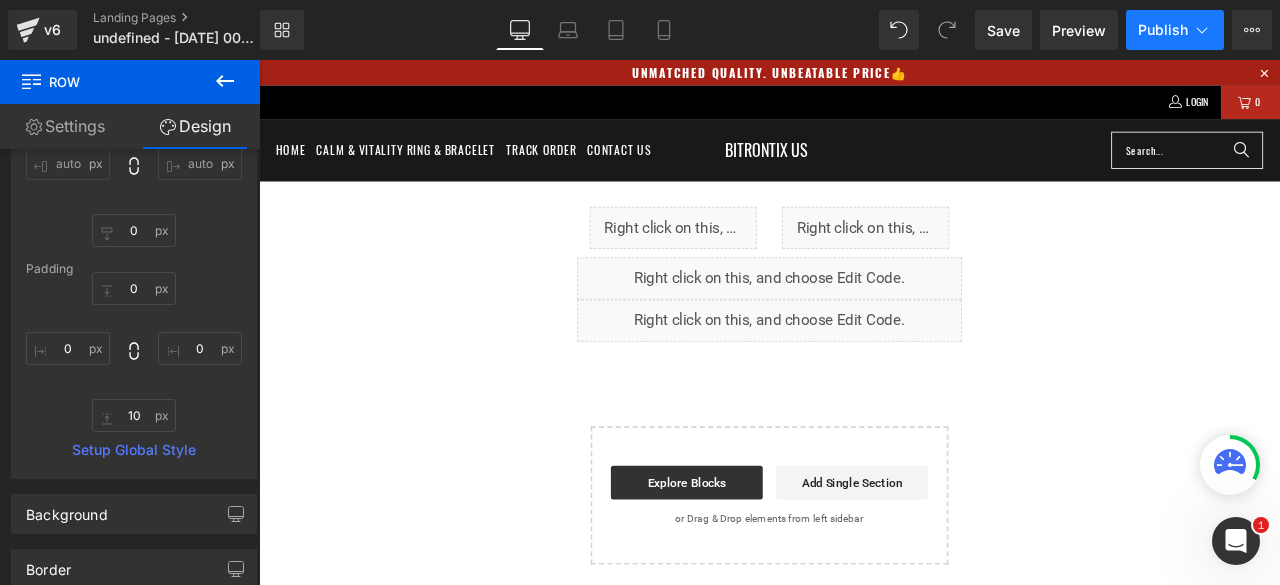 click on "Publish" at bounding box center [1163, 30] 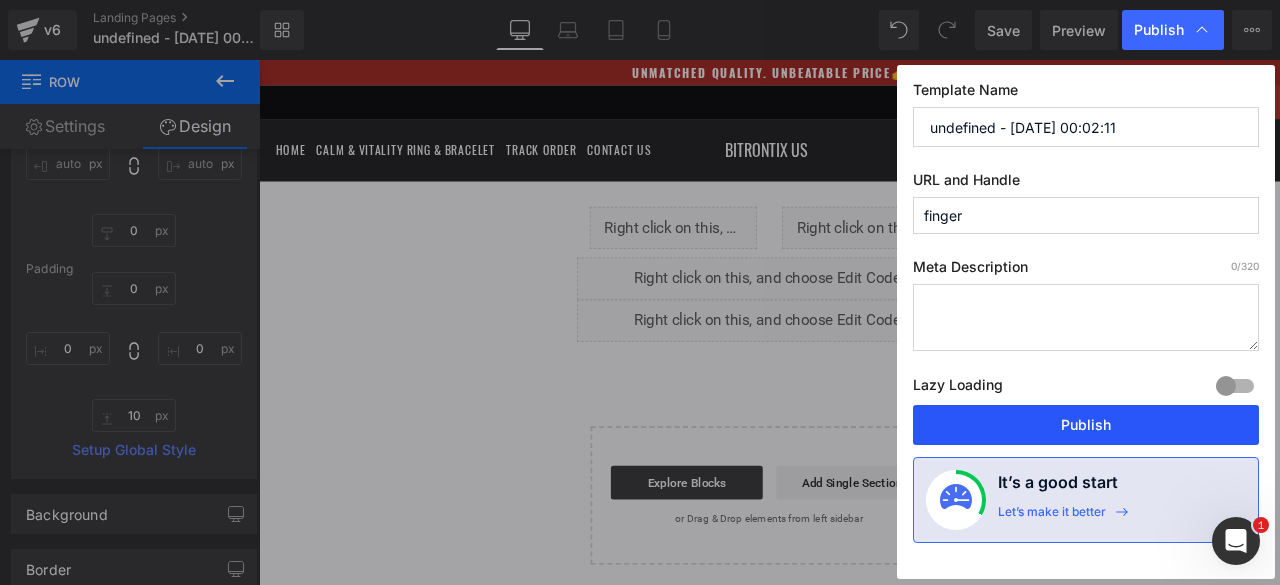 click on "Publish" at bounding box center [1086, 425] 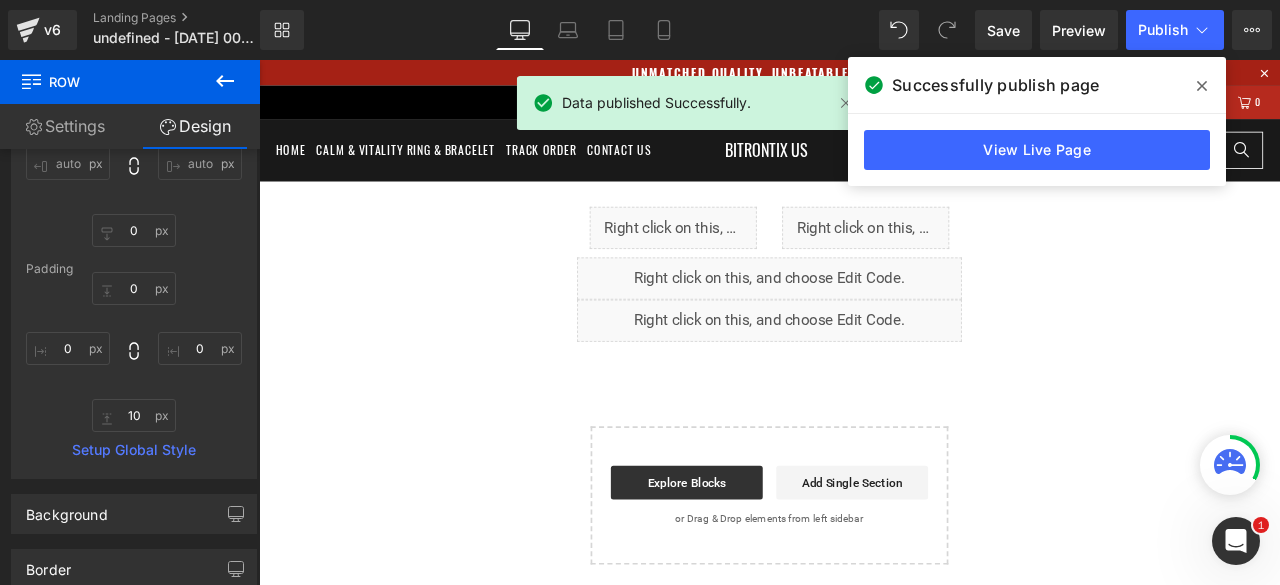 click 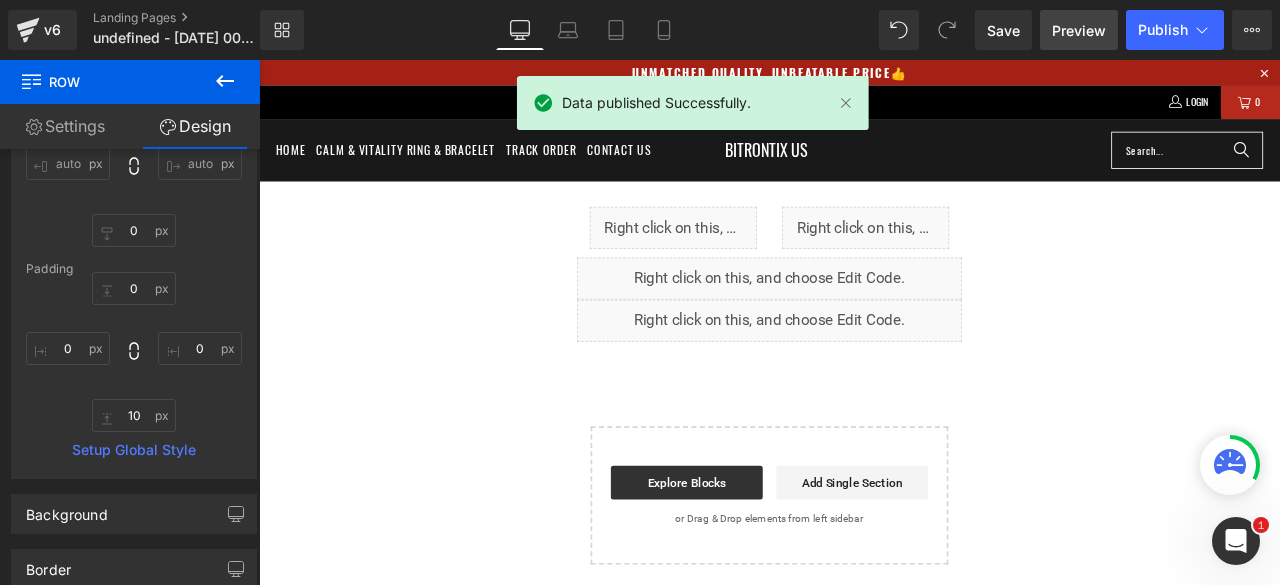 click on "Preview" at bounding box center (1079, 30) 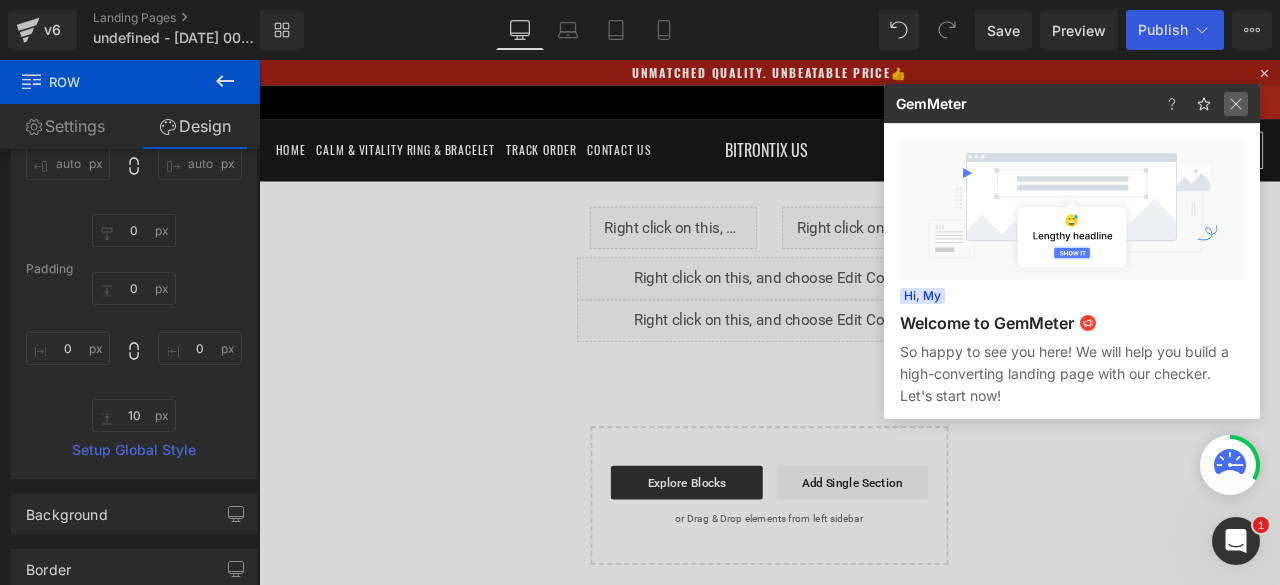 click 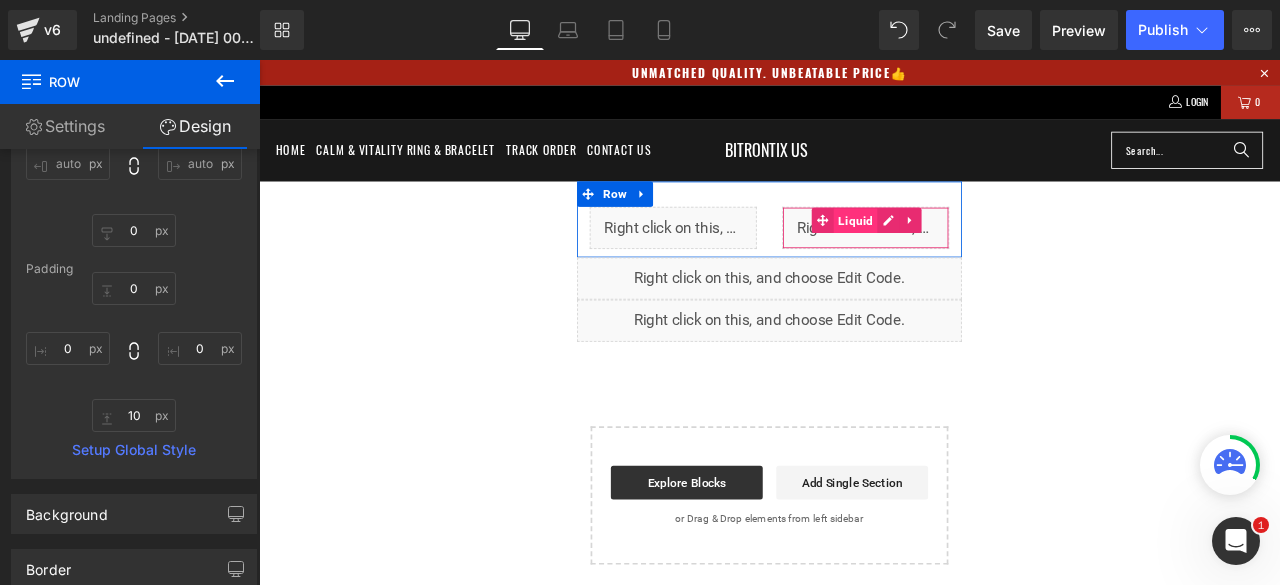 click on "Liquid" at bounding box center [966, 251] 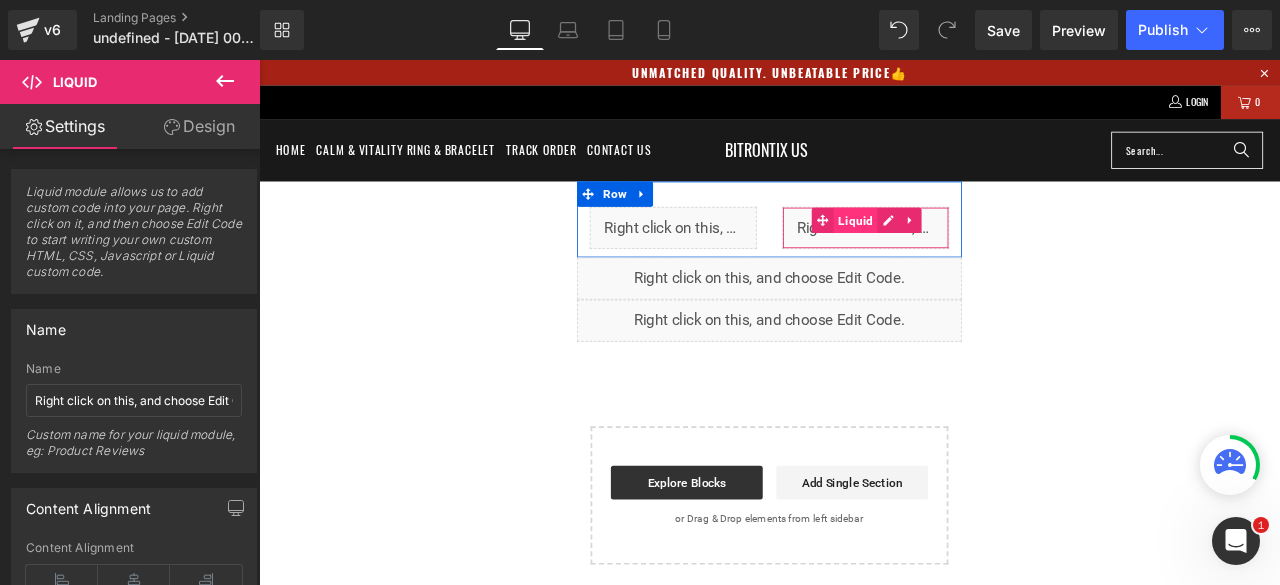 click on "Liquid" at bounding box center [966, 250] 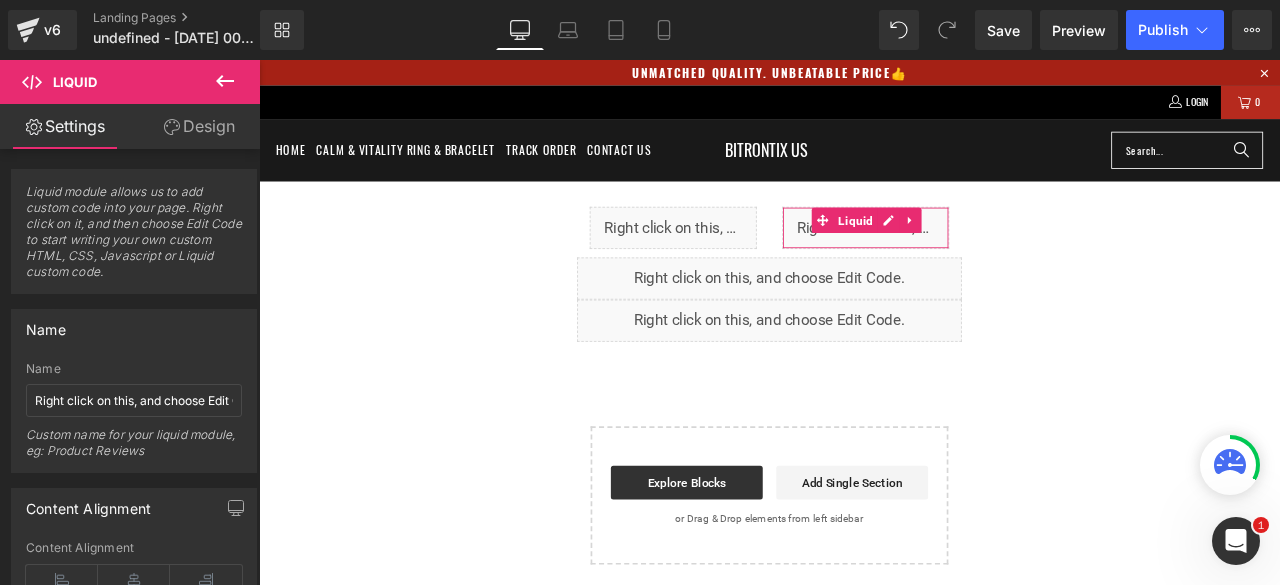 click on "Design" at bounding box center [199, 126] 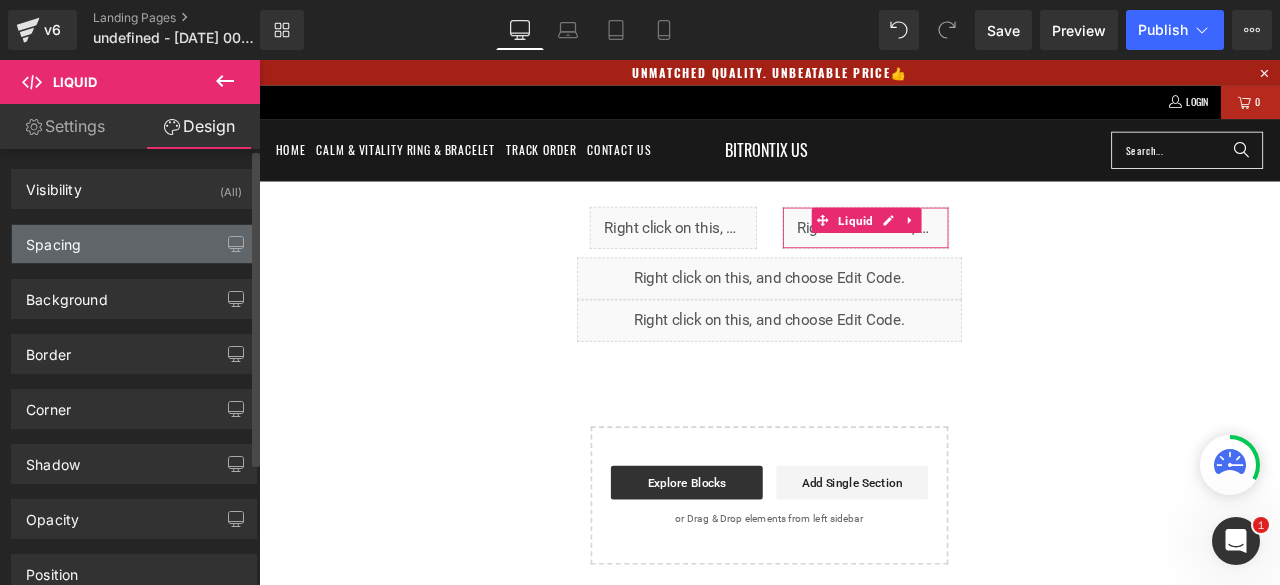 click on "Spacing" at bounding box center [134, 244] 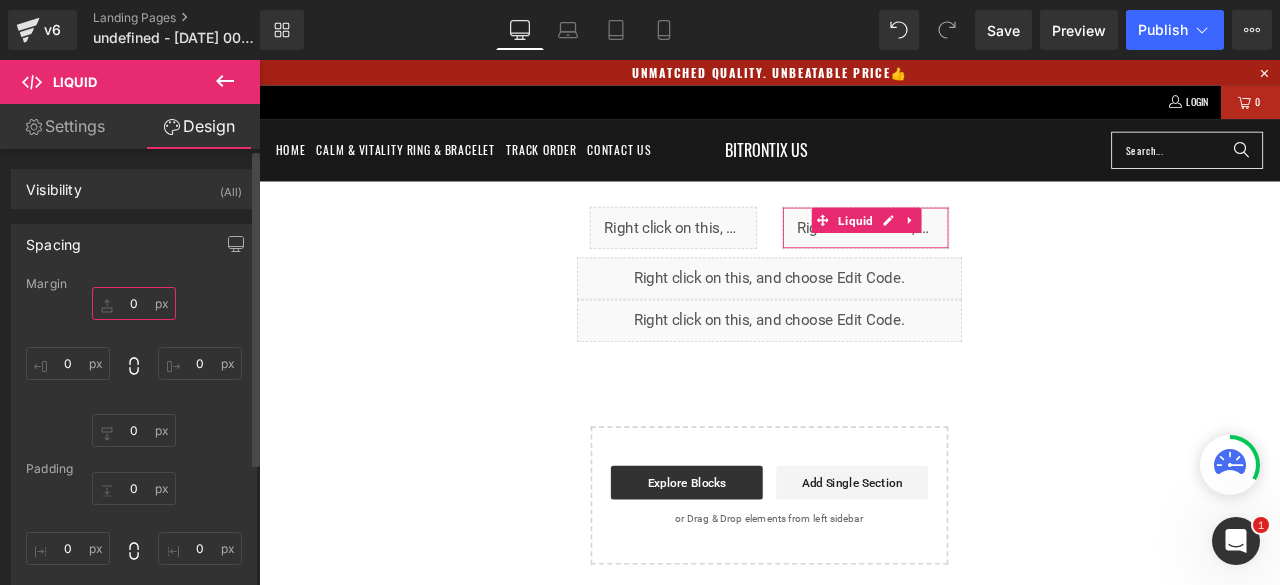 click on "0" at bounding box center (134, 303) 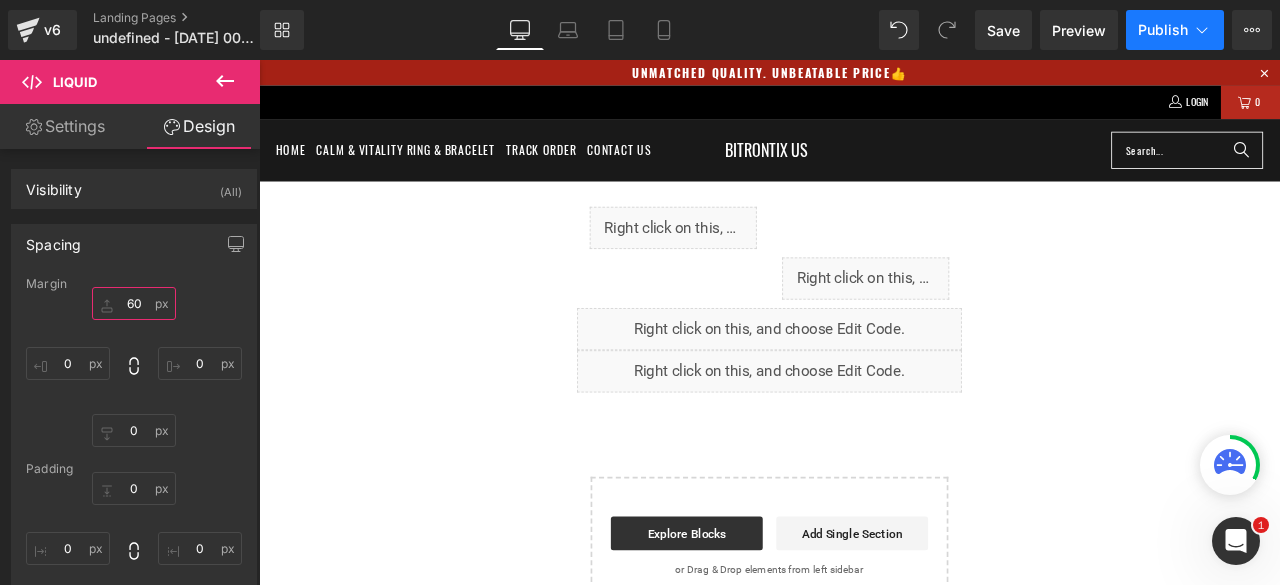 type on "60" 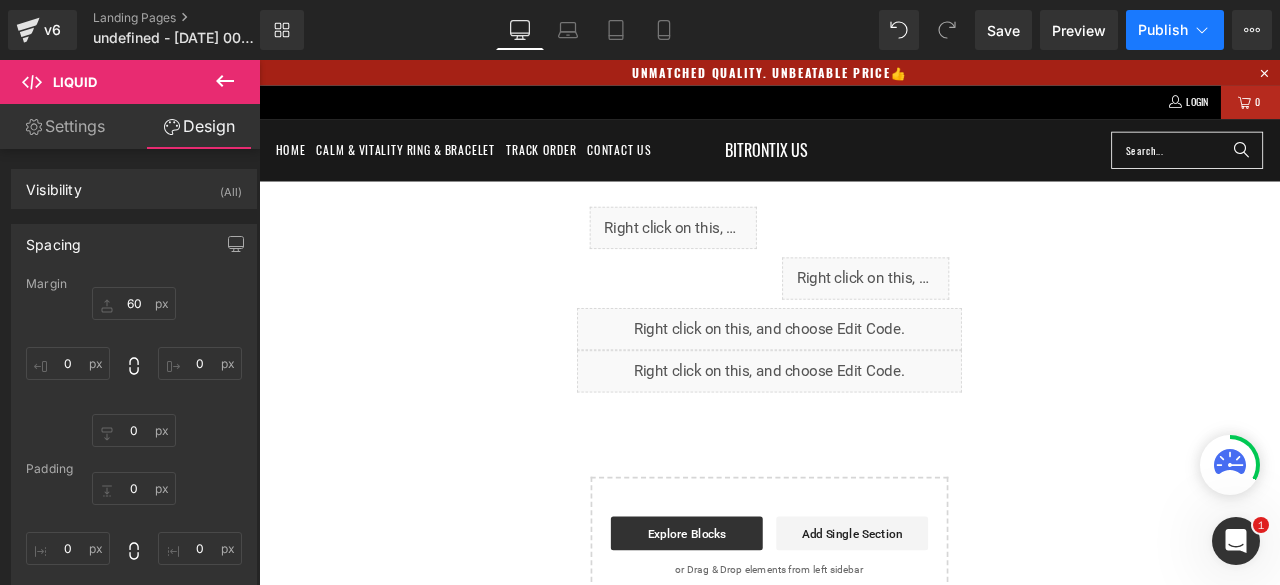 click on "Publish" at bounding box center [1163, 30] 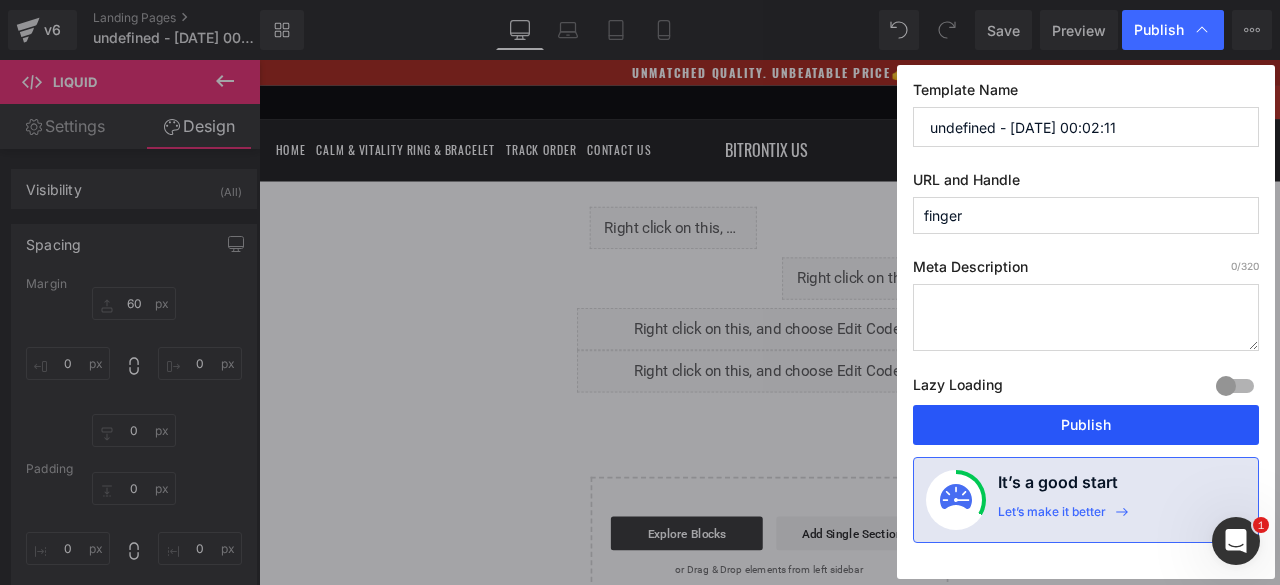click on "Publish" at bounding box center [1086, 425] 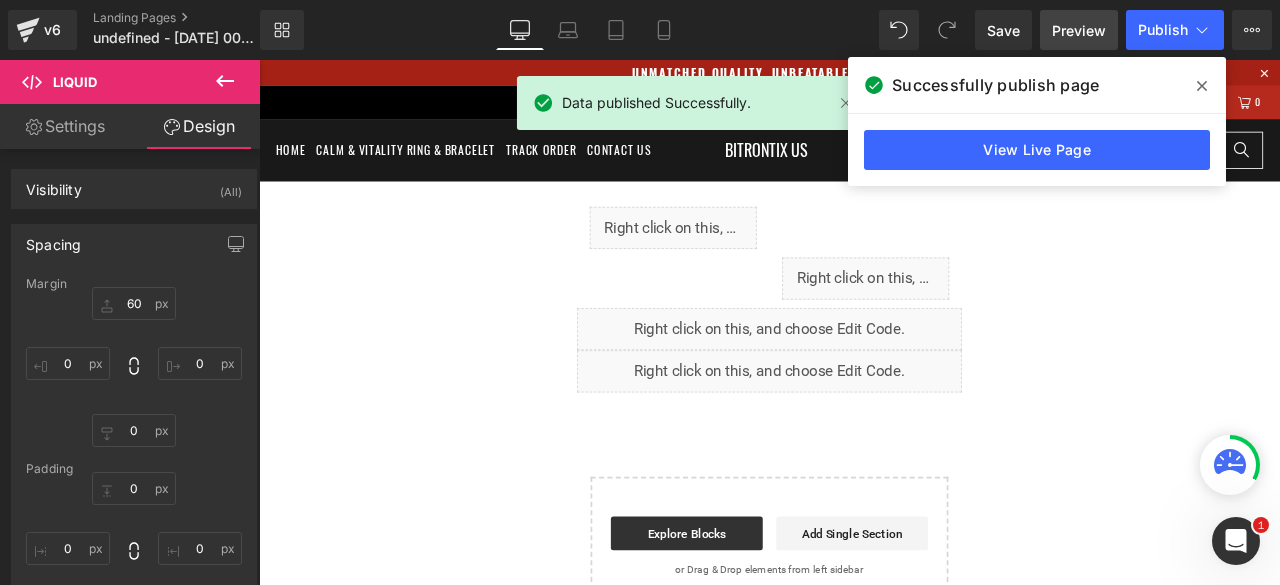 click on "Preview" at bounding box center [1079, 30] 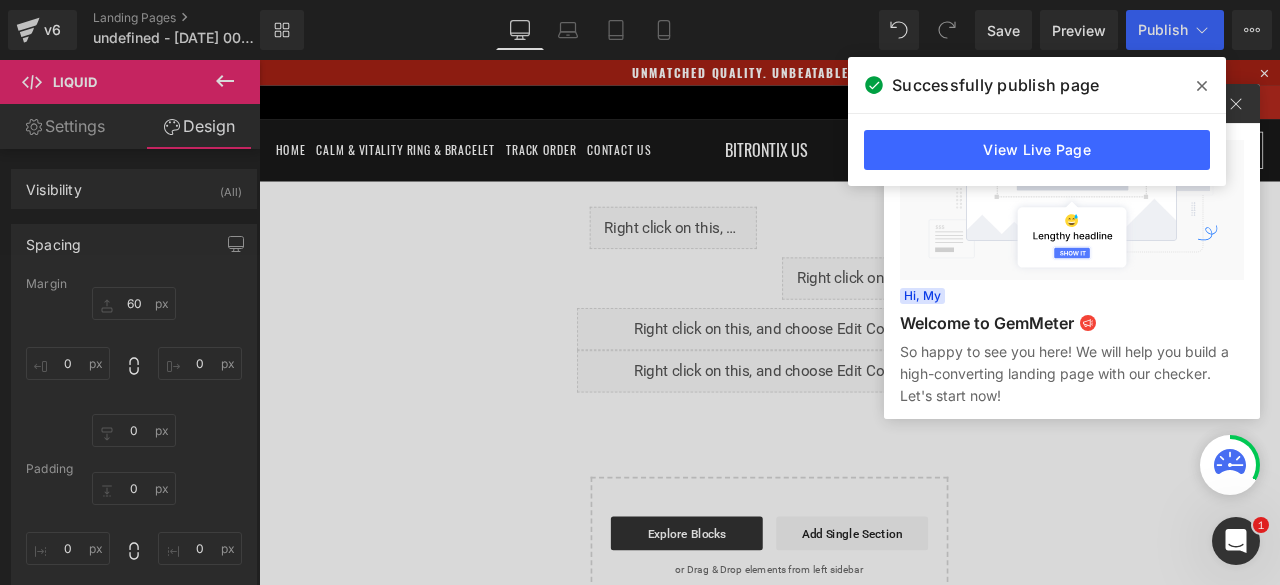 click at bounding box center [640, 292] 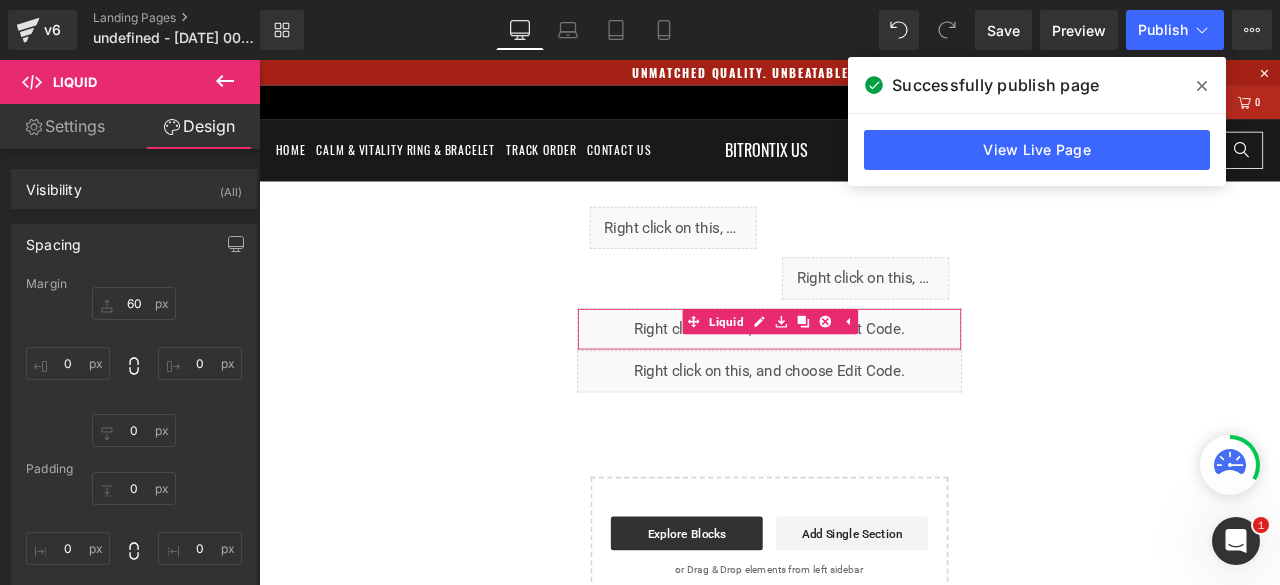 click 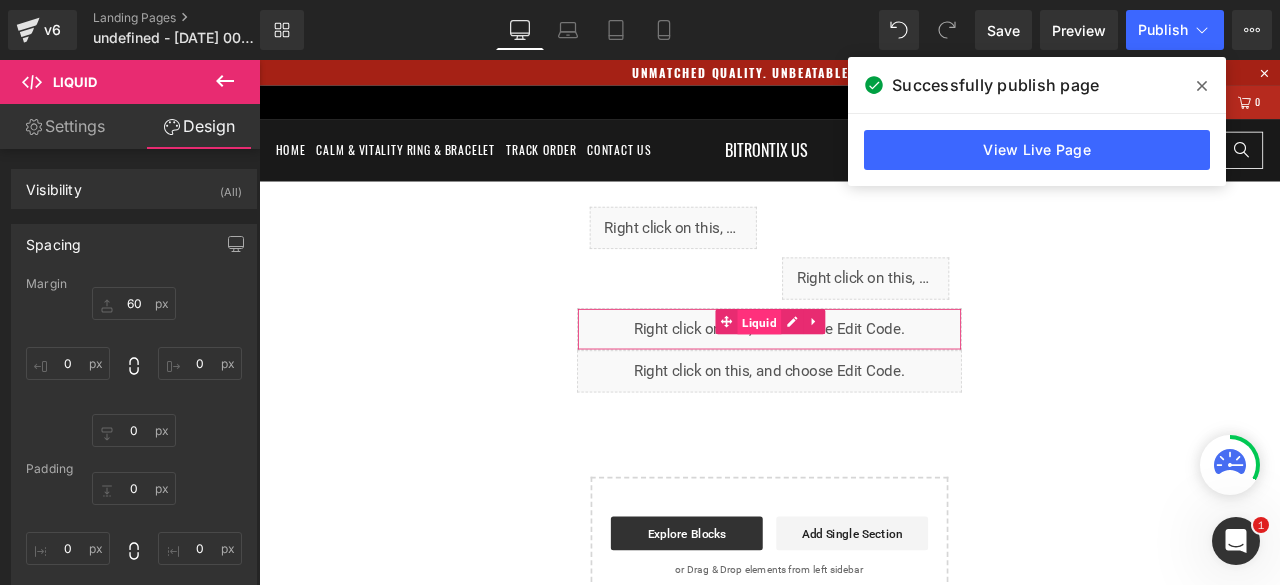click on "Liquid" at bounding box center [852, 371] 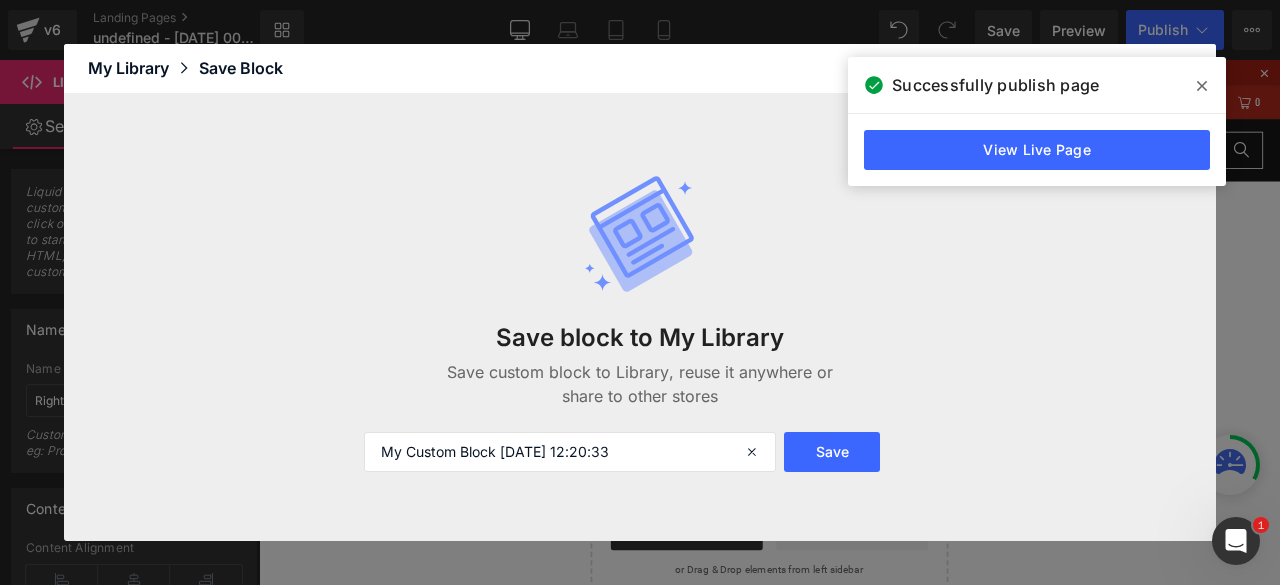 click 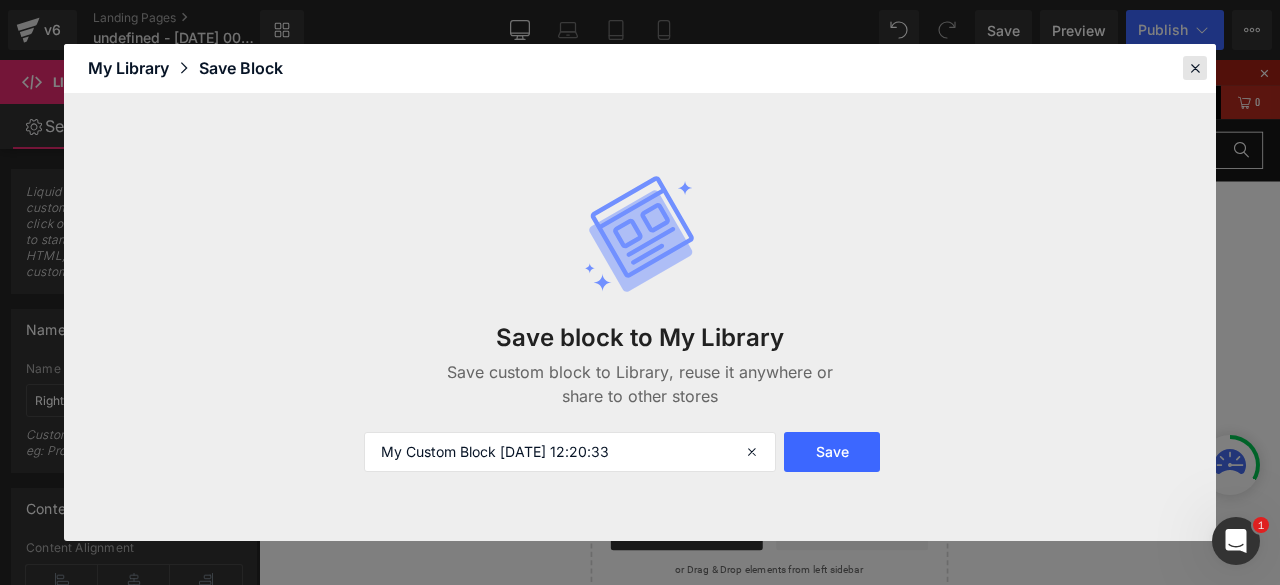 click at bounding box center [1195, 68] 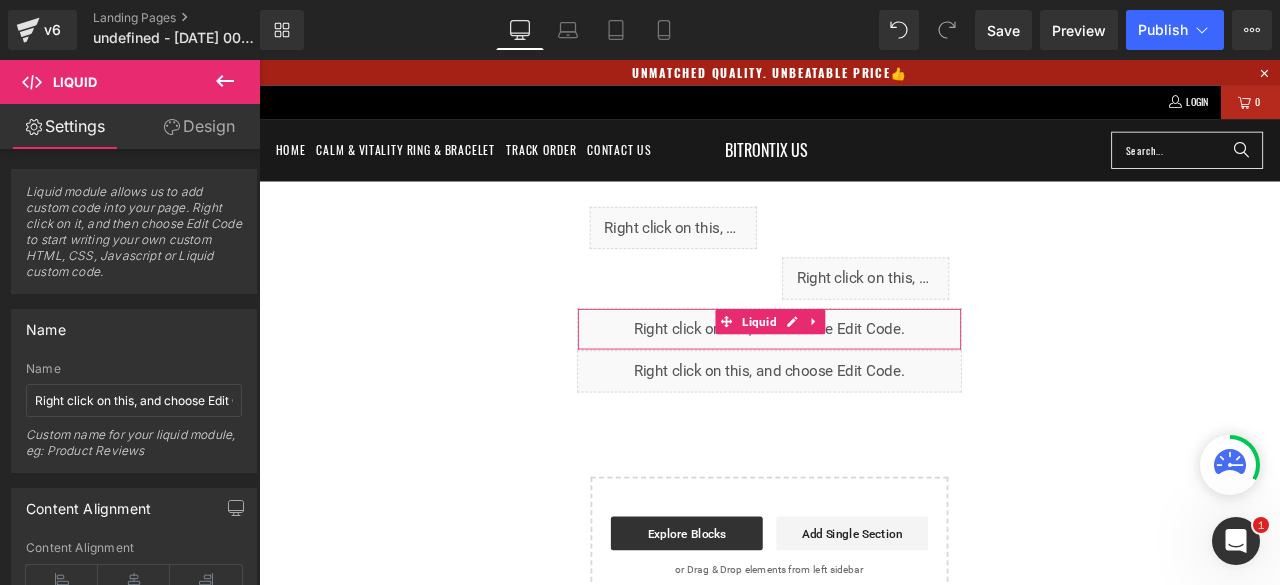 click on "Liquid" at bounding box center (864, 379) 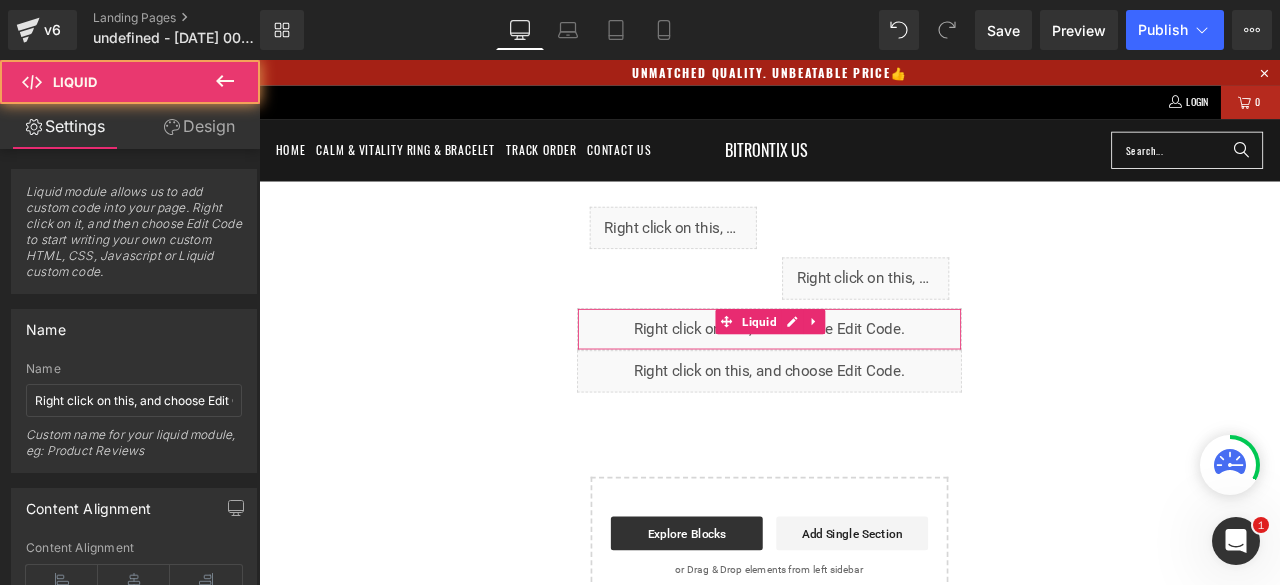 click on "Design" at bounding box center [199, 126] 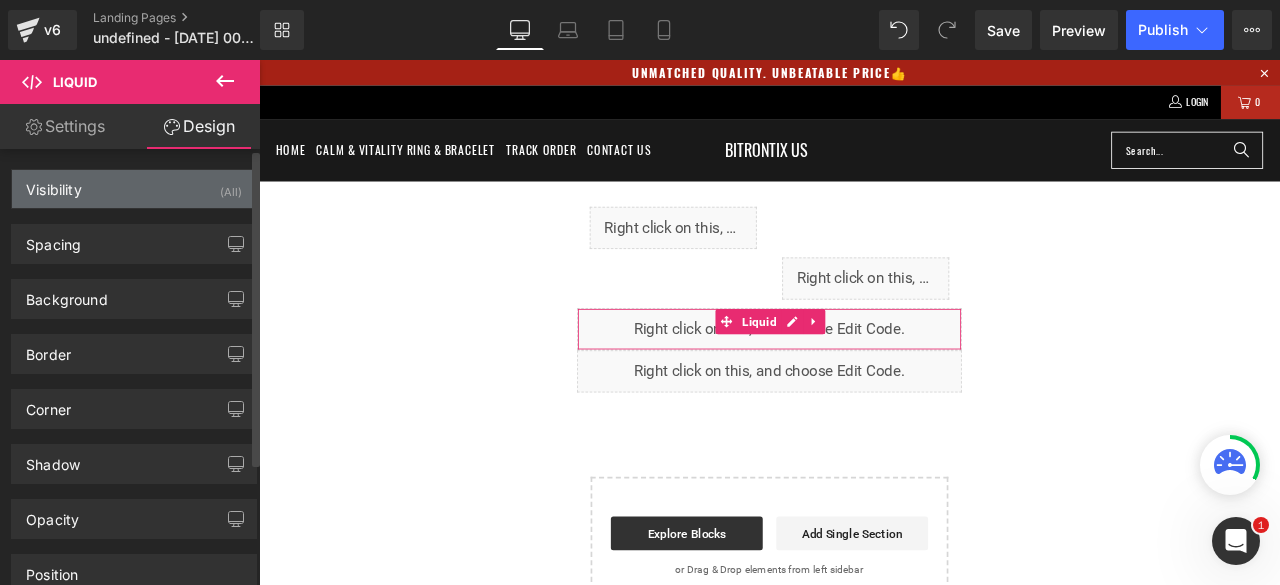 click on "Visibility
(All)" at bounding box center (134, 189) 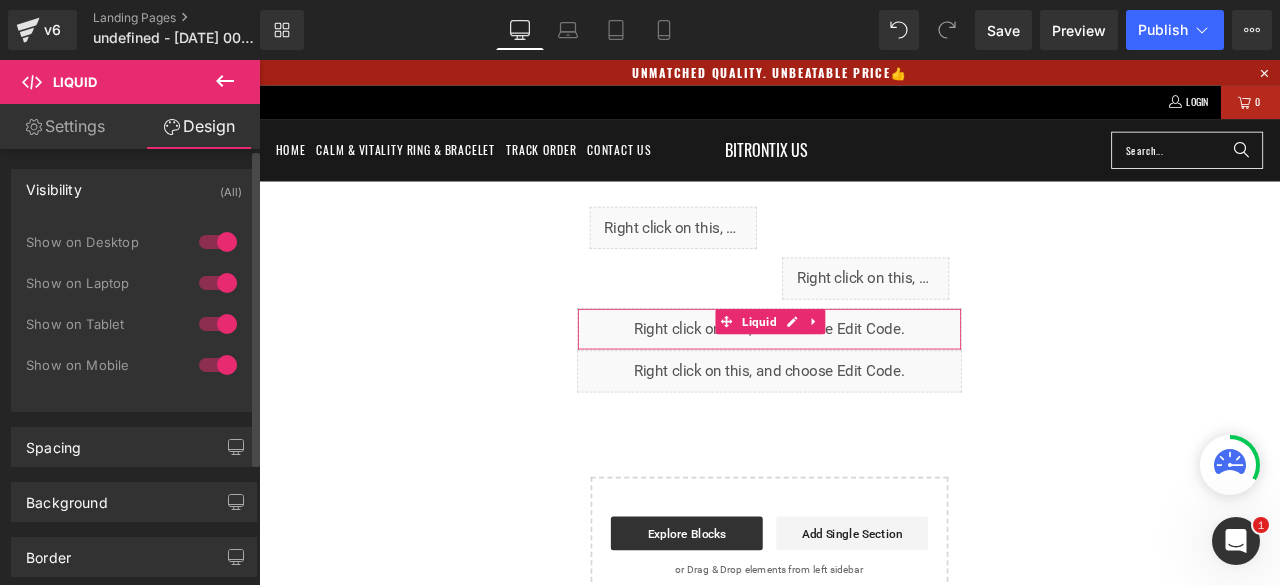 click at bounding box center [218, 365] 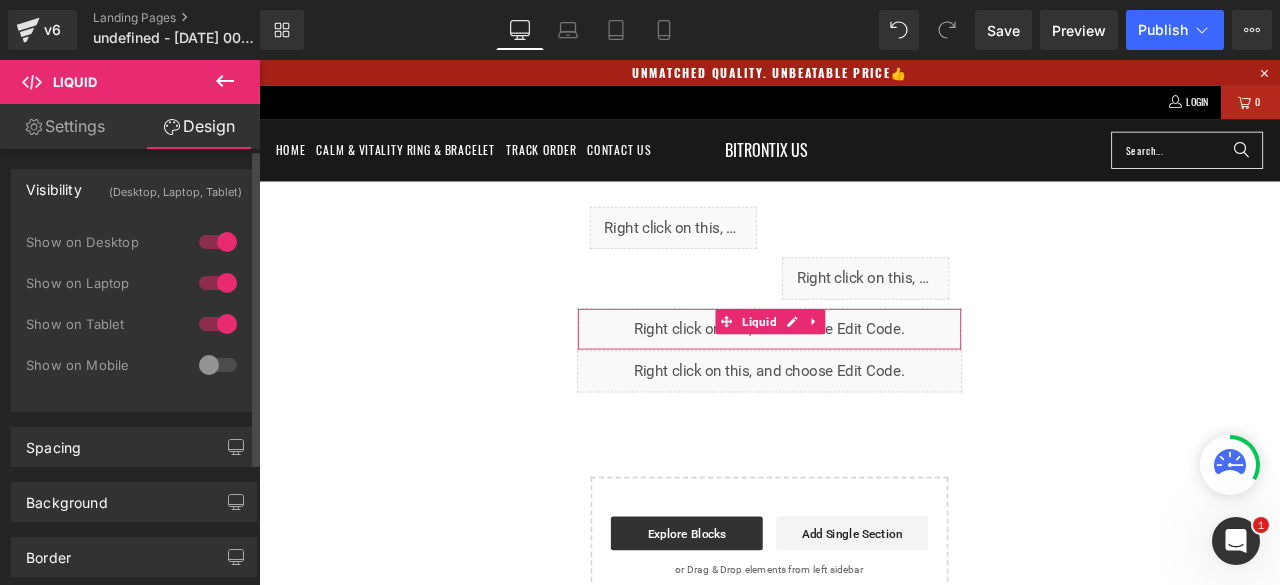 click at bounding box center (218, 365) 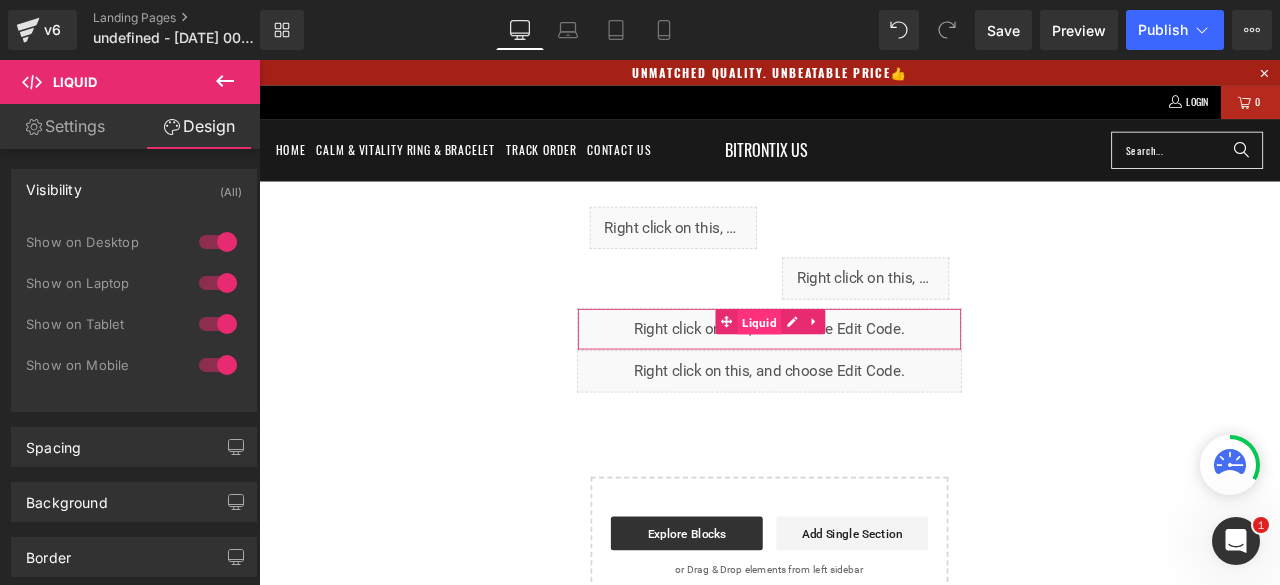 click on "Liquid" at bounding box center [852, 371] 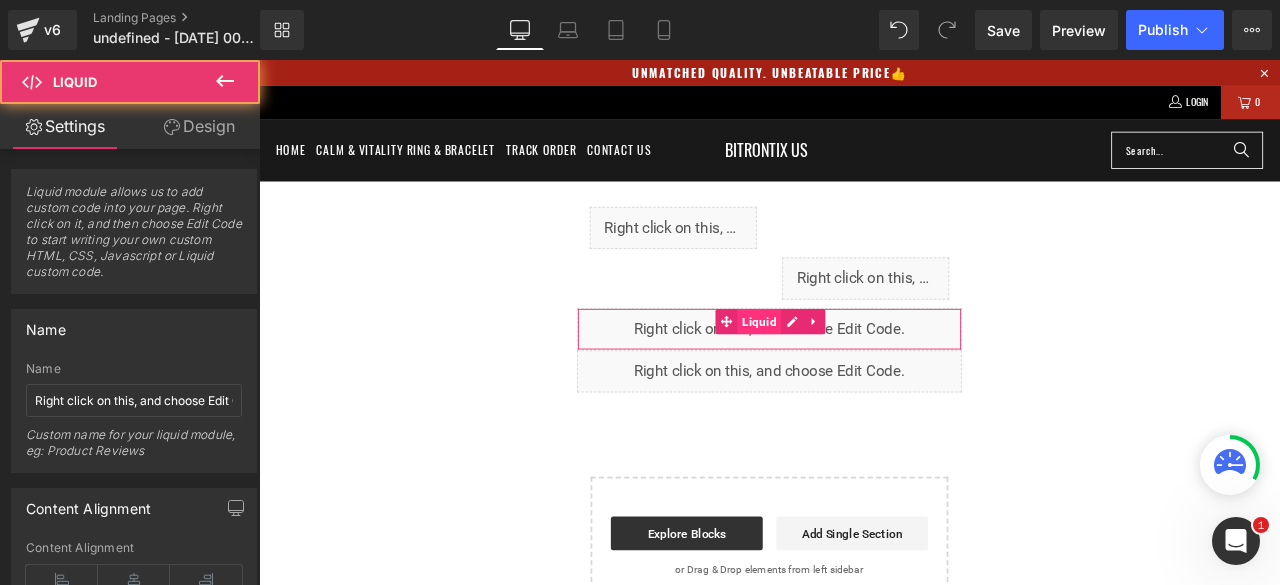 click on "Liquid" at bounding box center (852, 370) 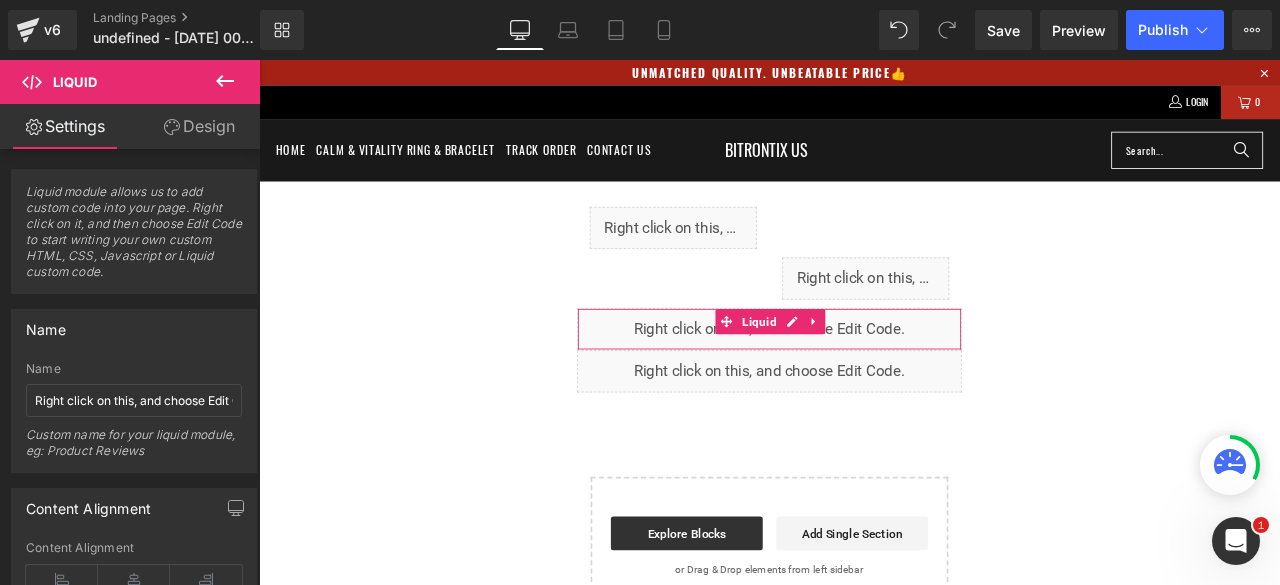 click on "Design" at bounding box center (199, 126) 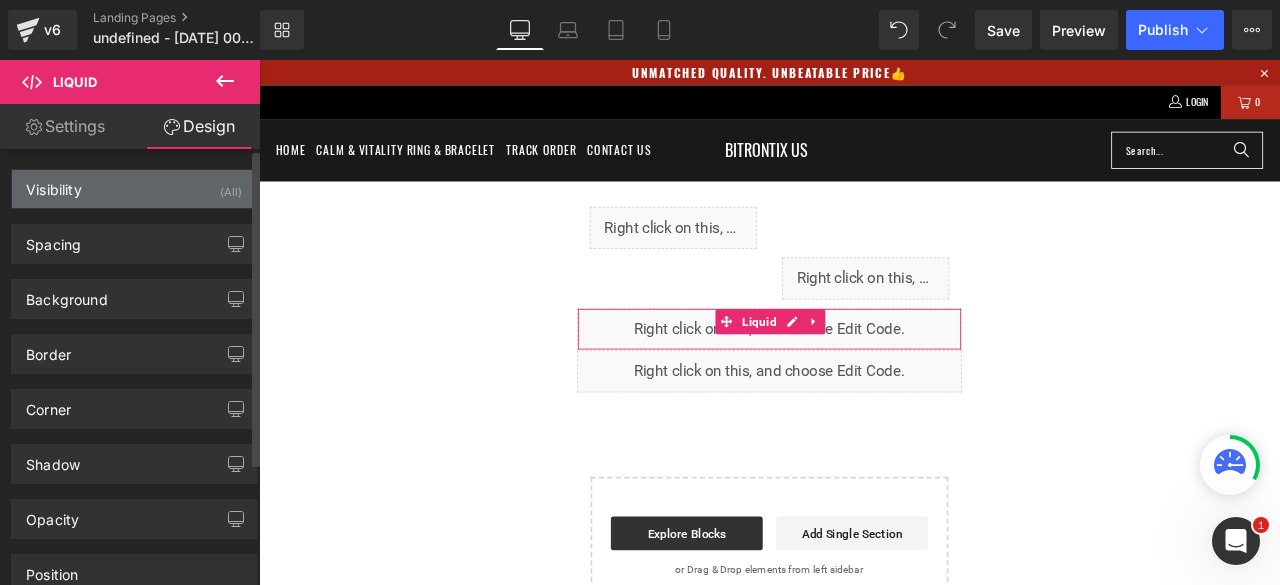 click on "Visibility
(All)" at bounding box center (134, 189) 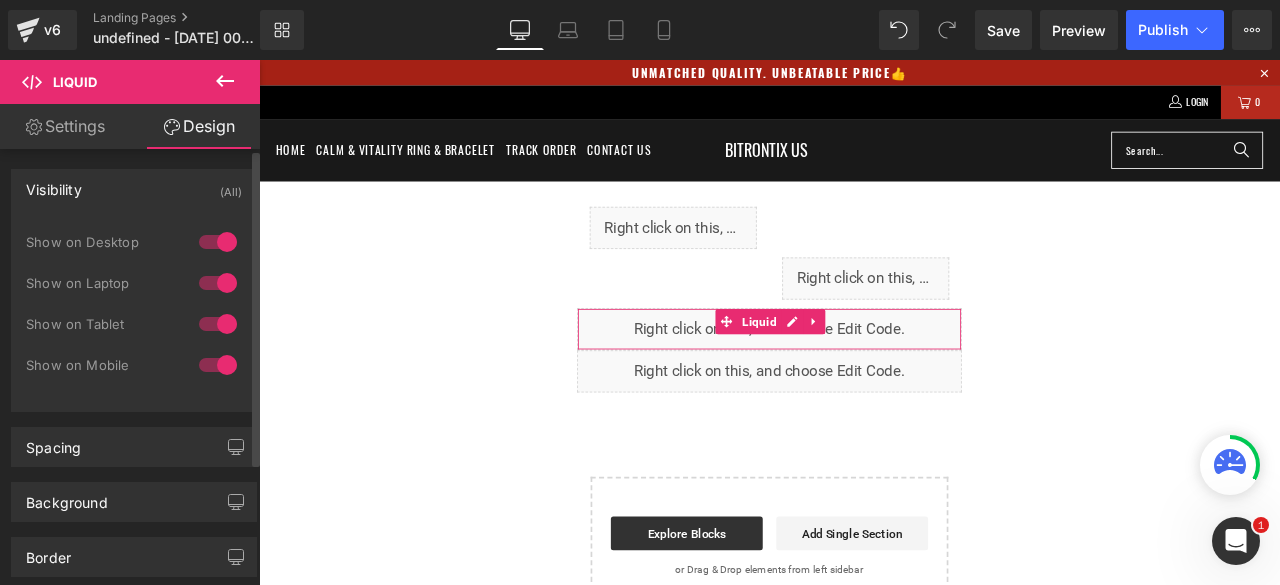 click at bounding box center [218, 242] 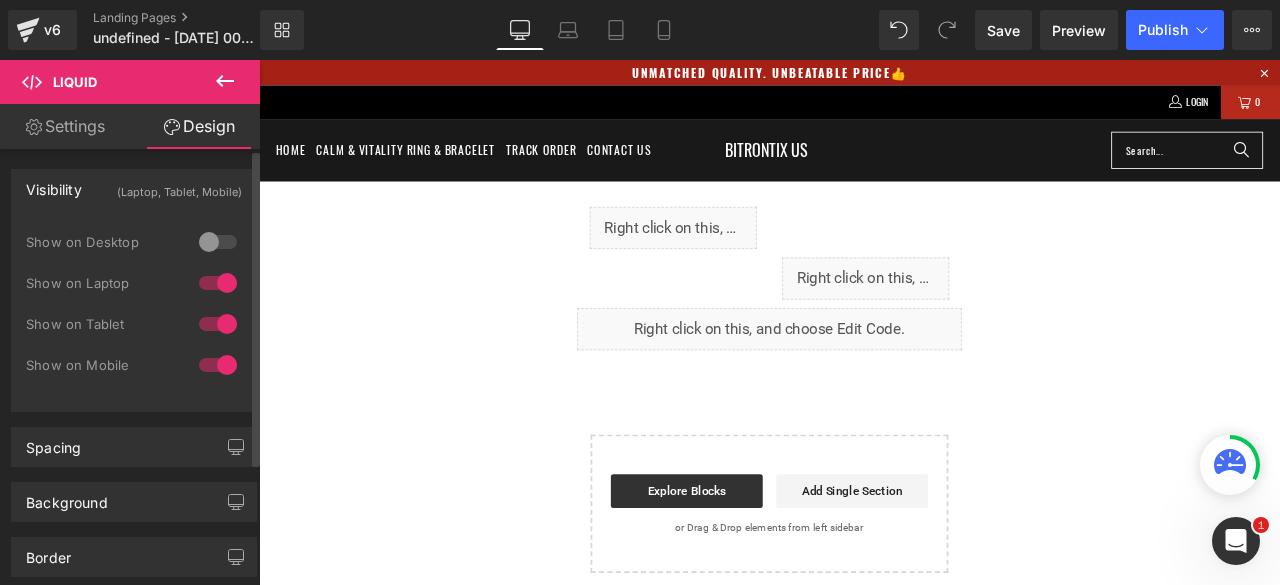 click at bounding box center (218, 283) 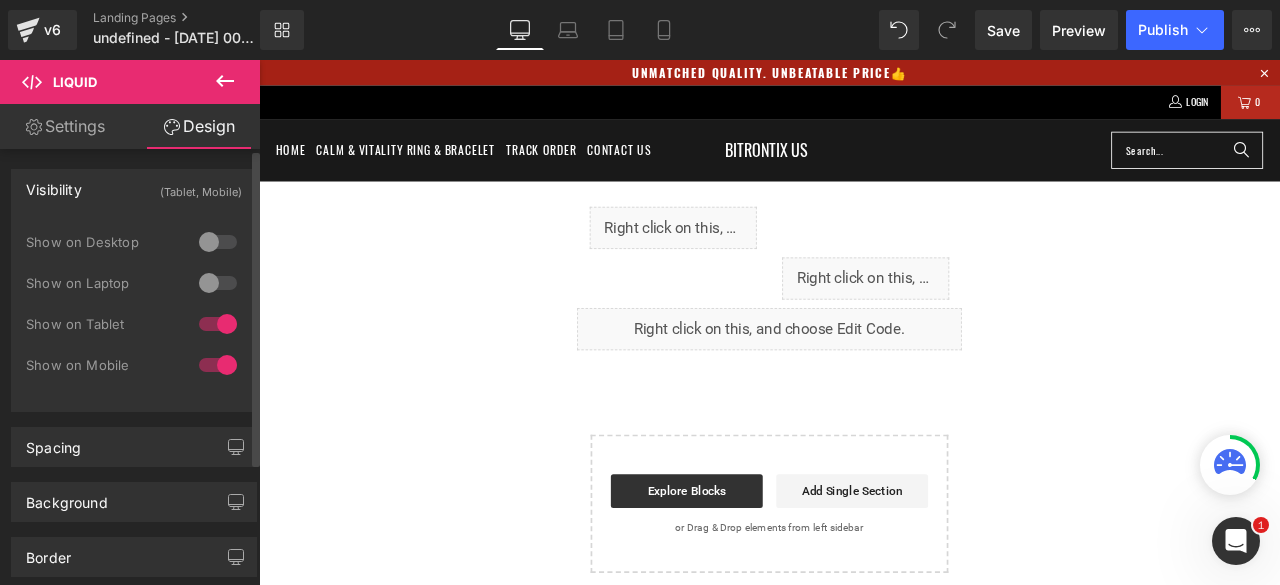 click at bounding box center [218, 324] 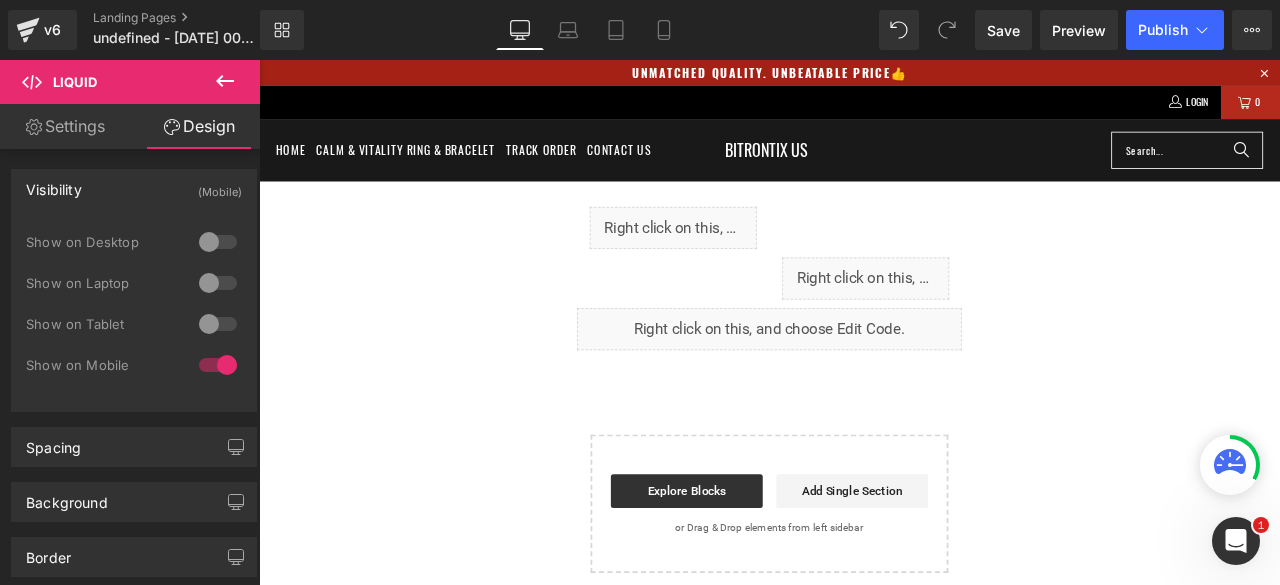 drag, startPoint x: 871, startPoint y: 371, endPoint x: 791, endPoint y: 389, distance: 82 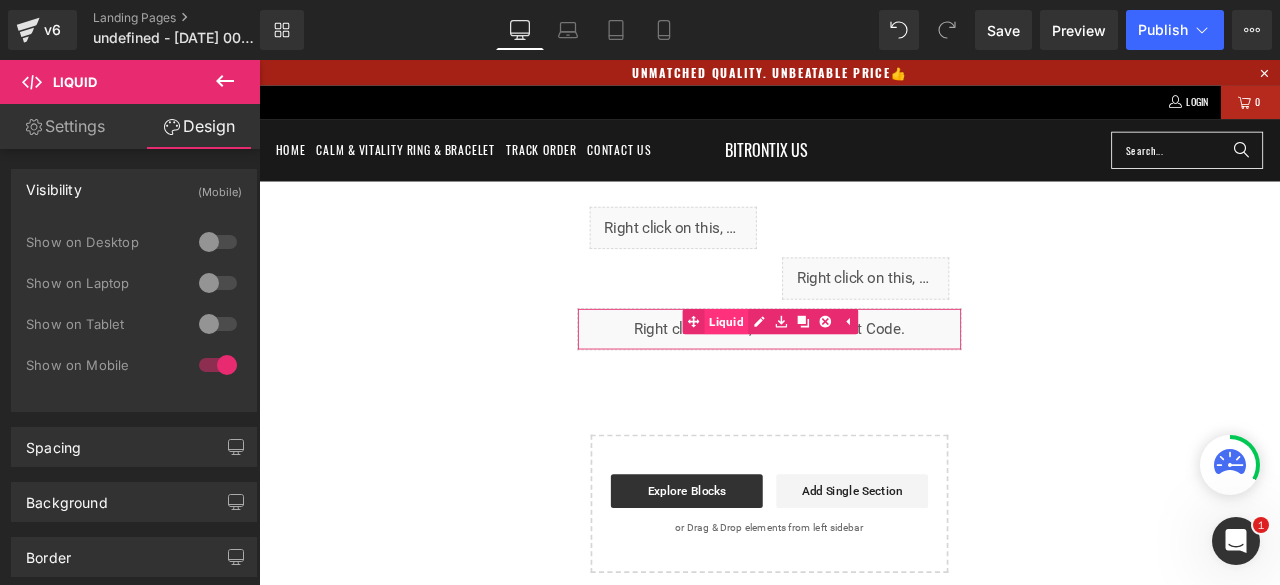click on "Liquid" at bounding box center [800, 370] 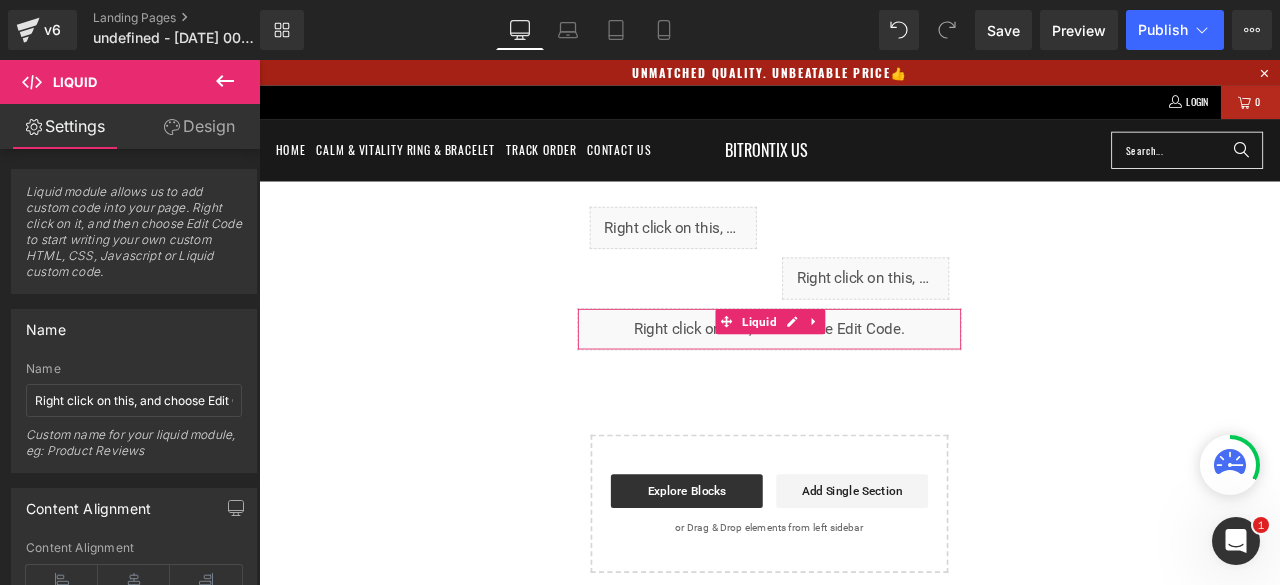 click on "Design" at bounding box center (199, 126) 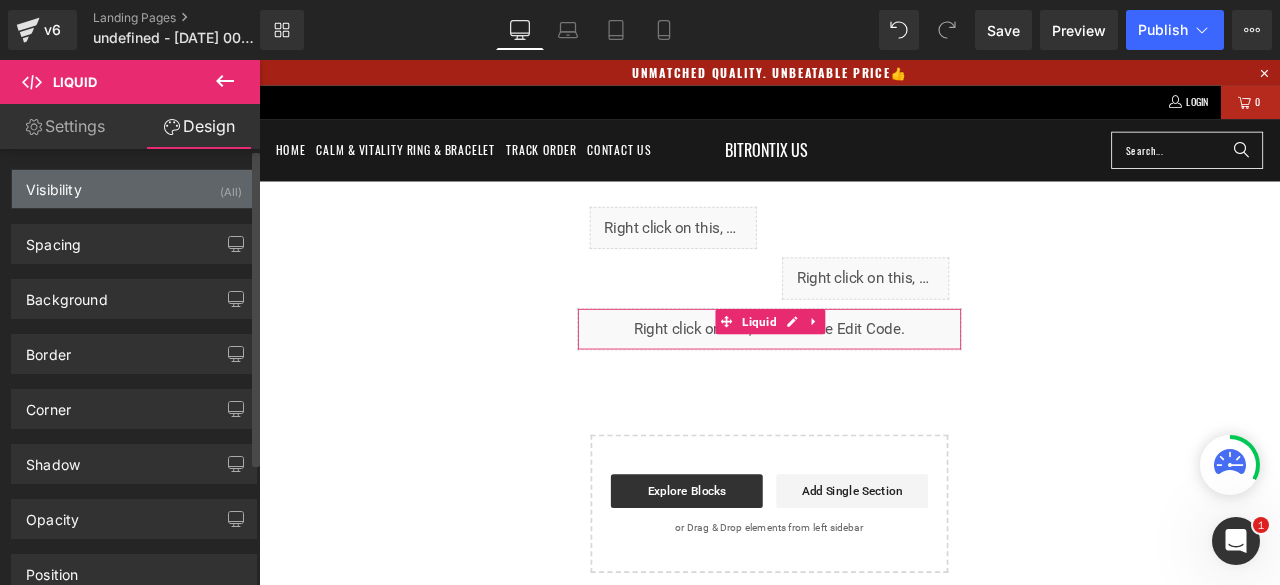 click on "Visibility
(All)" at bounding box center [134, 189] 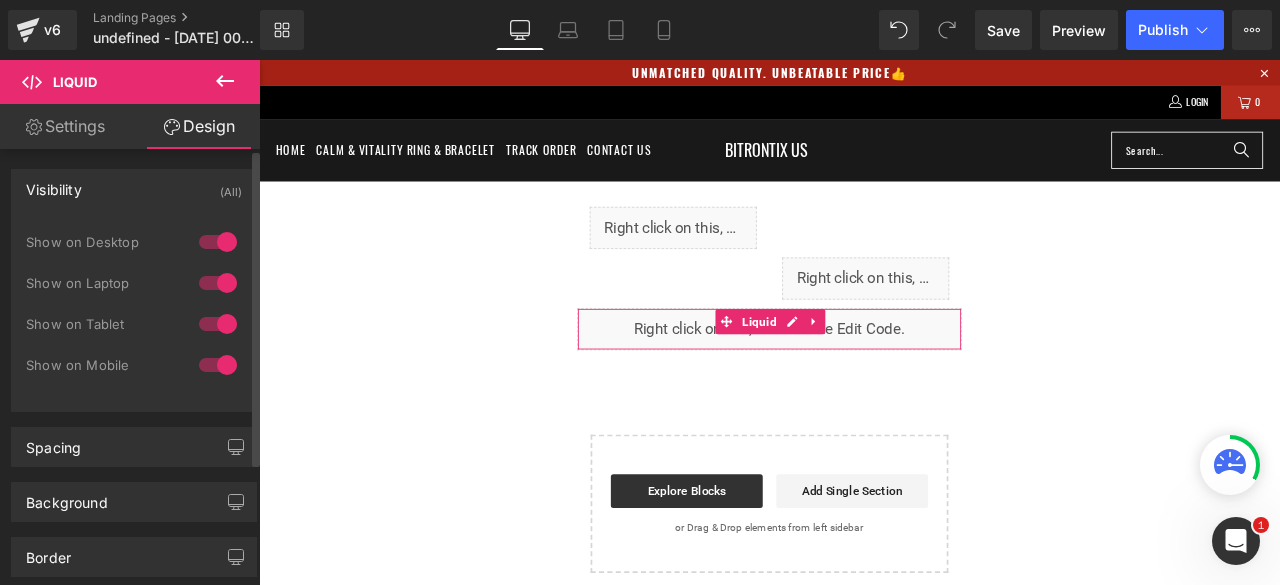 click at bounding box center (218, 324) 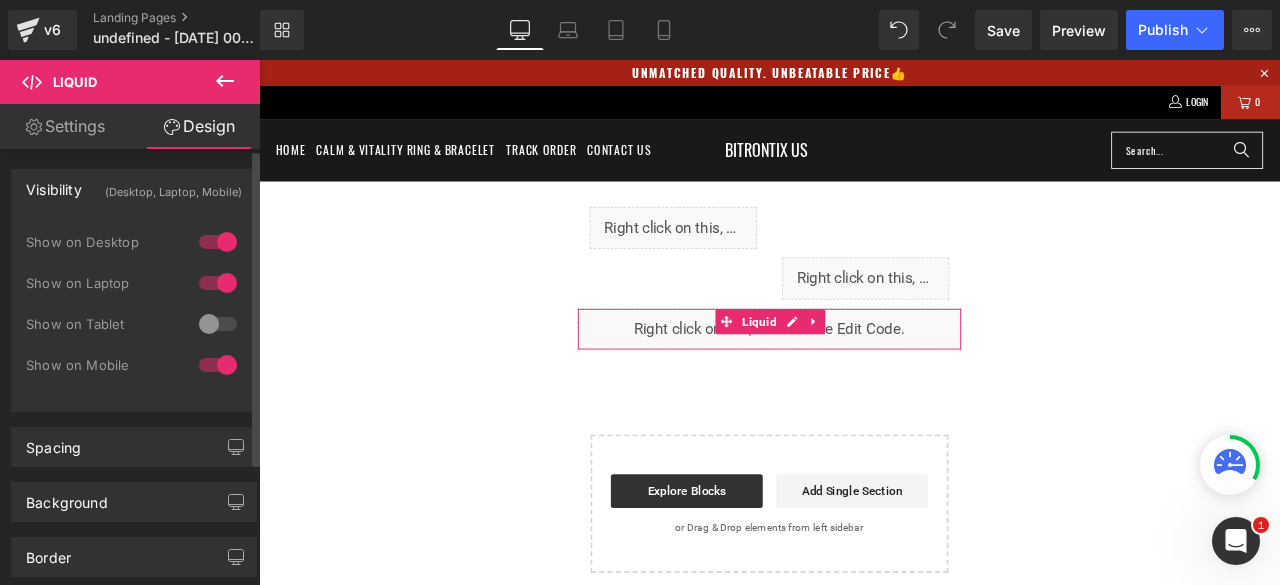 click at bounding box center (218, 283) 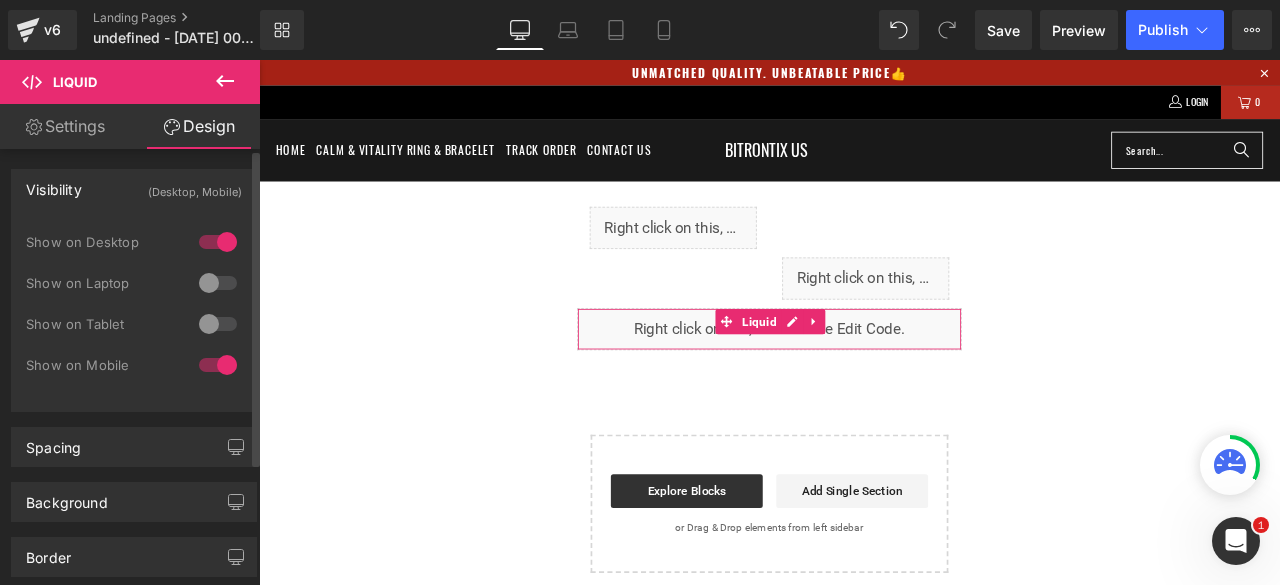 click at bounding box center [218, 242] 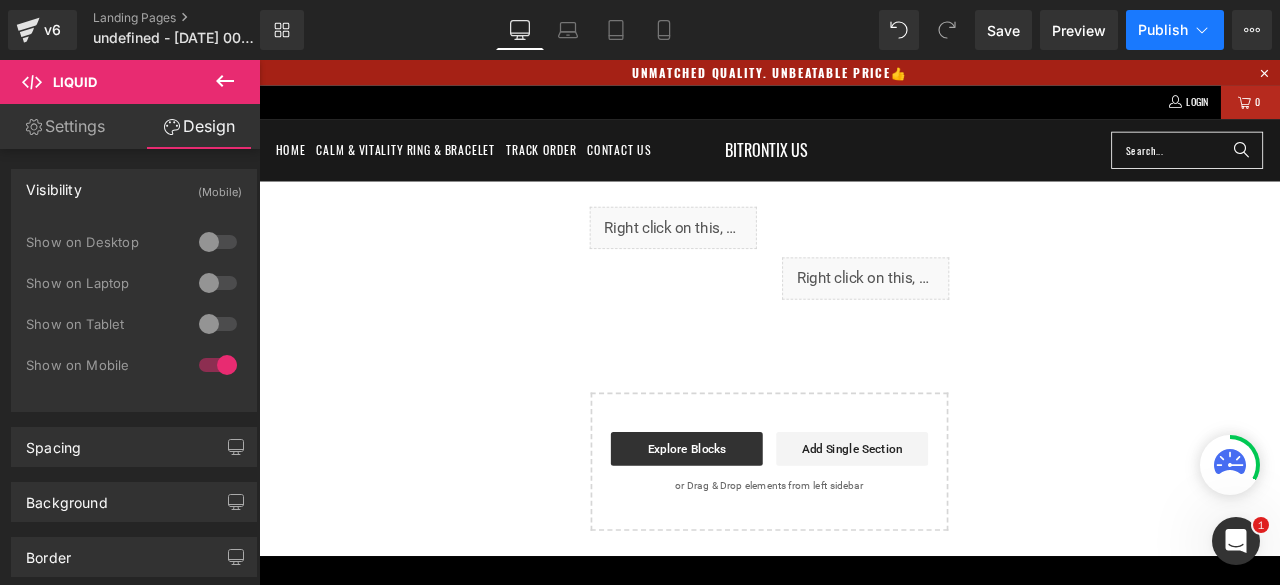 click on "Publish" at bounding box center (1175, 30) 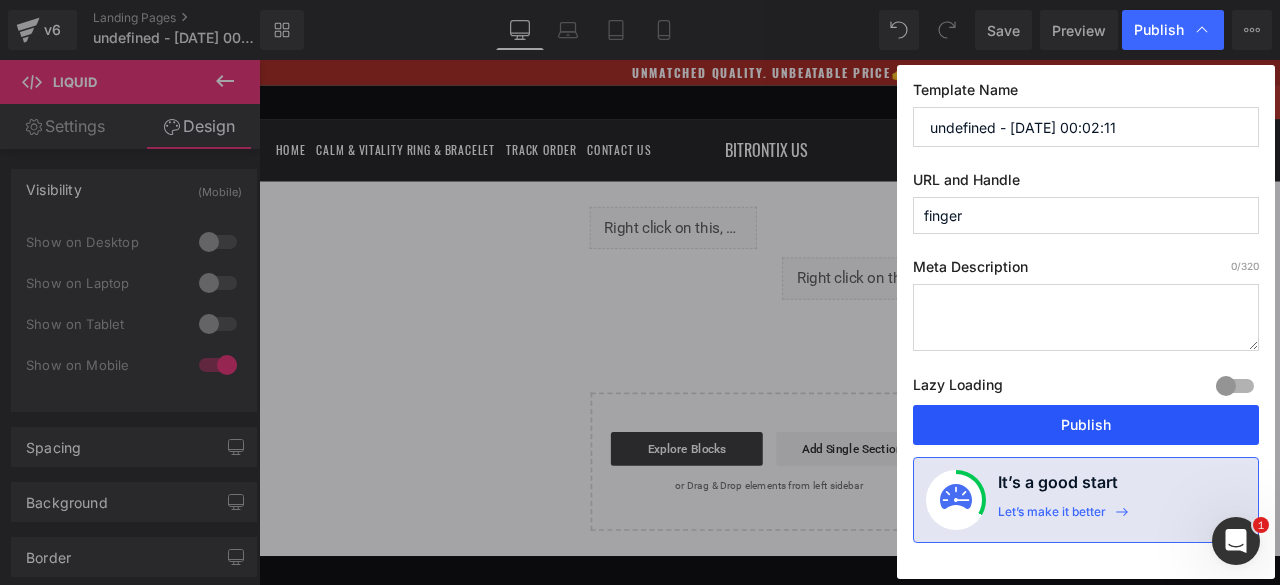 click on "Publish" at bounding box center (1086, 425) 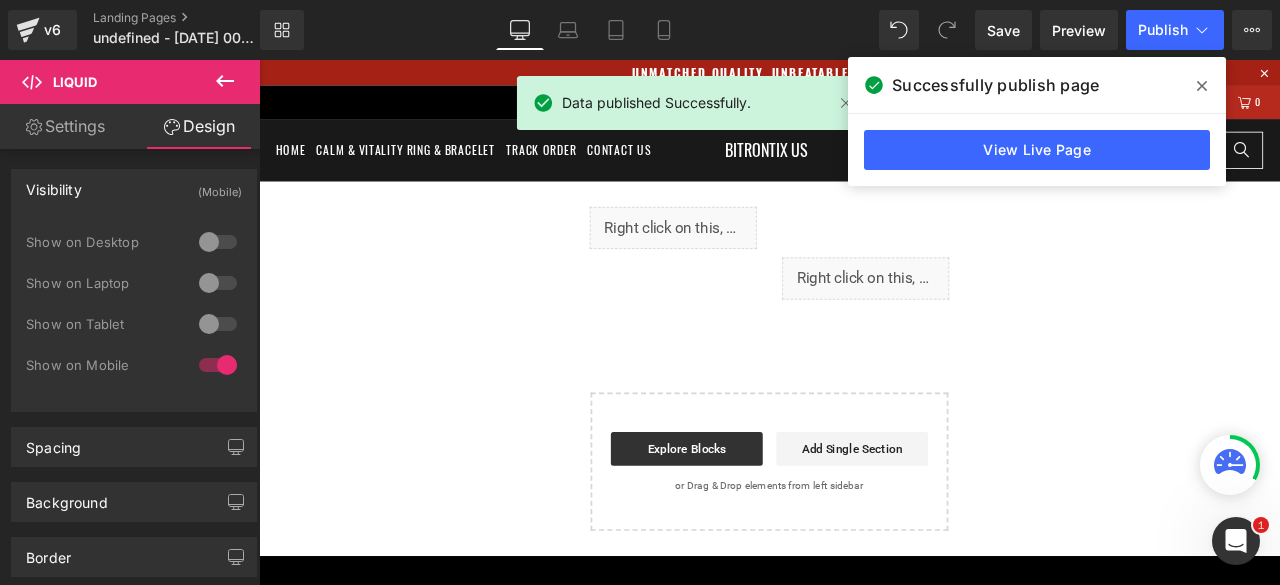 click at bounding box center (1202, 86) 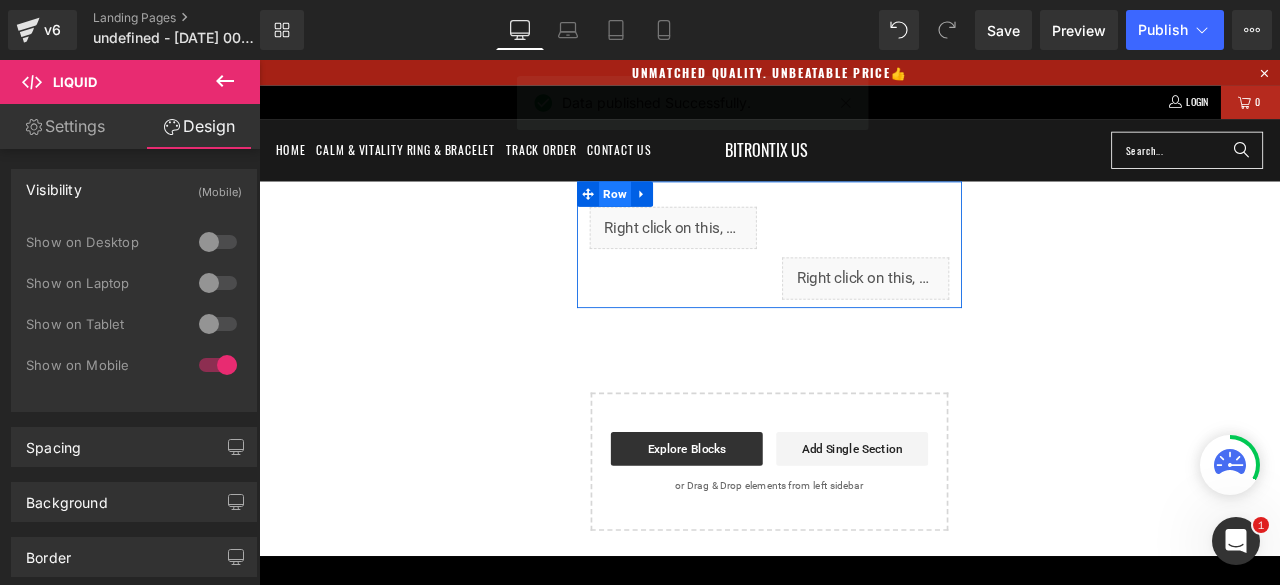 click on "Row" at bounding box center [681, 219] 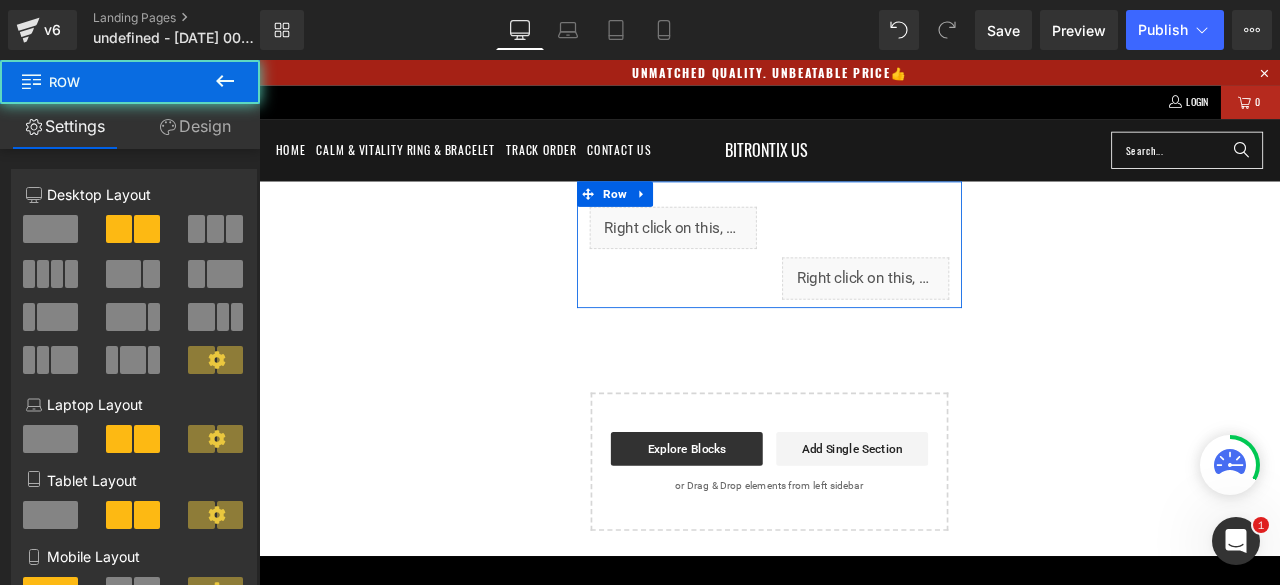click on "Design" at bounding box center [195, 126] 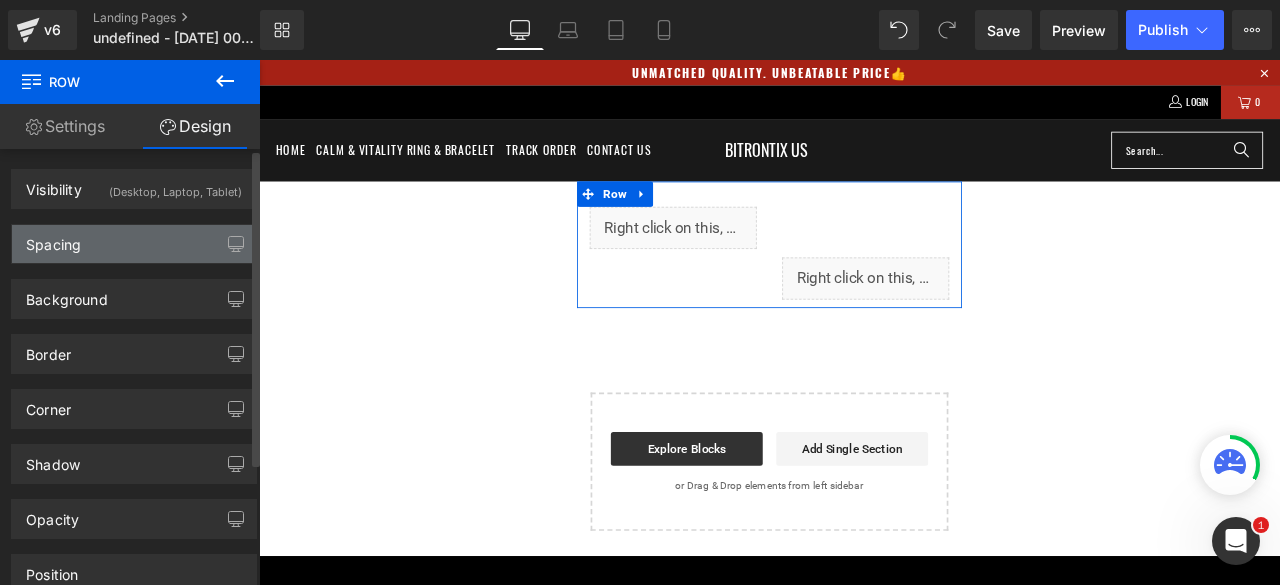 click on "Spacing" at bounding box center [134, 244] 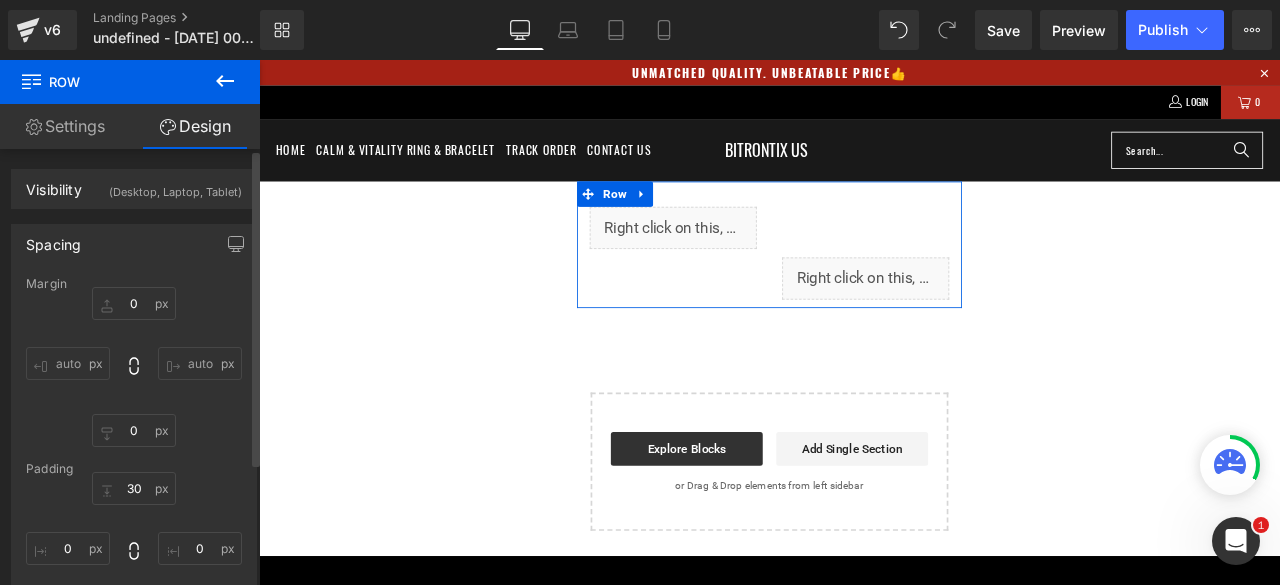 click on "auto" at bounding box center (68, 363) 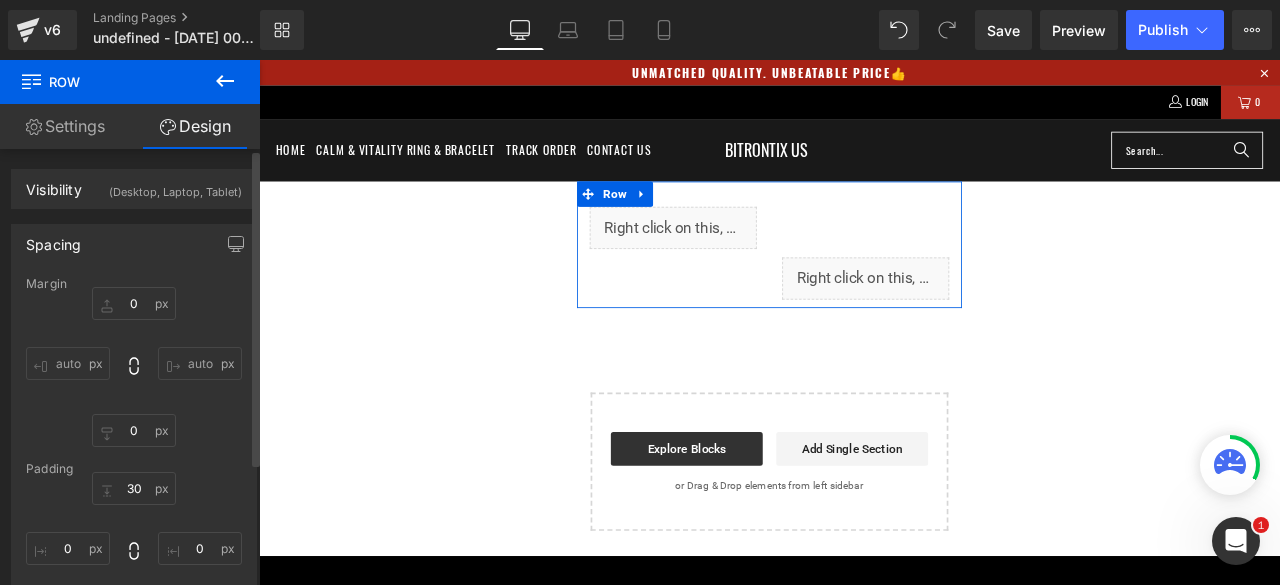 click on "auto" at bounding box center [68, 363] 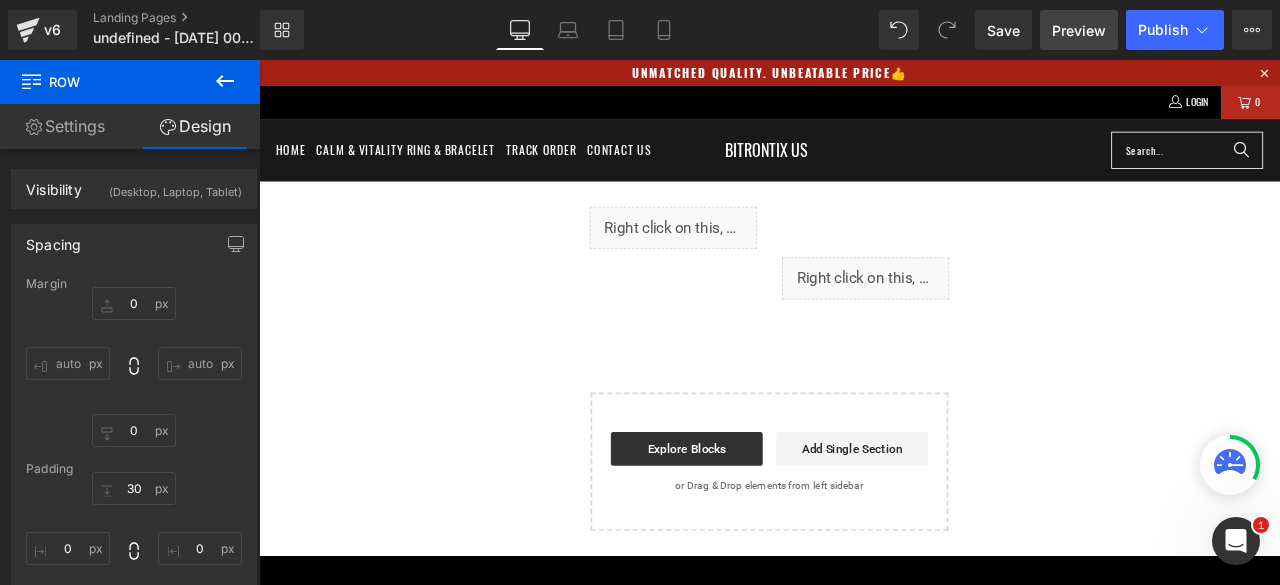 click on "Preview" at bounding box center (1079, 30) 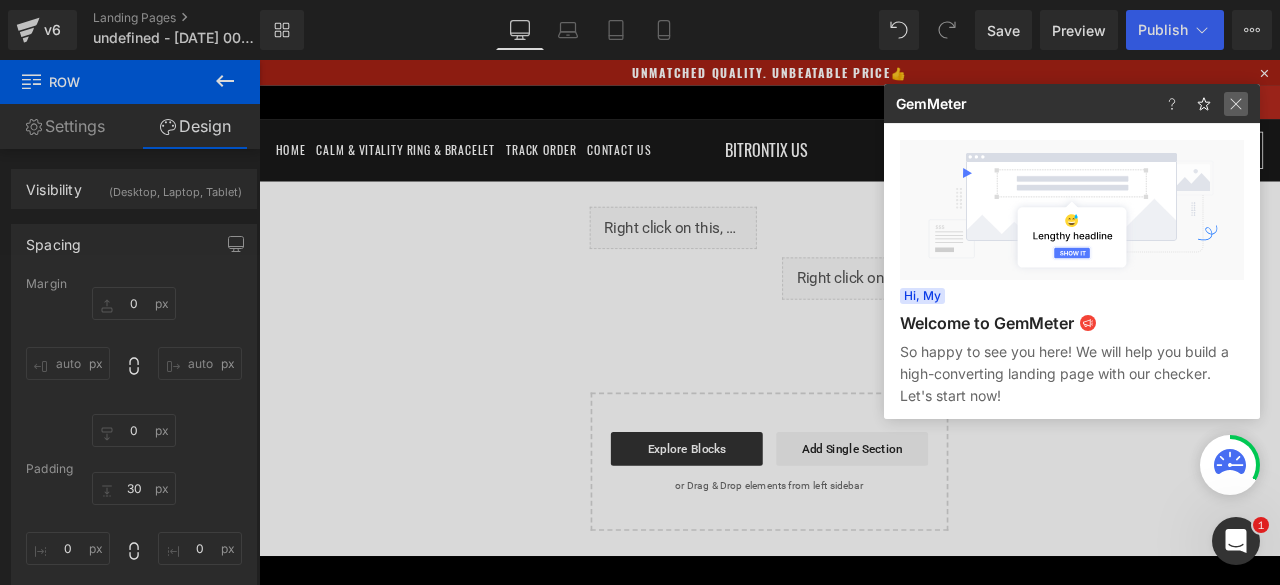 drag, startPoint x: 1232, startPoint y: 102, endPoint x: 1152, endPoint y: 52, distance: 94.33981 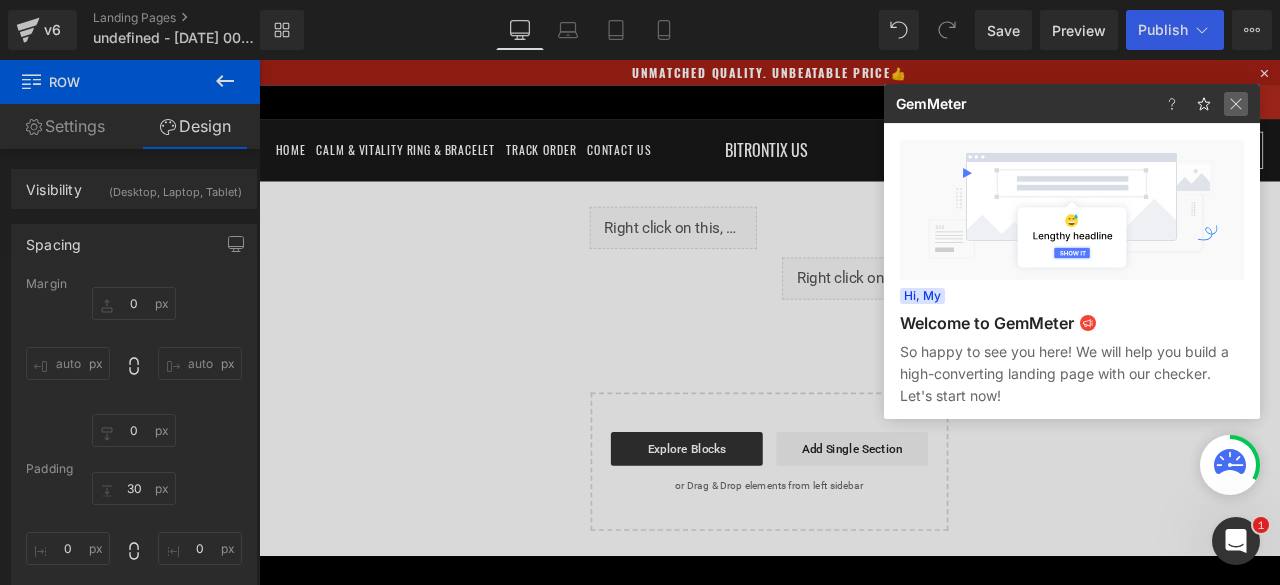 click 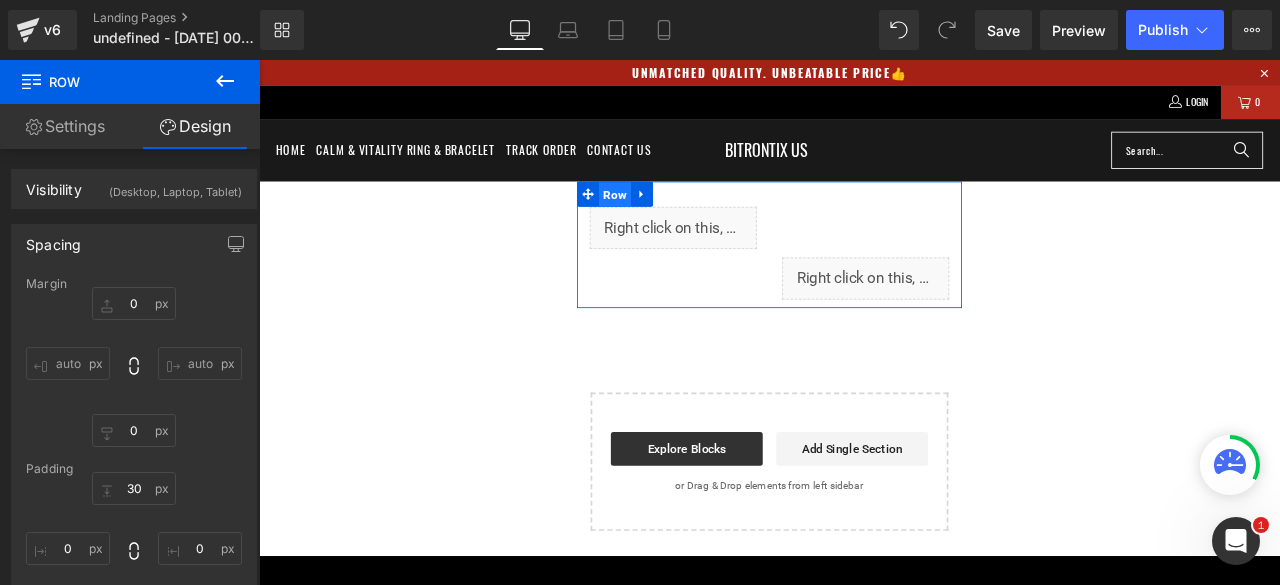 click on "Row" at bounding box center [681, 220] 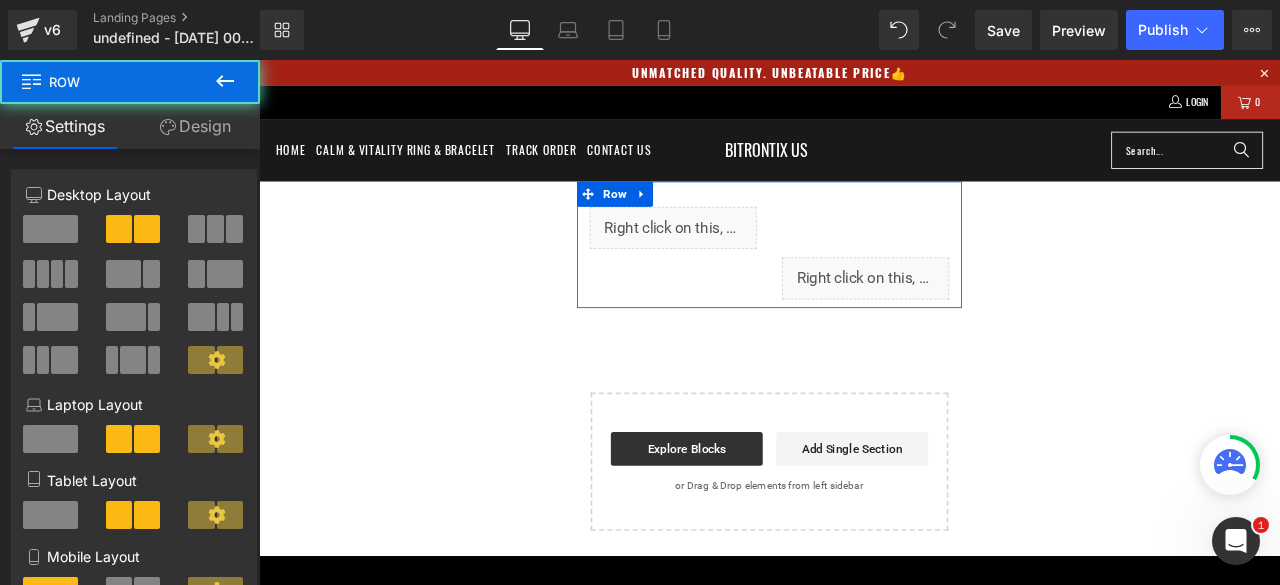 click on "Design" at bounding box center (195, 126) 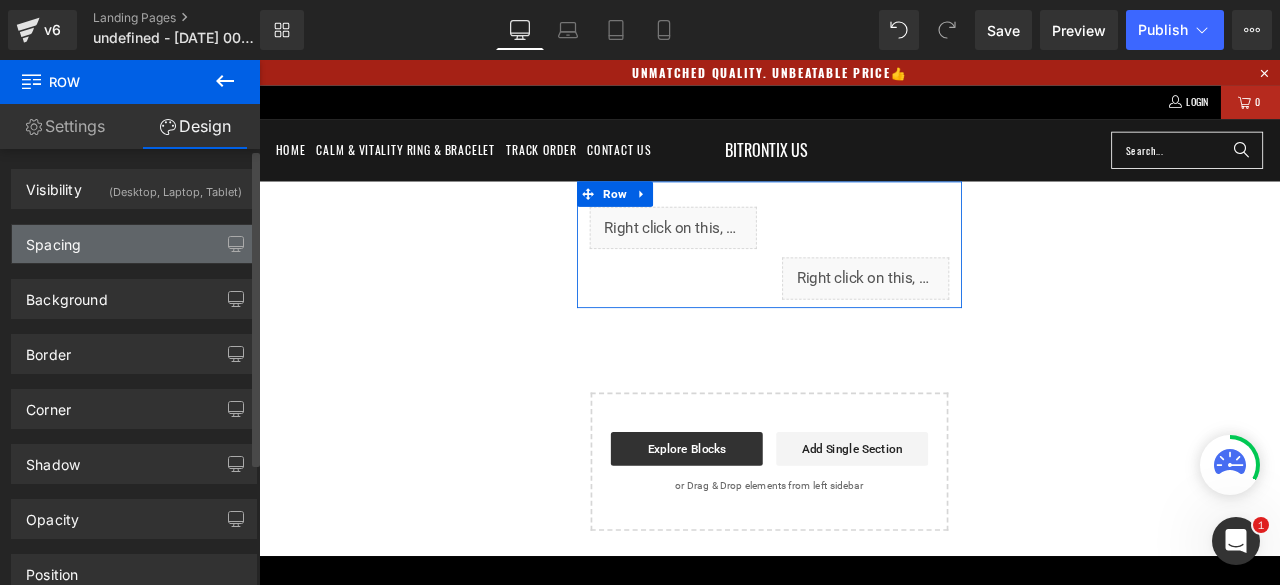 click on "Spacing" at bounding box center [134, 244] 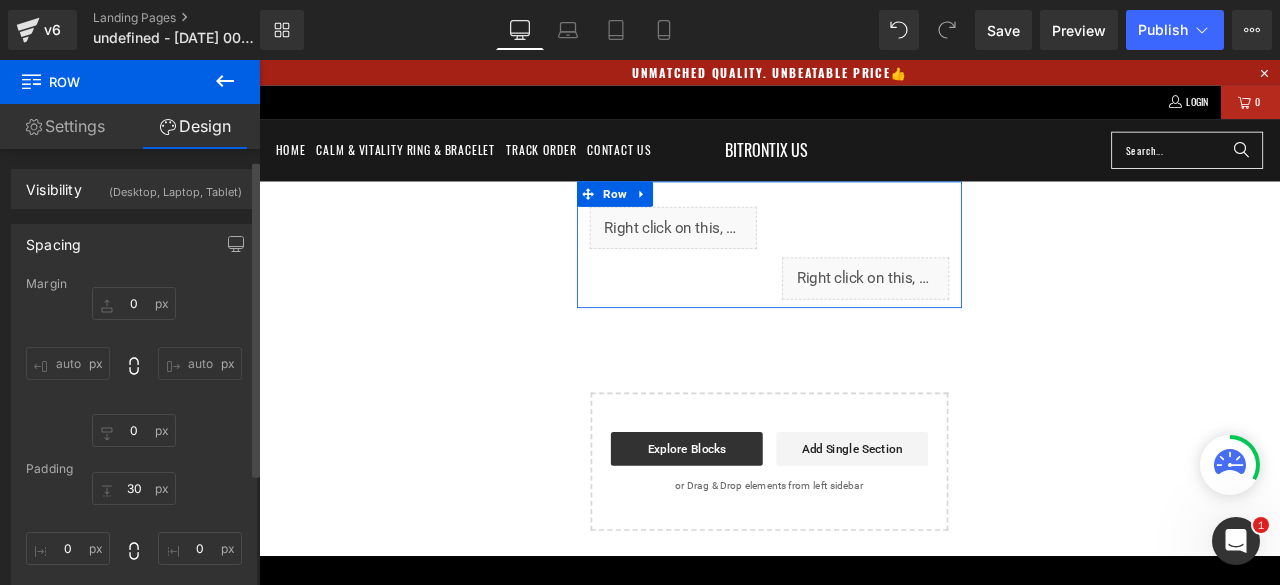 scroll, scrollTop: 100, scrollLeft: 0, axis: vertical 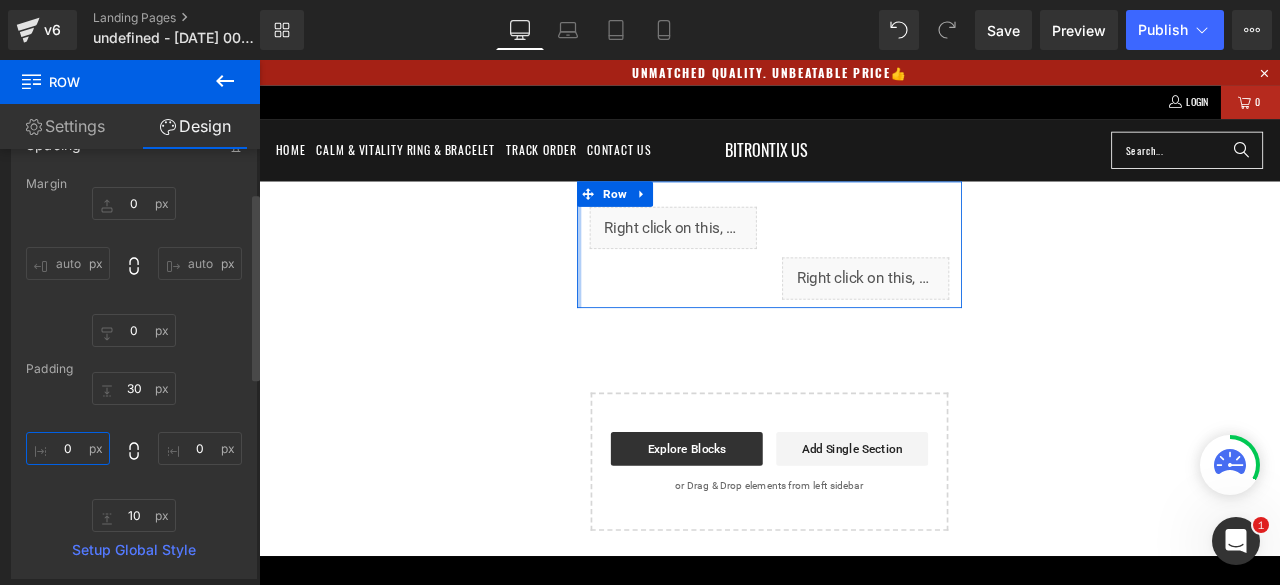 click on "0" at bounding box center [68, 448] 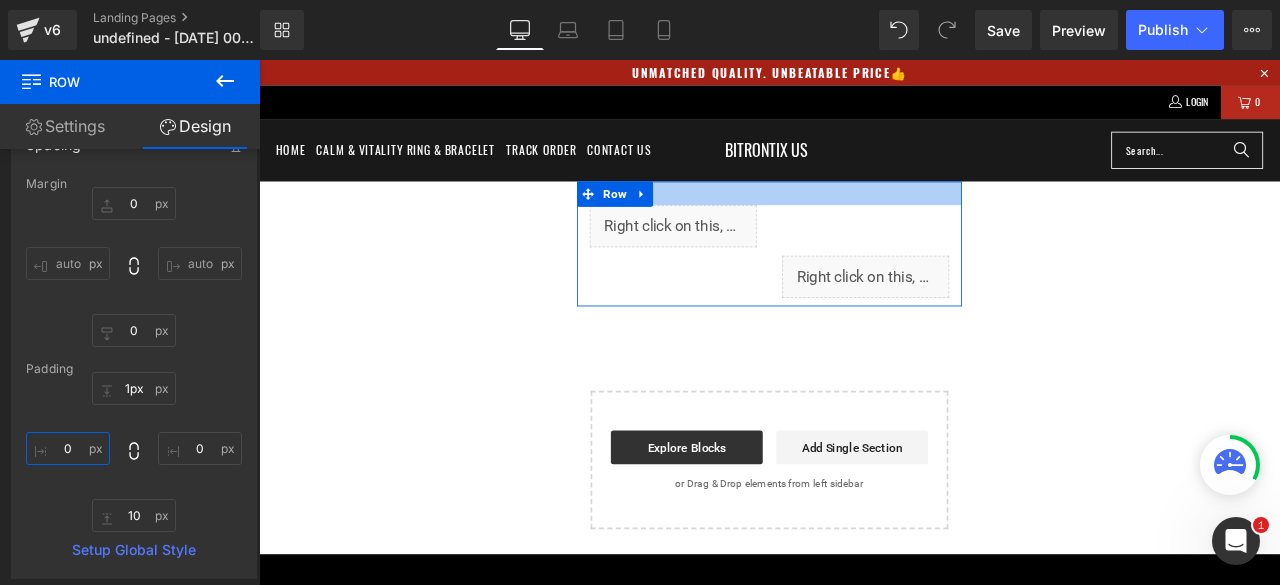 type on "0px" 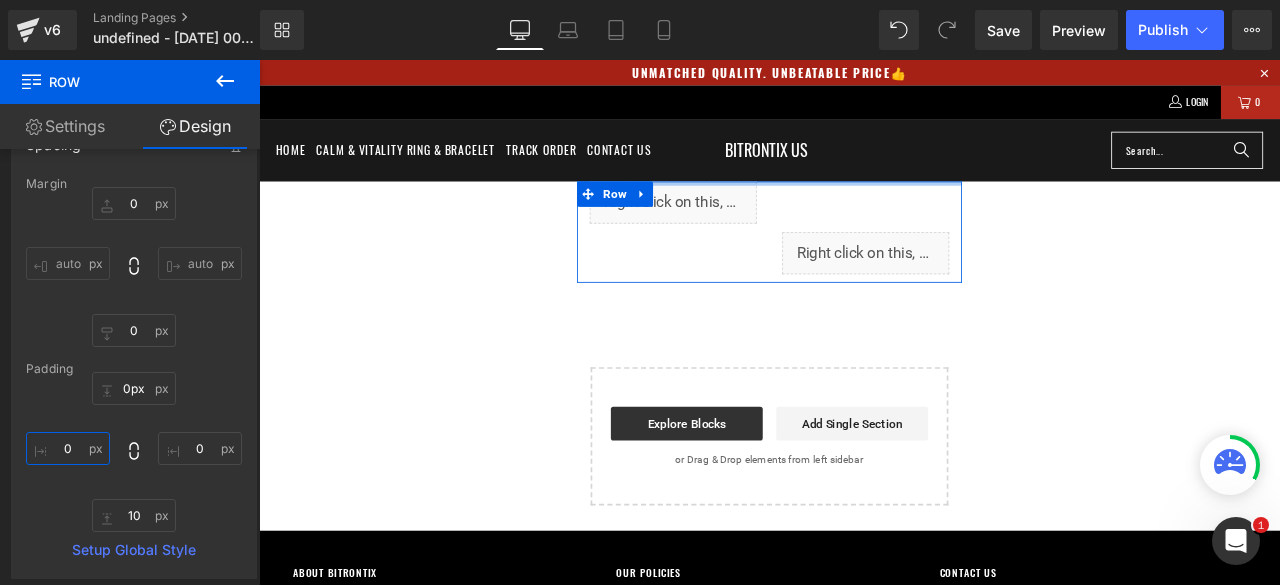drag, startPoint x: 786, startPoint y: 226, endPoint x: 793, endPoint y: 172, distance: 54.451813 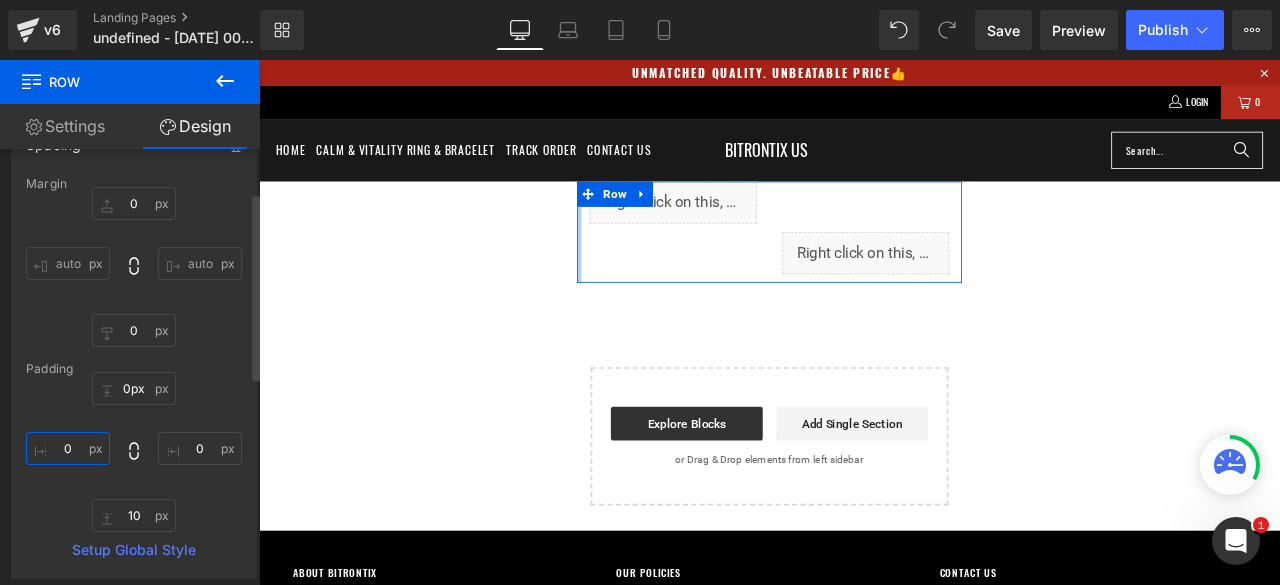 click on "0" at bounding box center [68, 448] 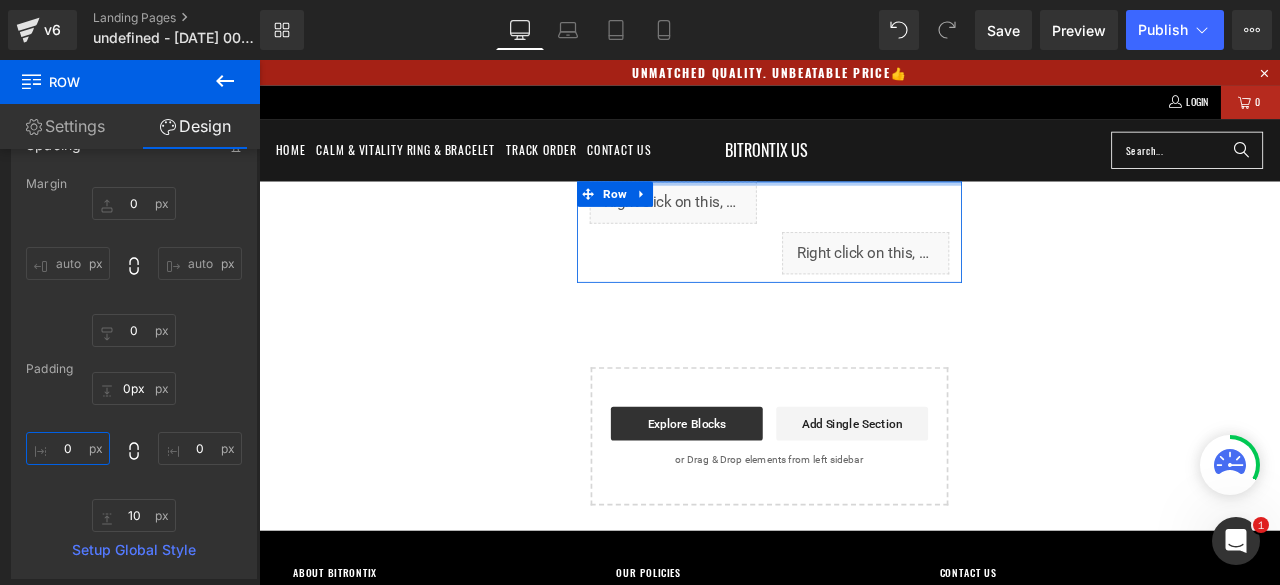 drag, startPoint x: 860, startPoint y: 204, endPoint x: 873, endPoint y: 144, distance: 61.39218 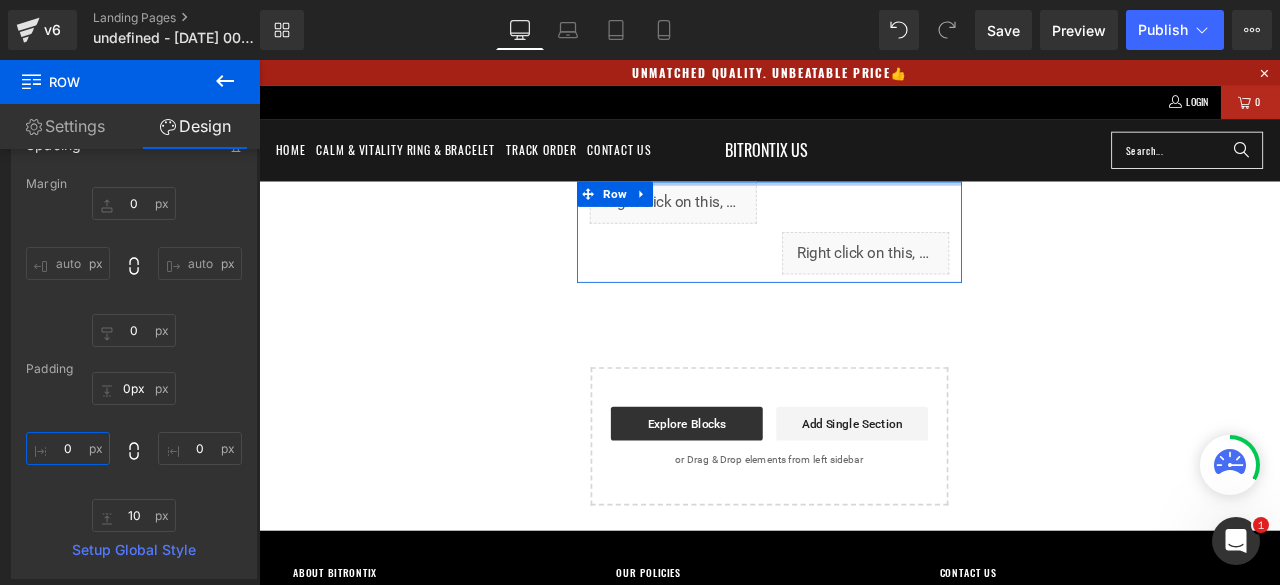 click on "Home
Calm & Vitality Ring & Bracelet
Track Order
Contact Us
BITRONTIX US" at bounding box center [864, 540] 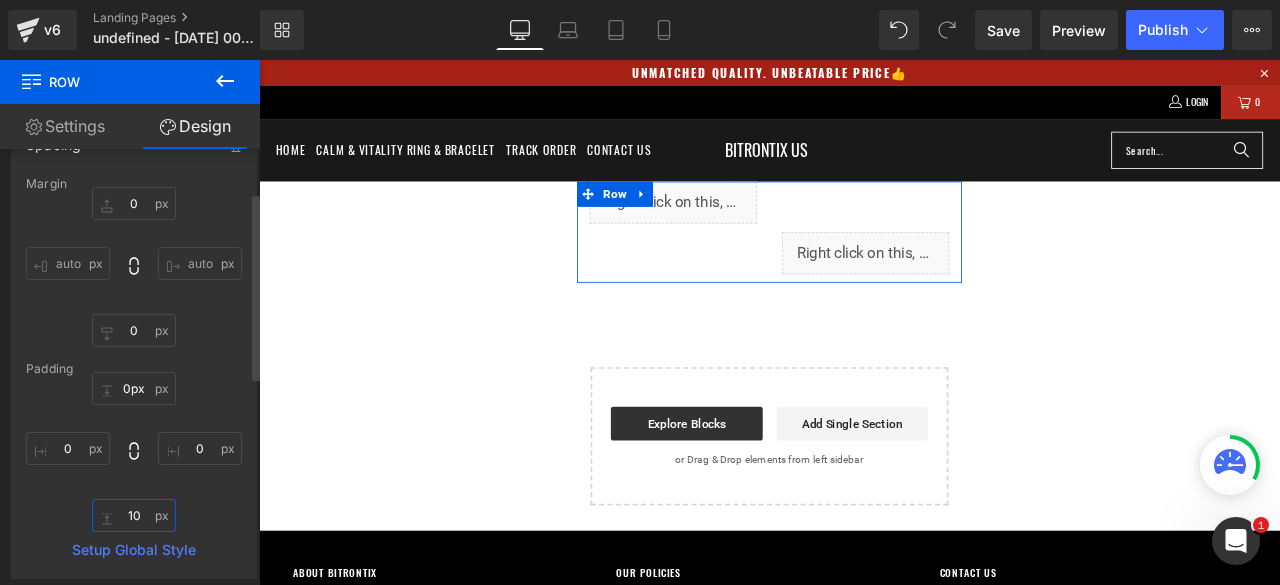 click on "10" at bounding box center [134, 515] 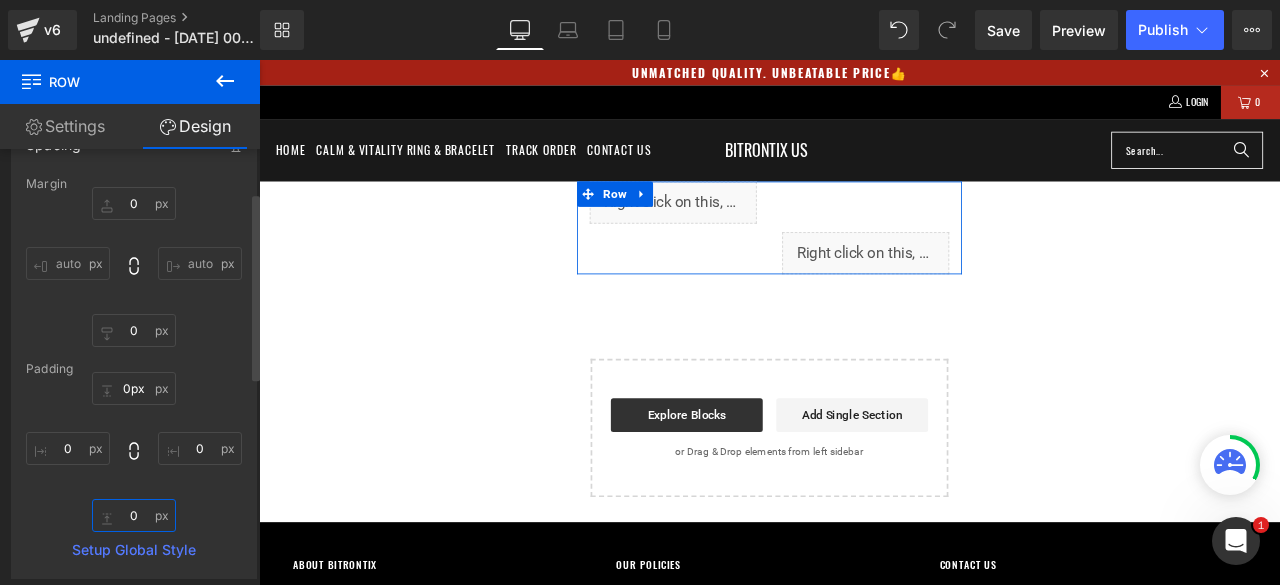 type on "0" 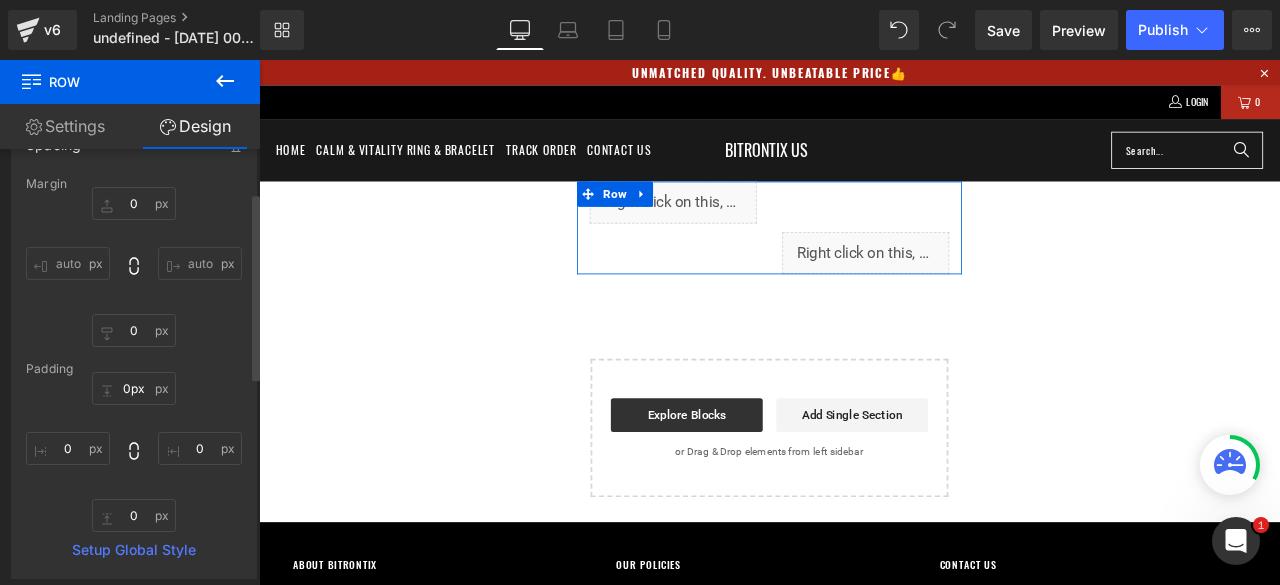 click on "0px 0px
0px 0
0 0
0px 0" at bounding box center (134, 452) 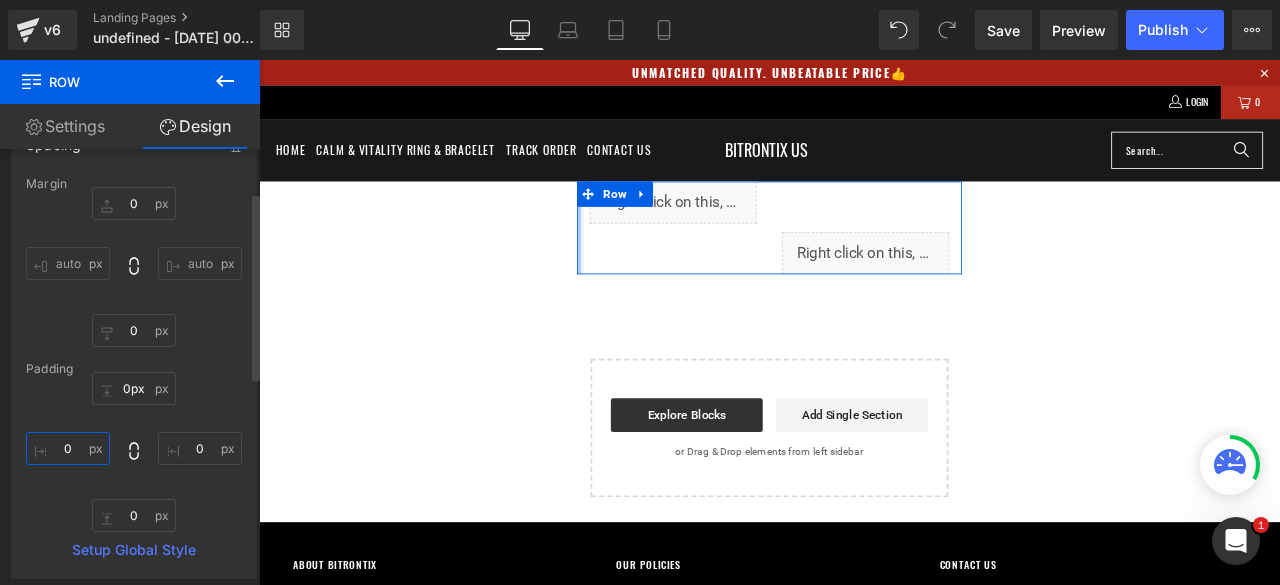 click on "0" at bounding box center [68, 448] 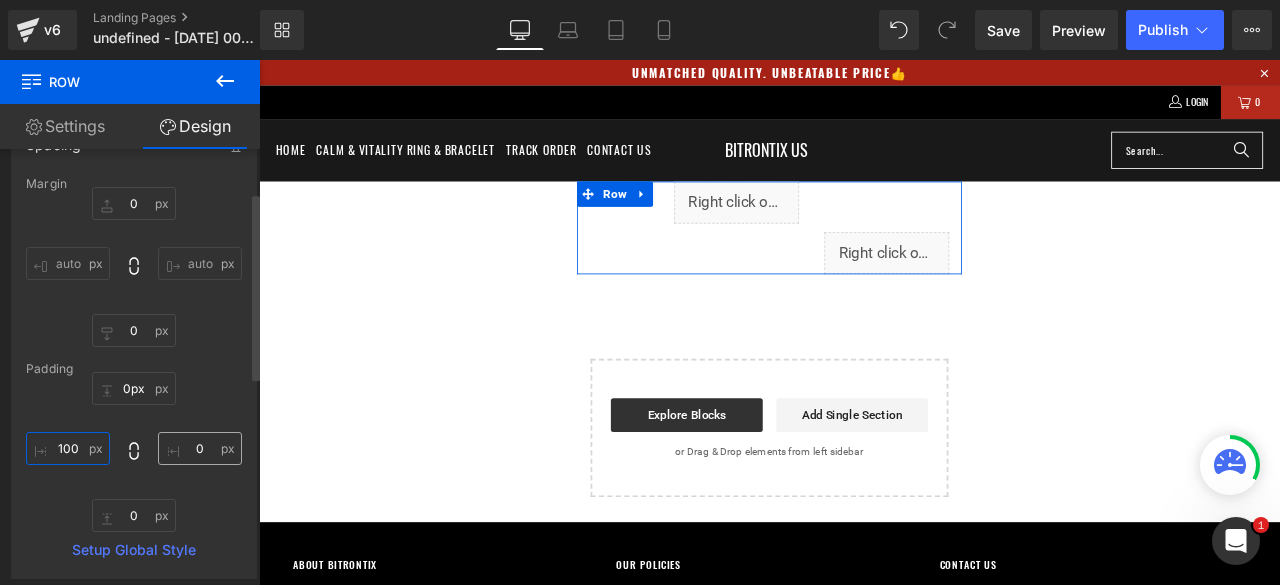 type on "100" 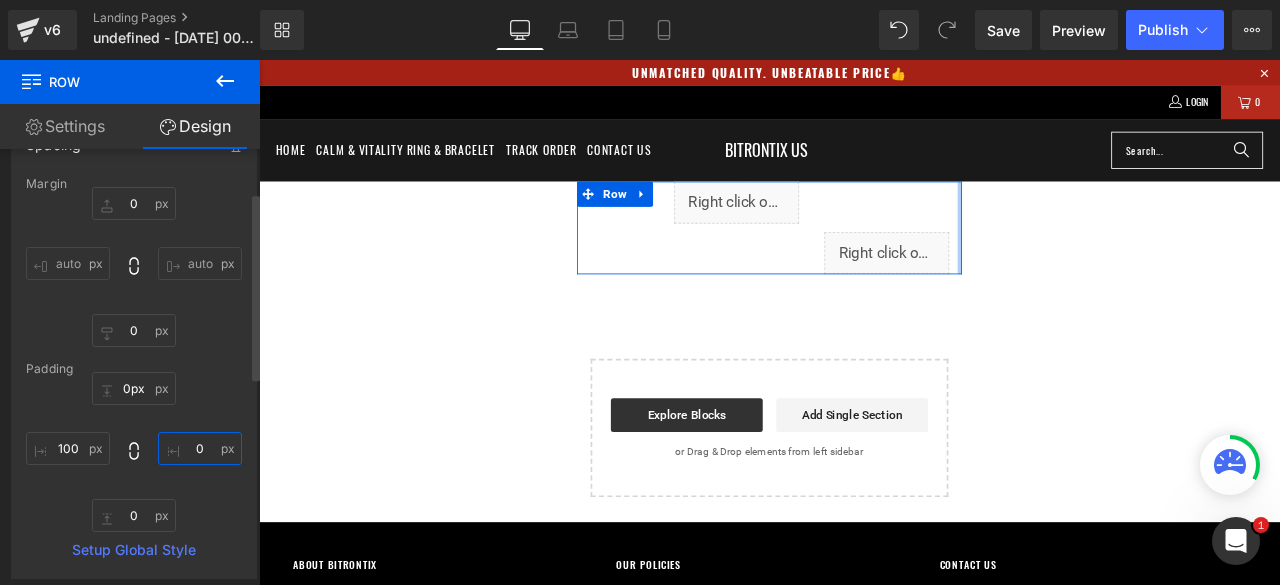 click on "0" at bounding box center (200, 448) 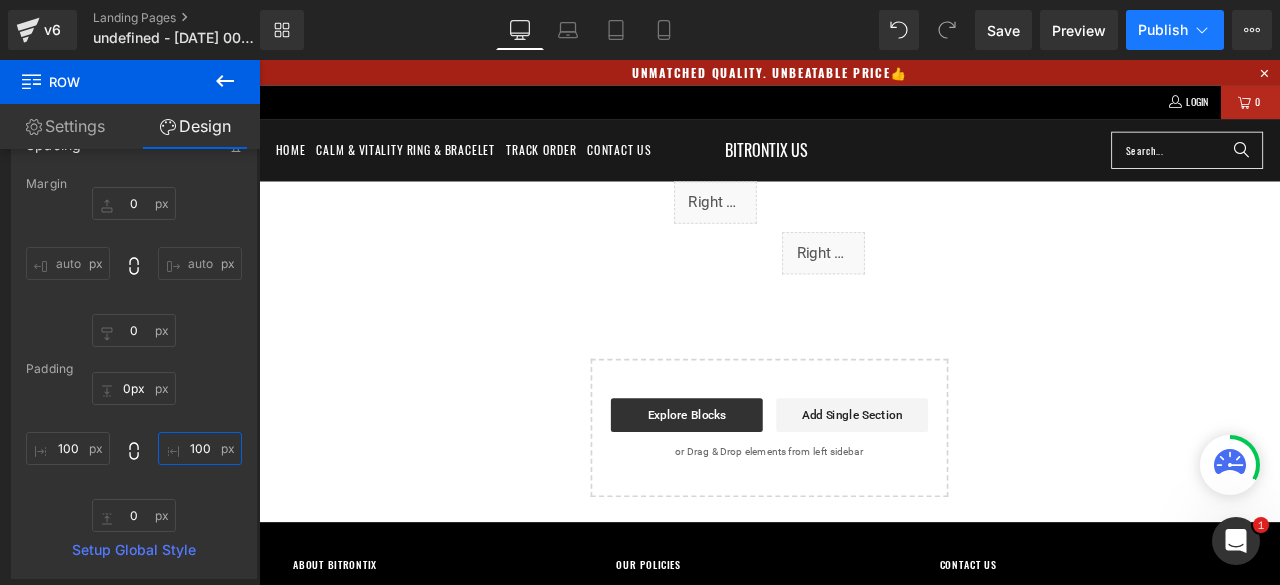 type on "100" 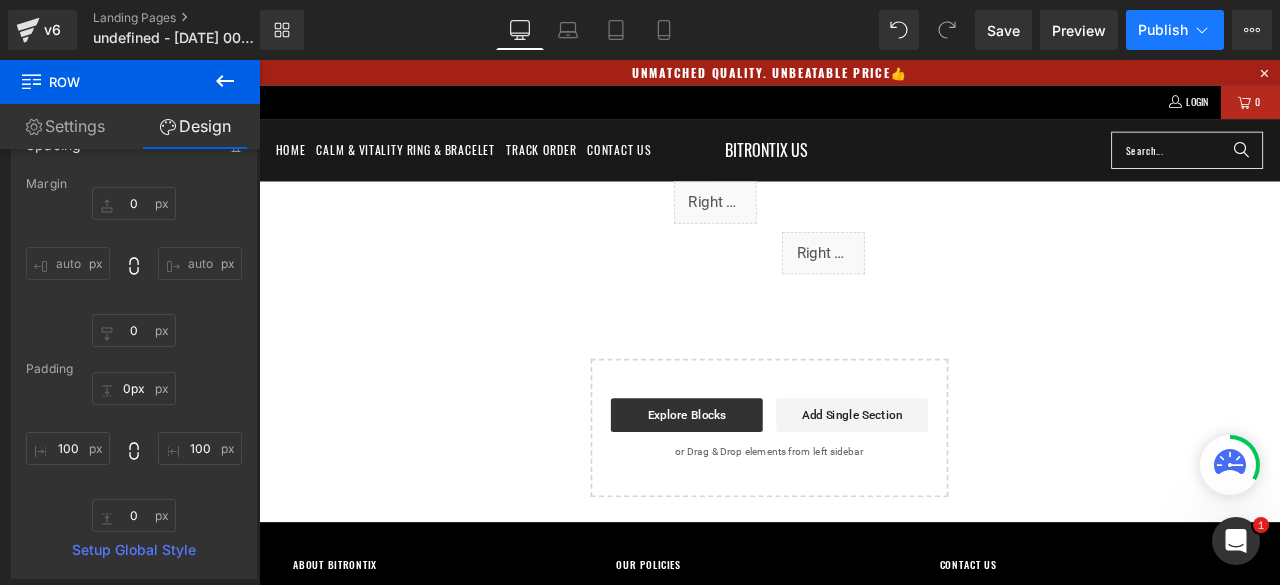 click on "Publish" at bounding box center (1175, 30) 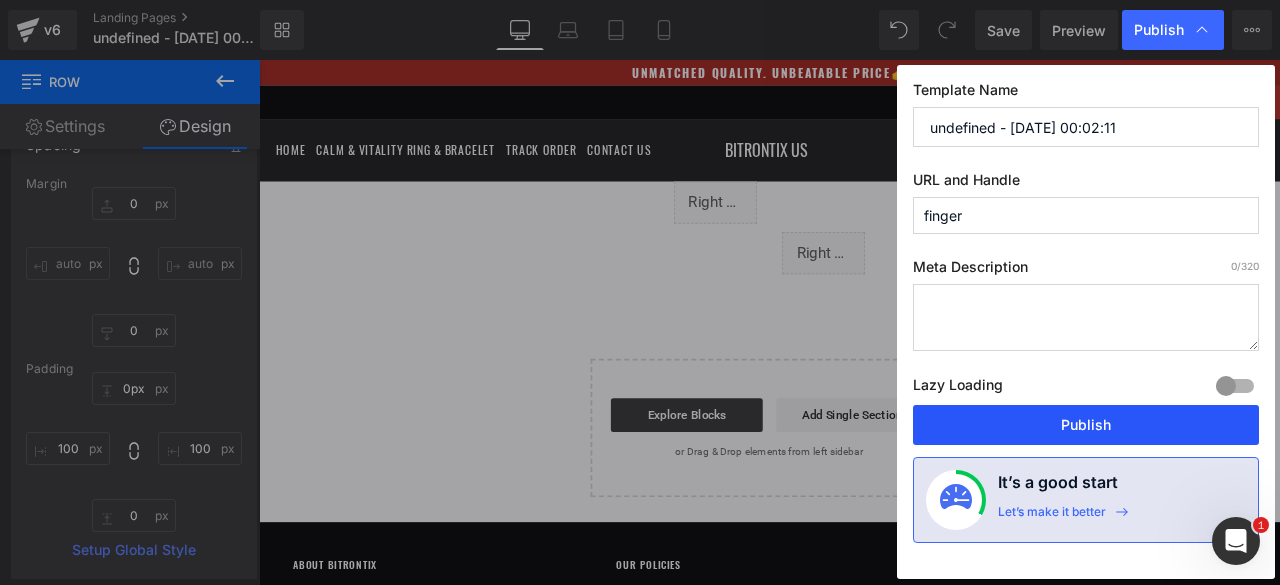 click on "Publish" at bounding box center (1086, 425) 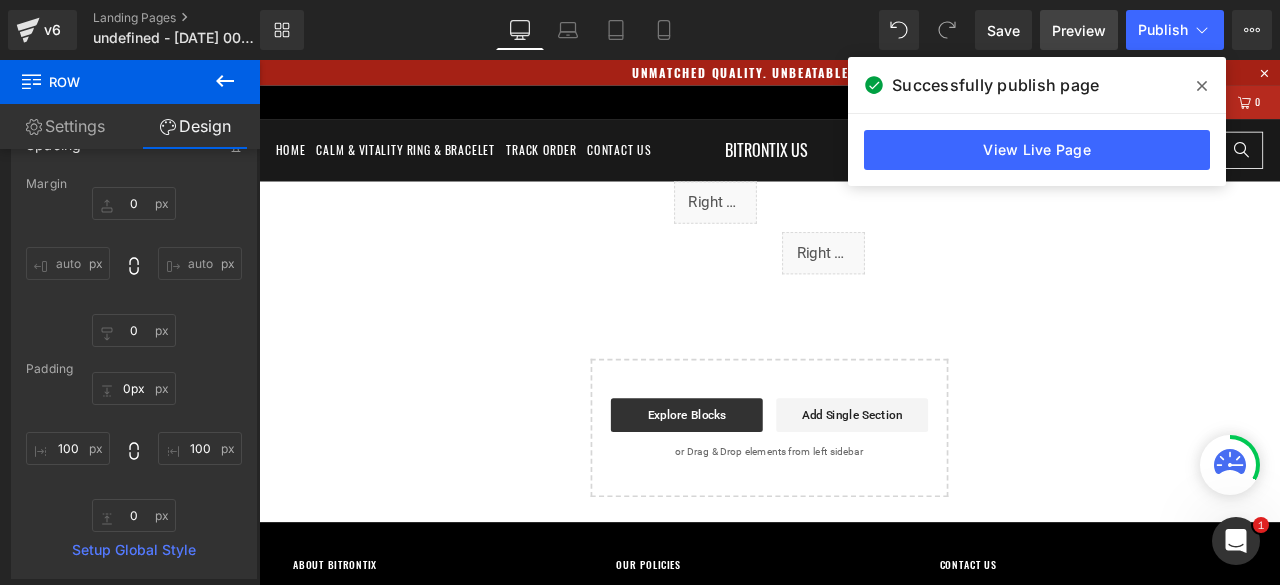 click on "Preview" at bounding box center (1079, 30) 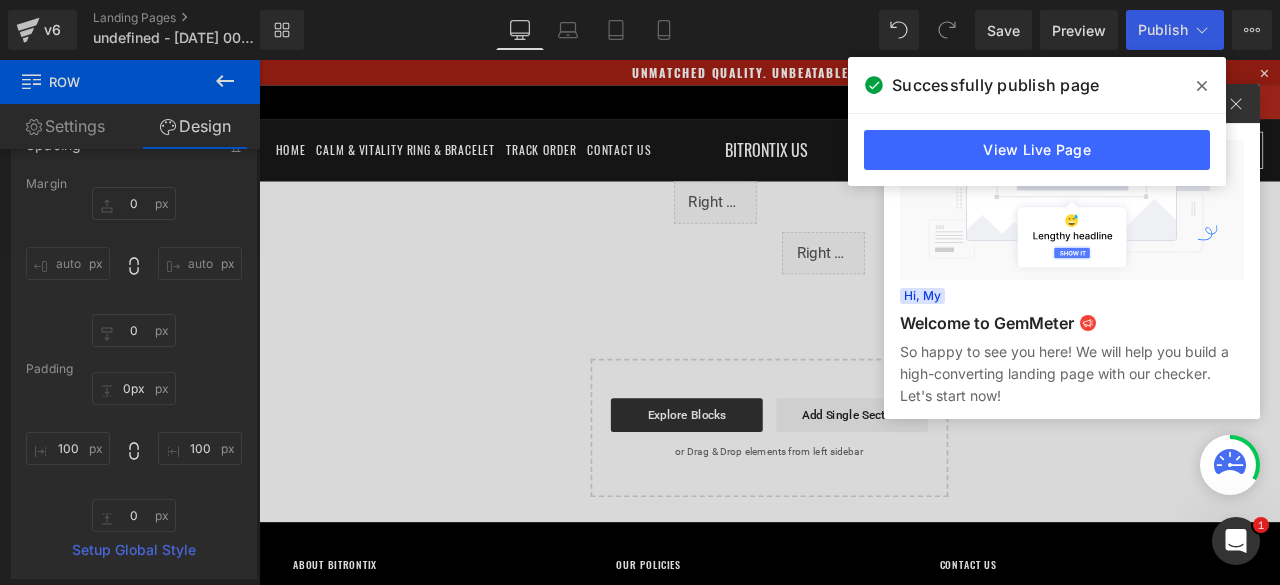 click 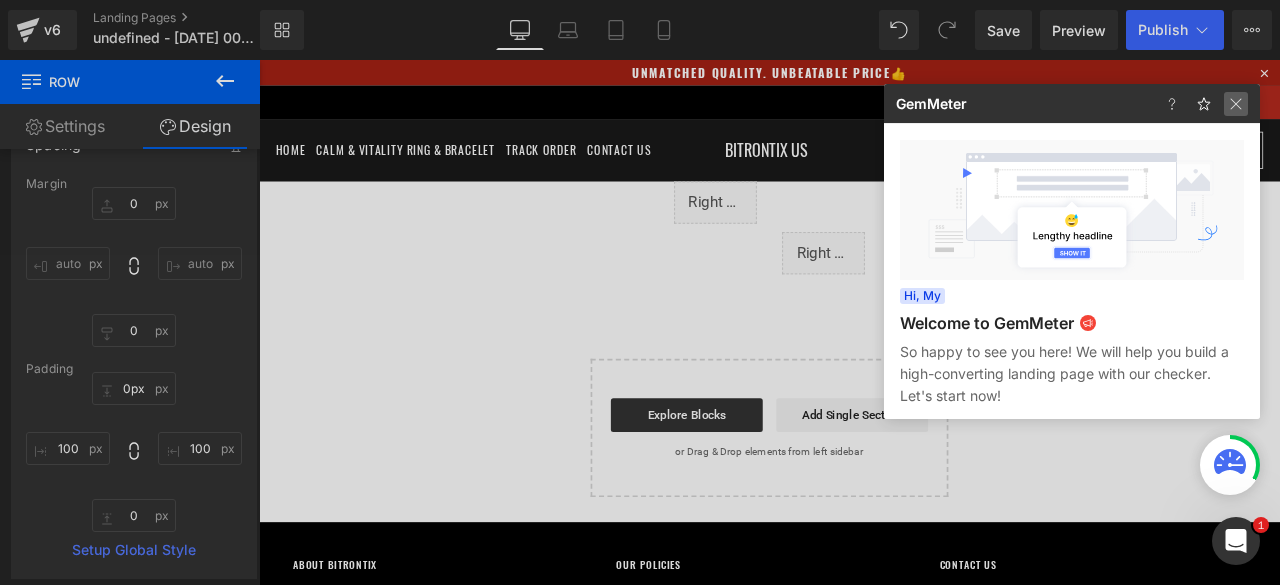 click 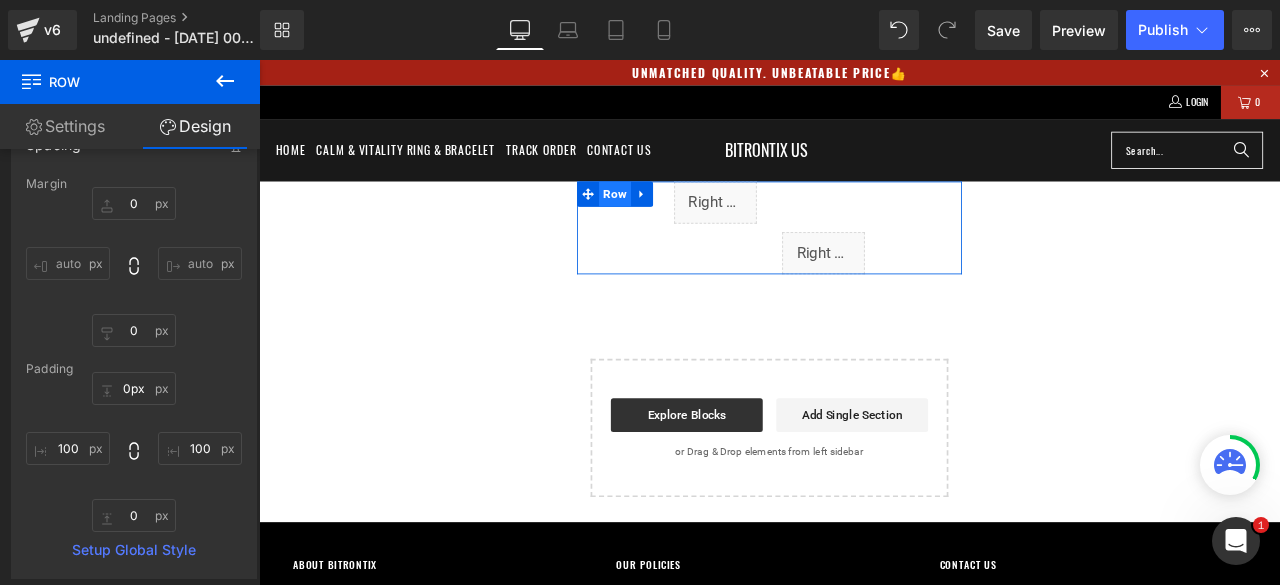 click on "Row" at bounding box center (681, 219) 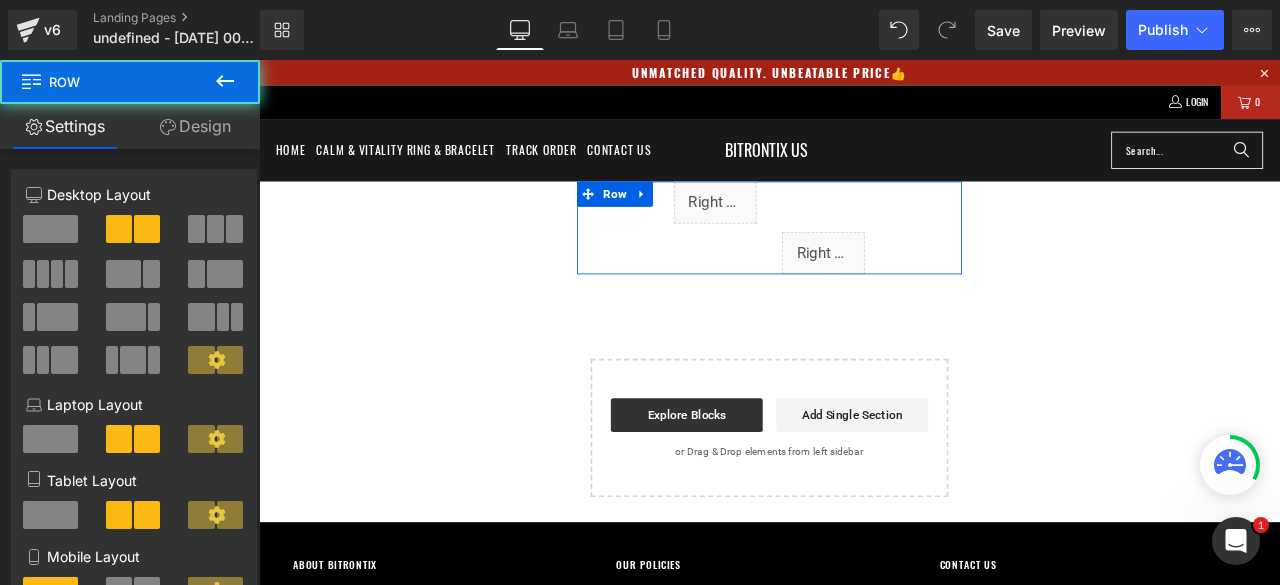 click on "Design" at bounding box center [195, 126] 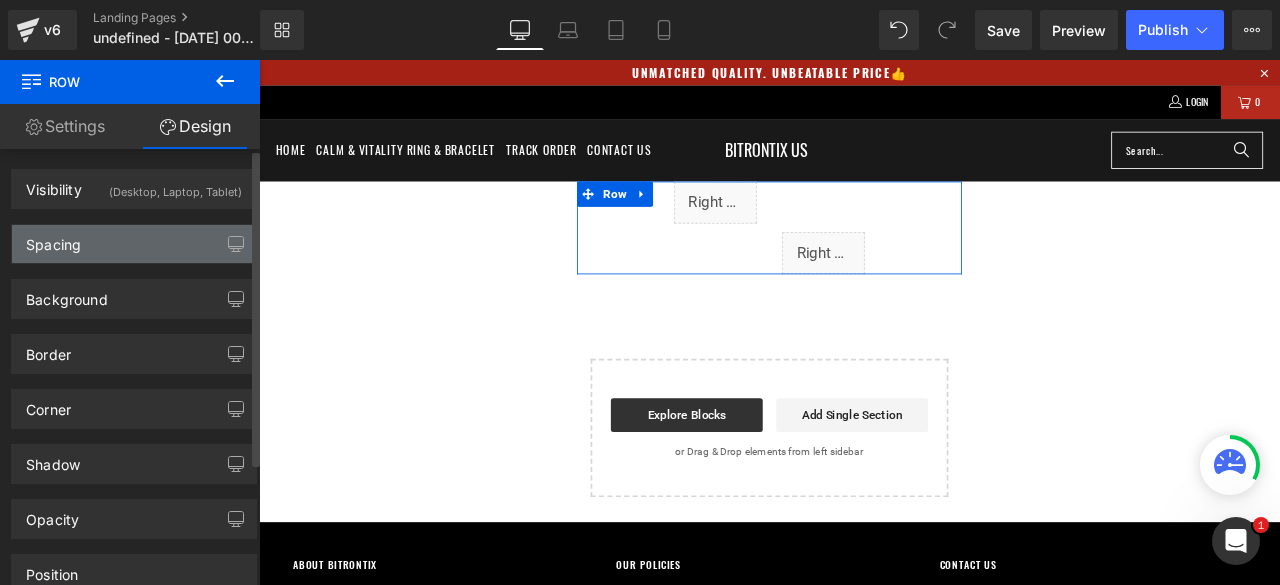 click on "Spacing" at bounding box center [134, 244] 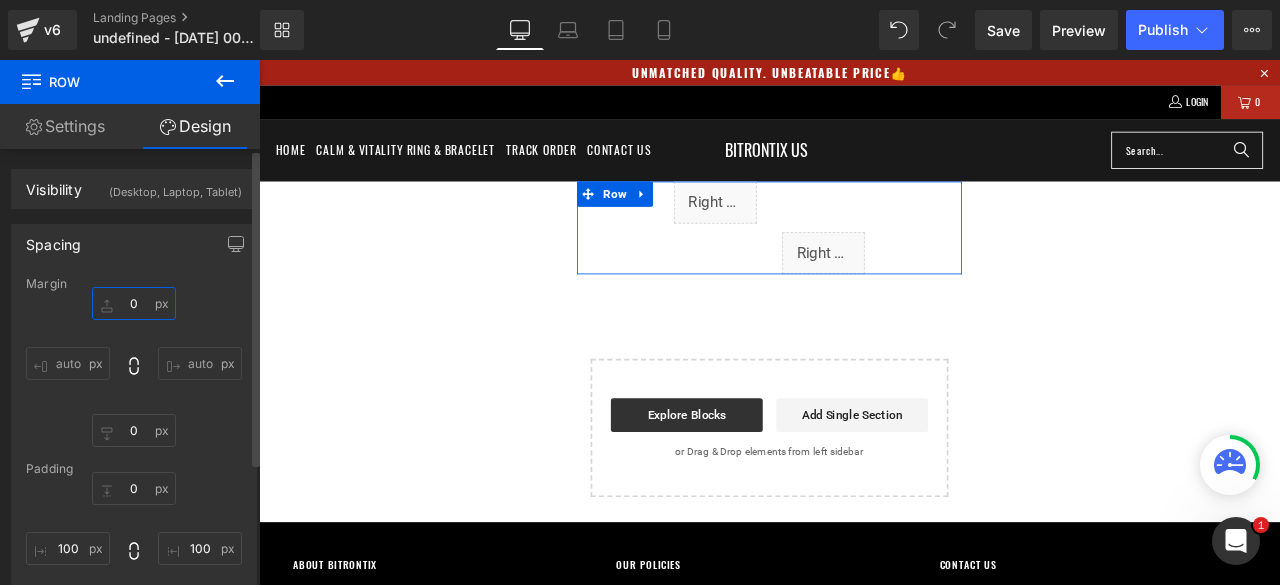 click on "0" at bounding box center [134, 303] 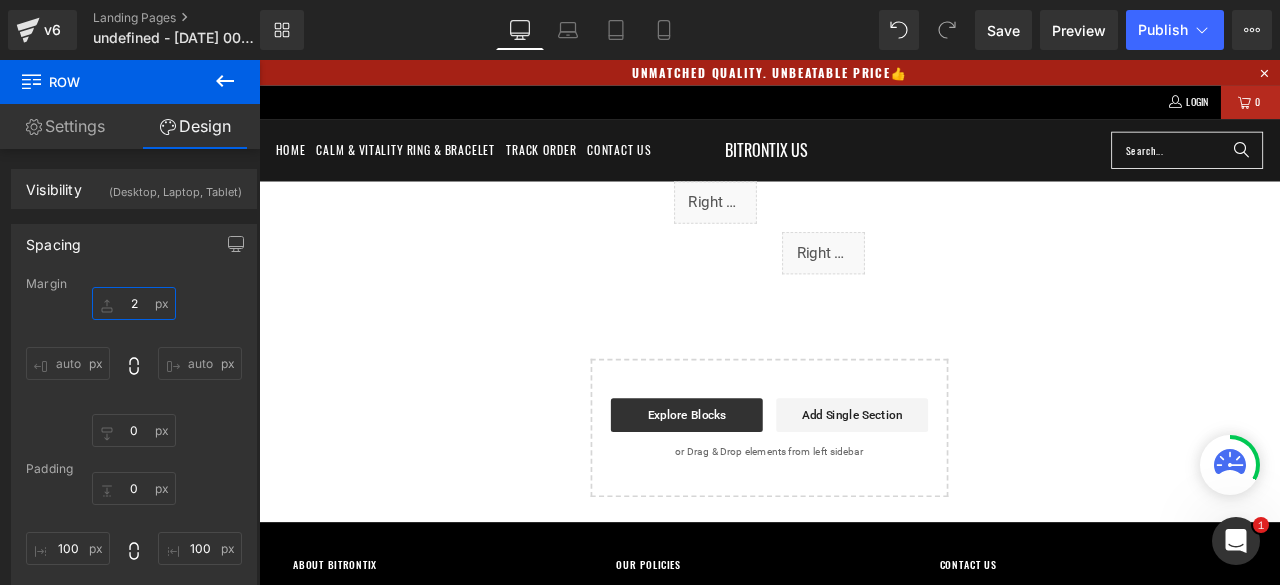 type on "20" 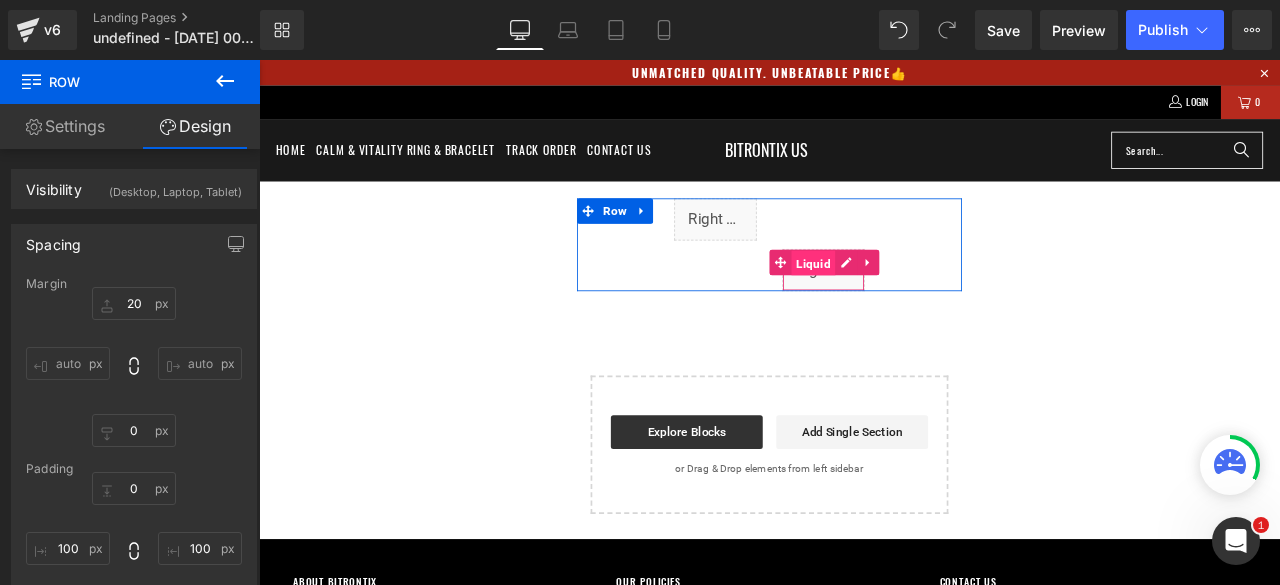 click on "Liquid" at bounding box center [916, 301] 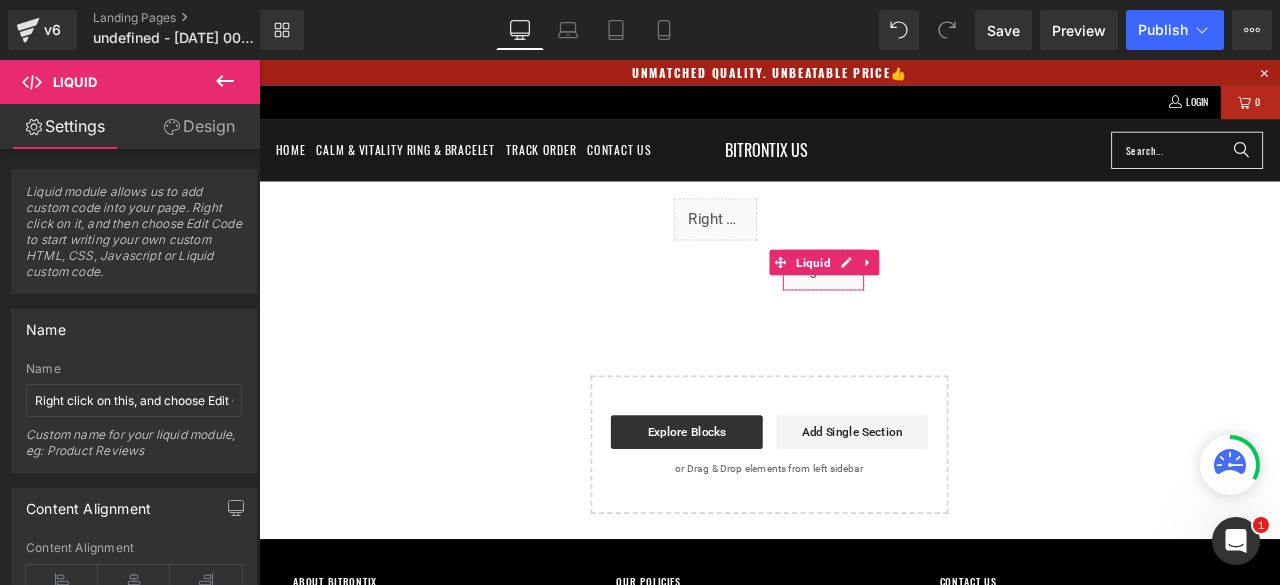 click on "Design" at bounding box center (199, 126) 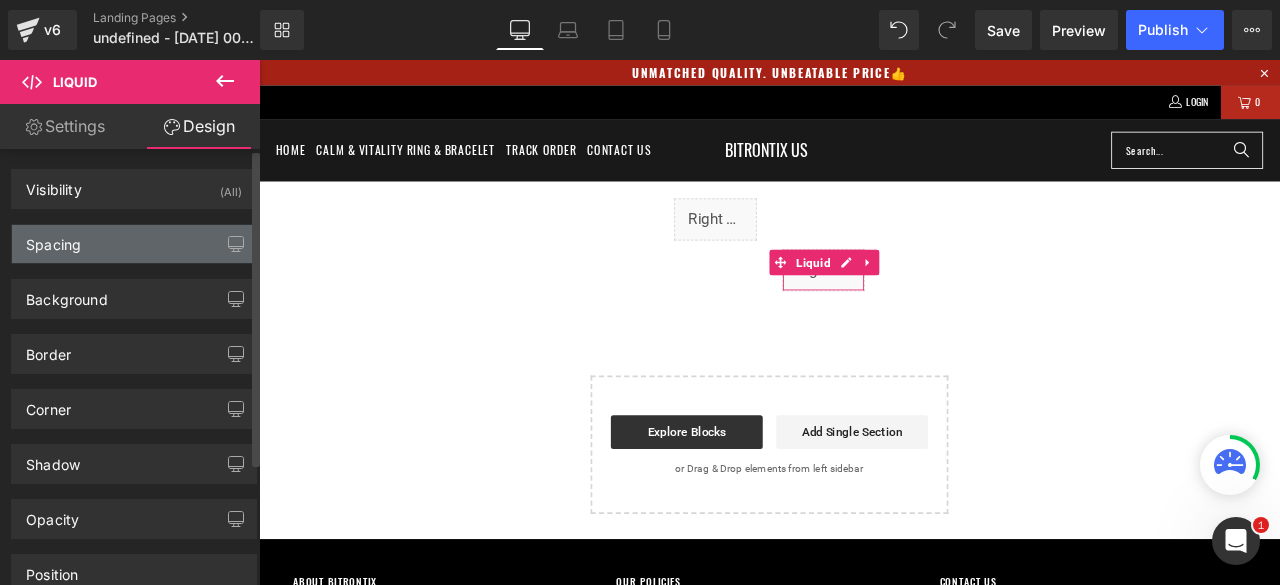 click on "Spacing" at bounding box center (134, 244) 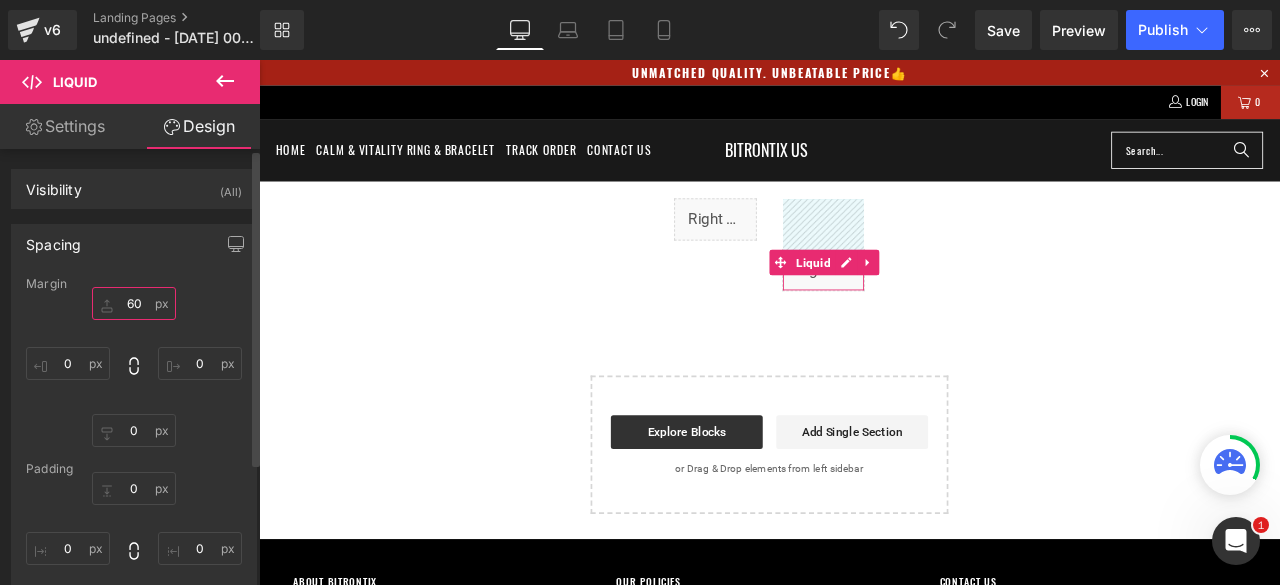 click on "60" at bounding box center [134, 303] 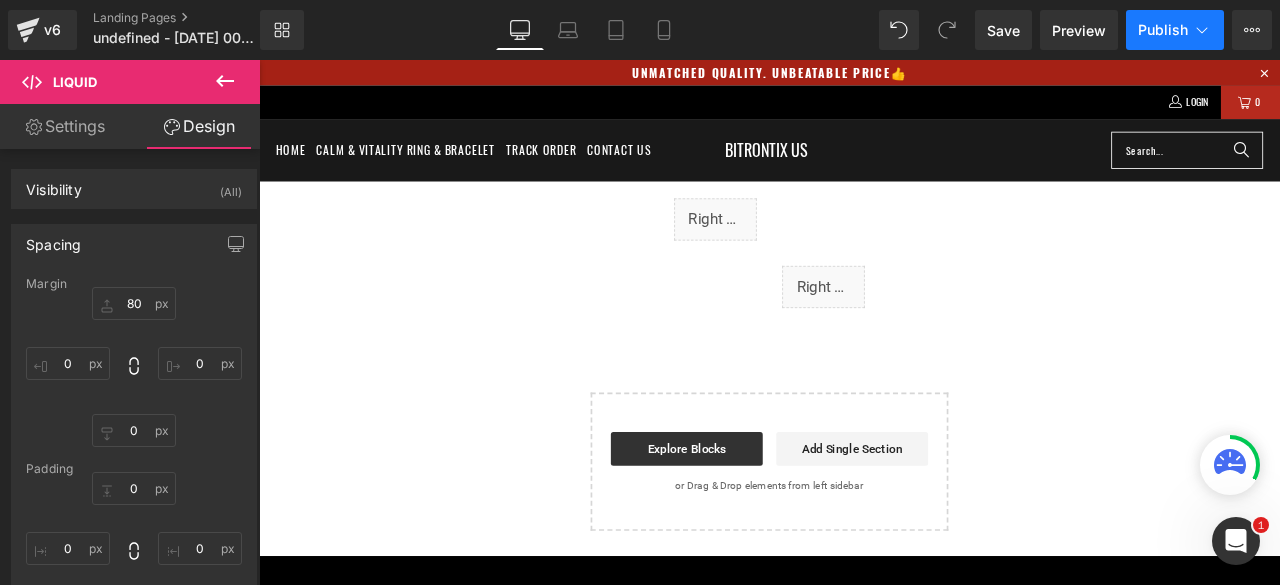click on "Publish" at bounding box center [1163, 30] 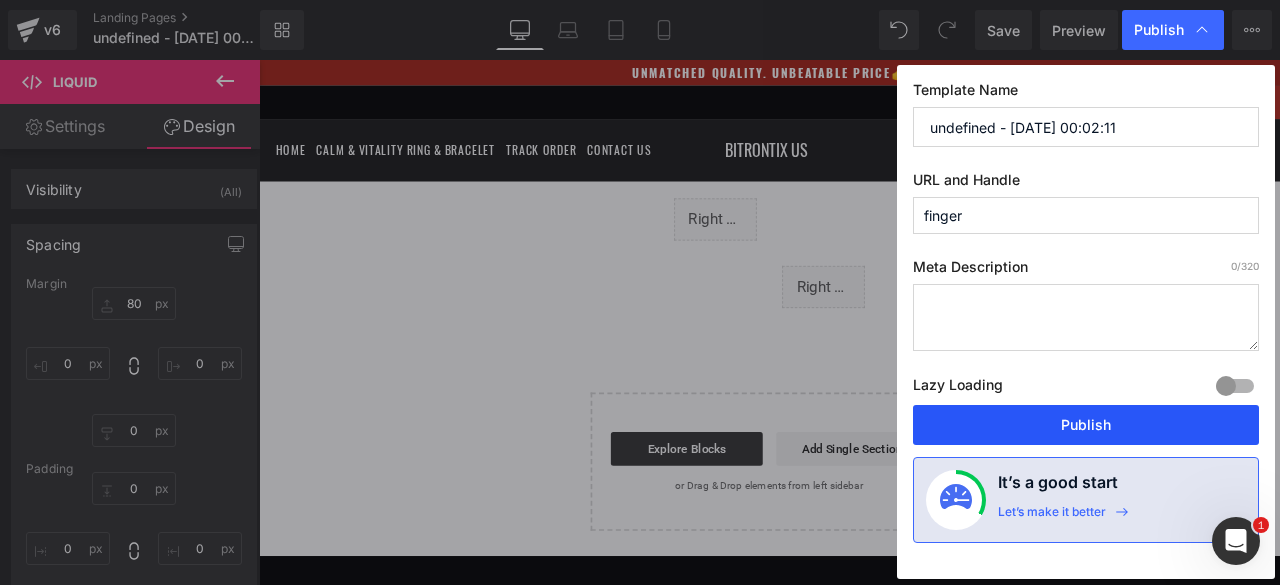 click on "Publish" at bounding box center (1086, 425) 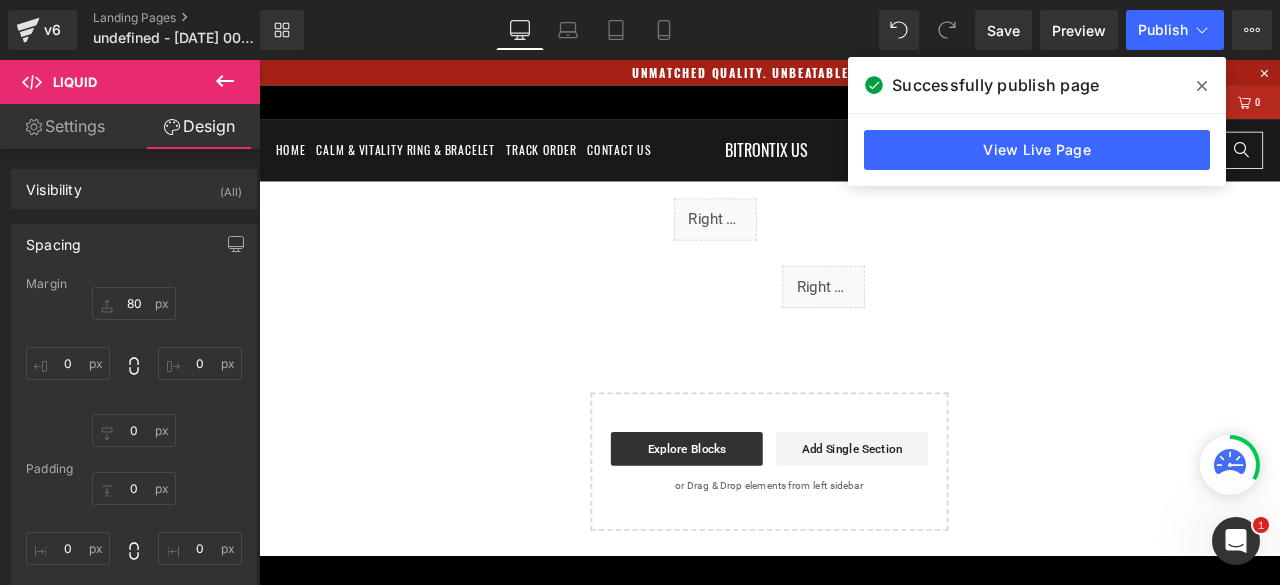 click 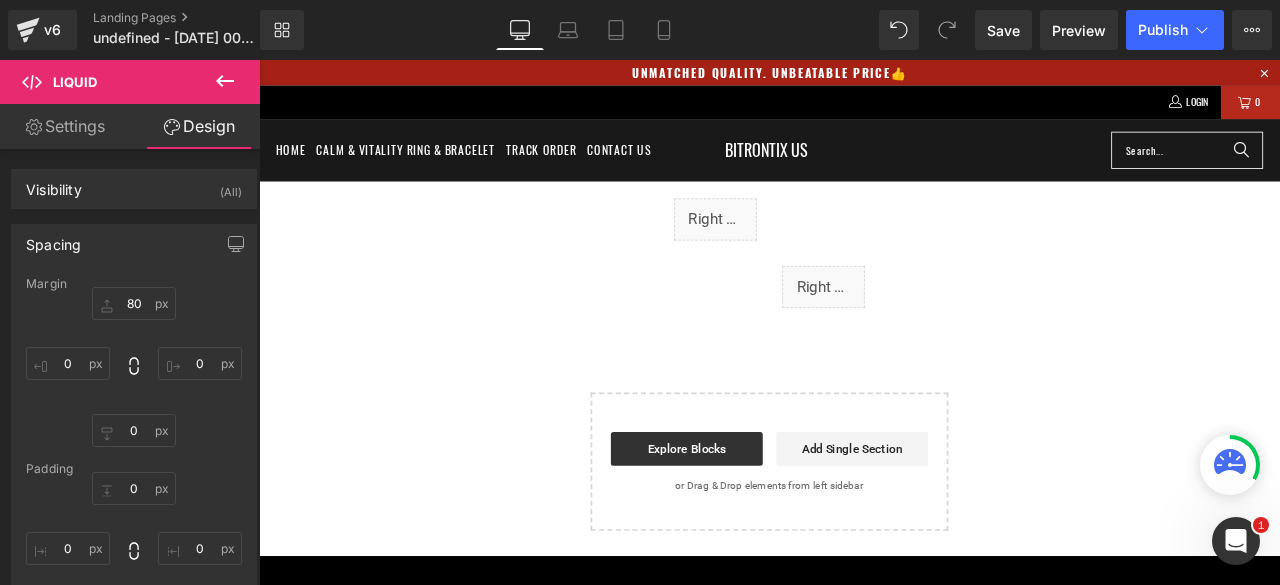 click on "Library Desktop Desktop Laptop Tablet Mobile Save Preview Publish Scheduled View Live Page View with current Template Save Template to Library Schedule Publish  Optimize  Publish Settings Shortcuts  Your page can’t be published   You've reached the maximum number of published pages on your plan  (0/0).  You need to upgrade your plan or unpublish all your pages to get 1 publish slot.   Unpublish pages   Upgrade plan" at bounding box center (770, 30) 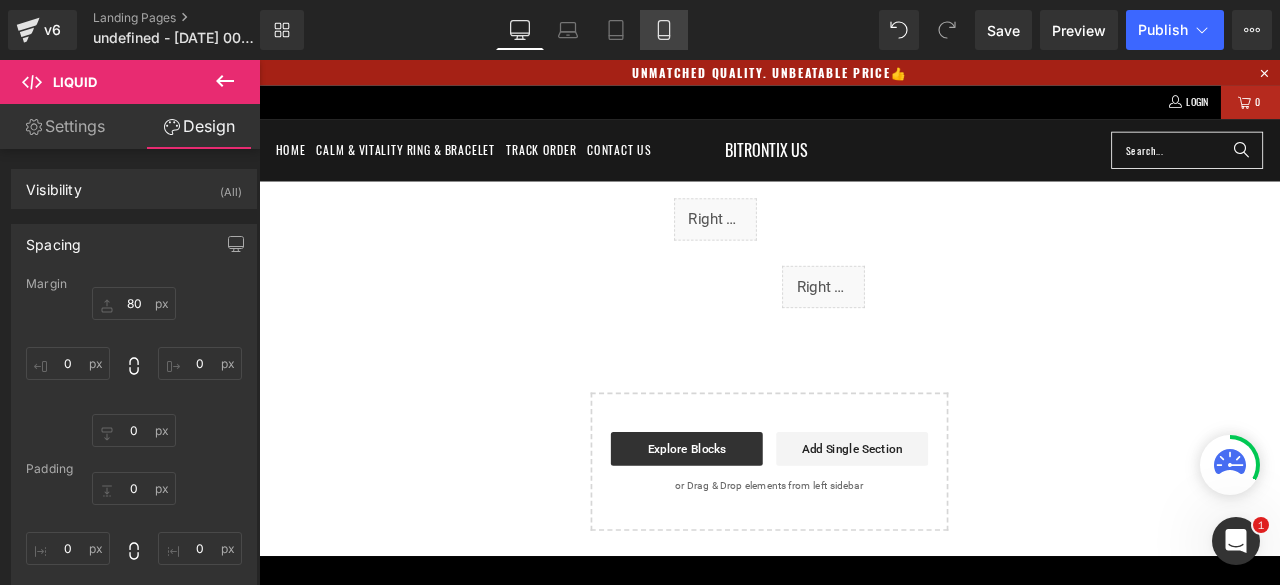 click 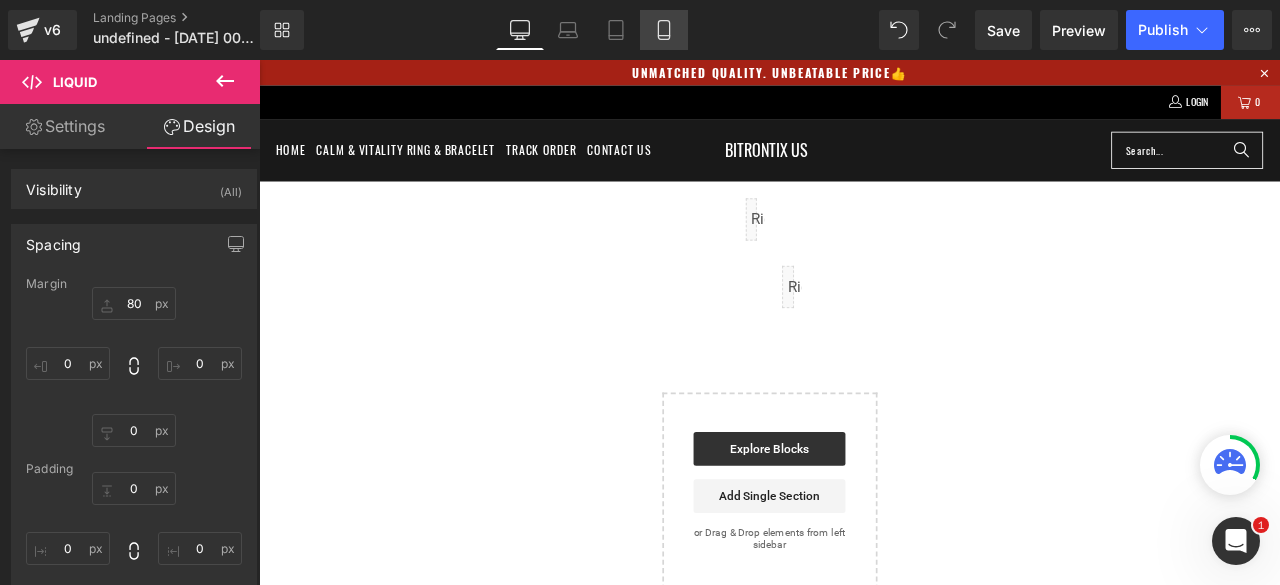 type on "80" 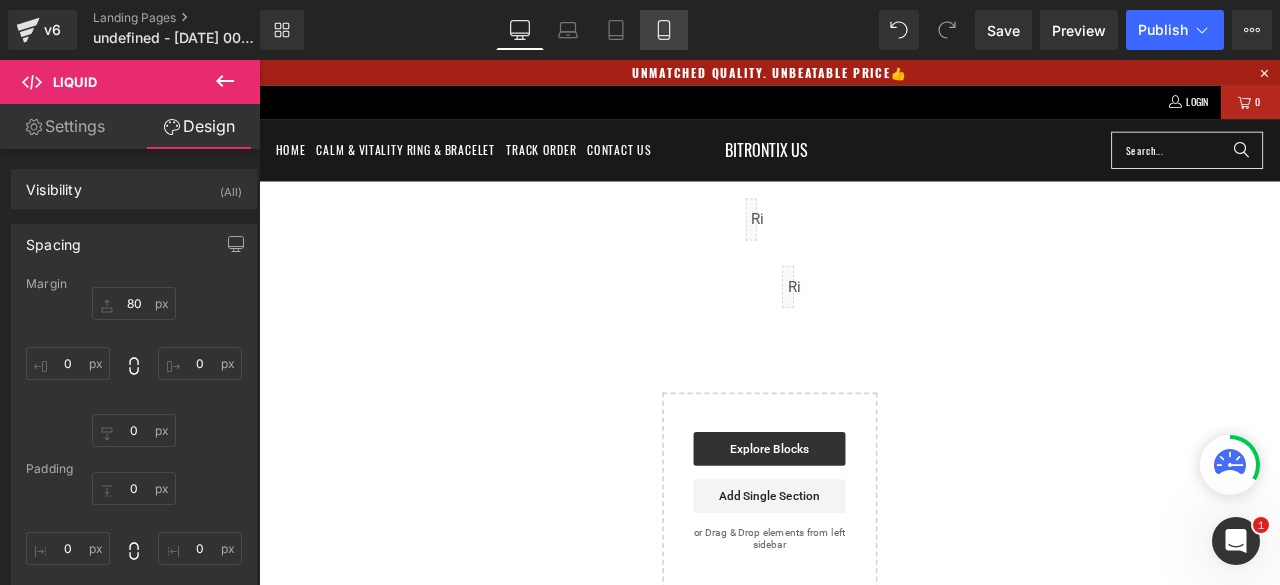 type on "0" 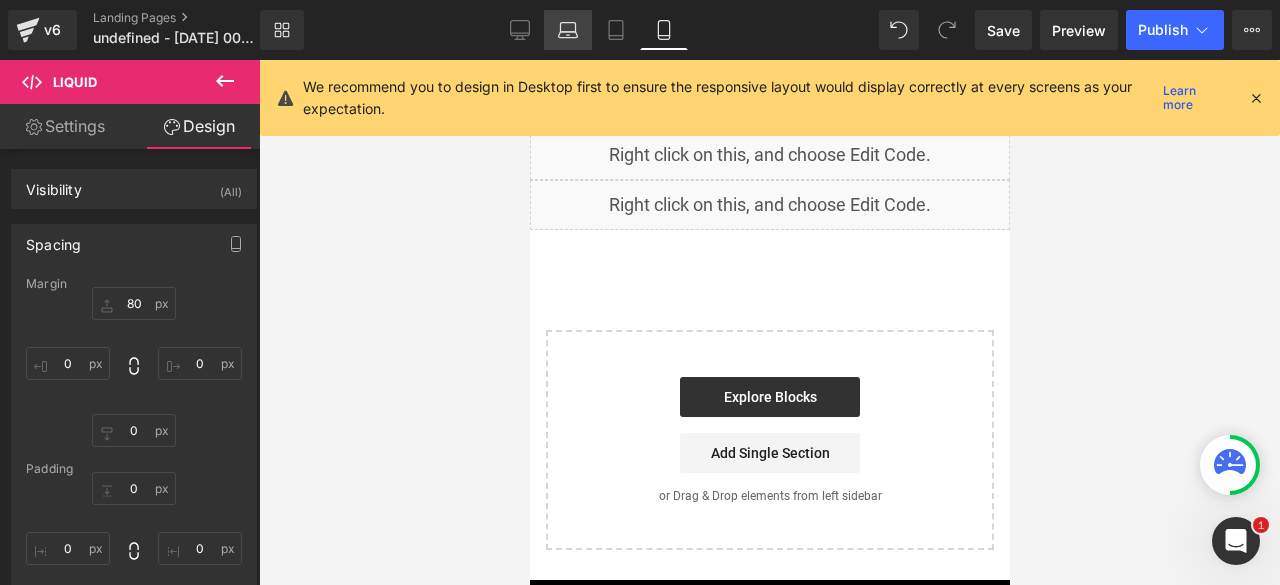 click 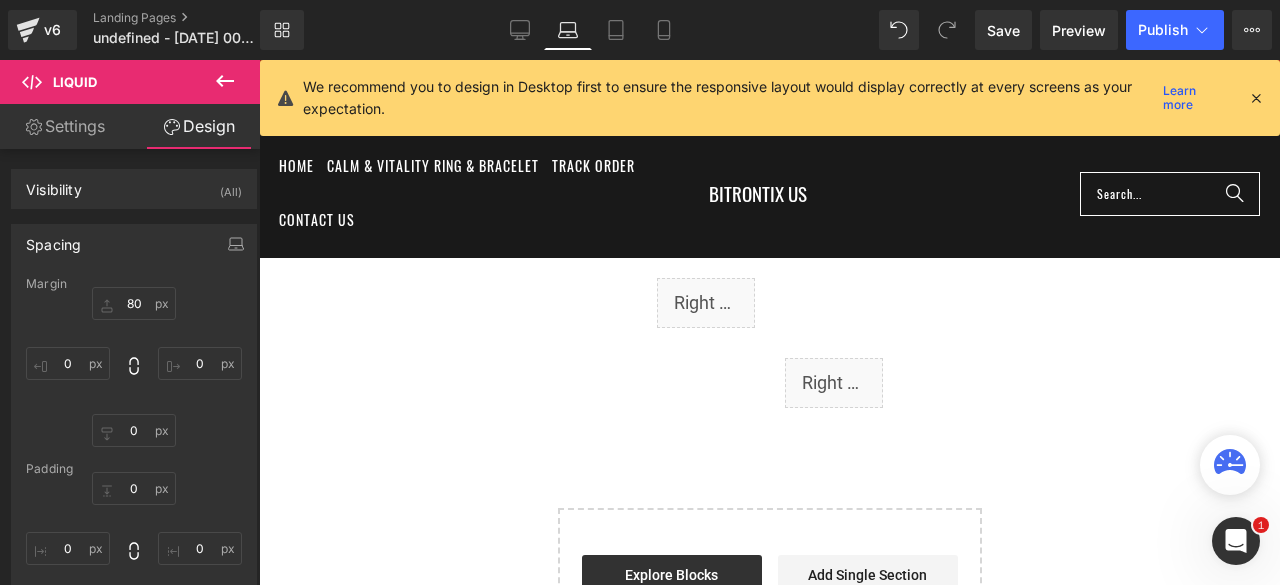 type on "80" 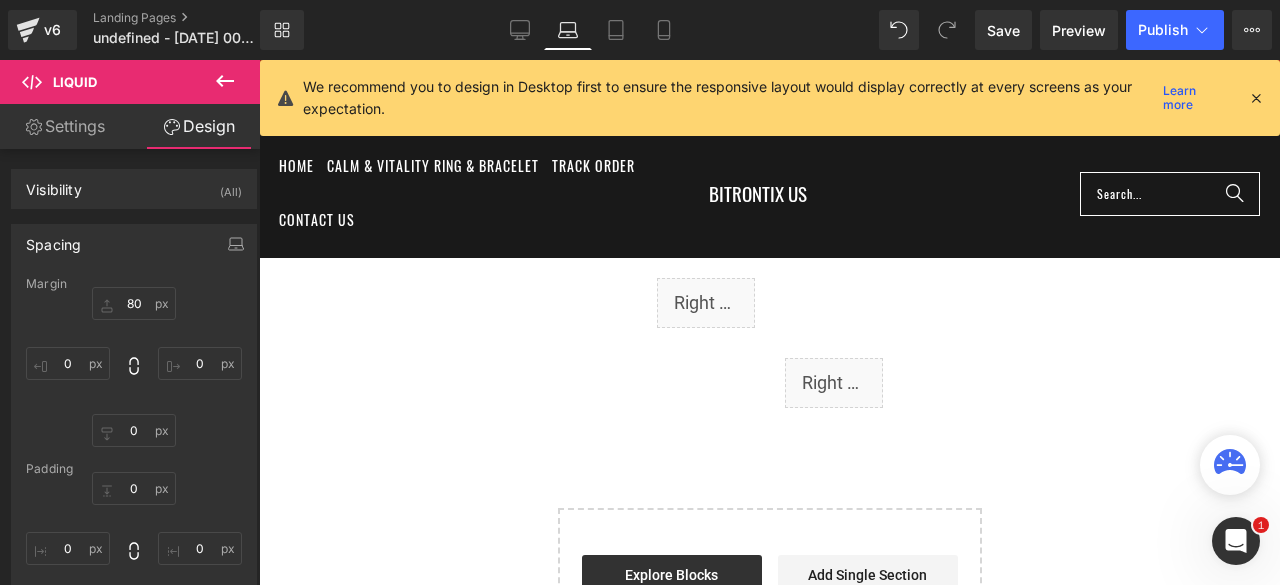 type on "0" 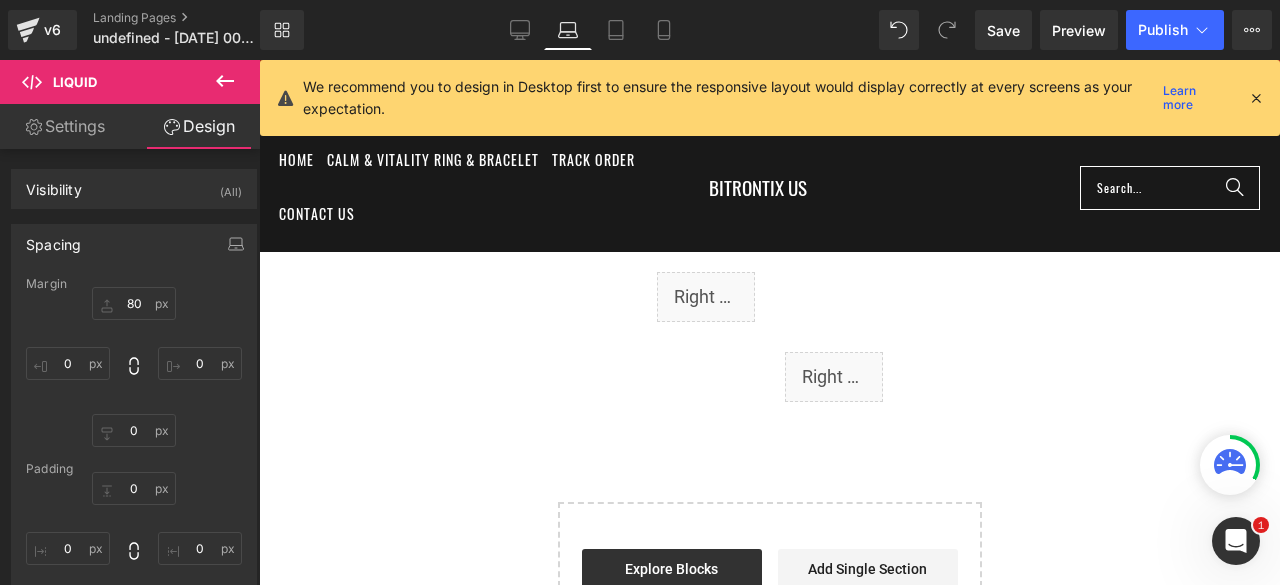 scroll, scrollTop: 0, scrollLeft: 0, axis: both 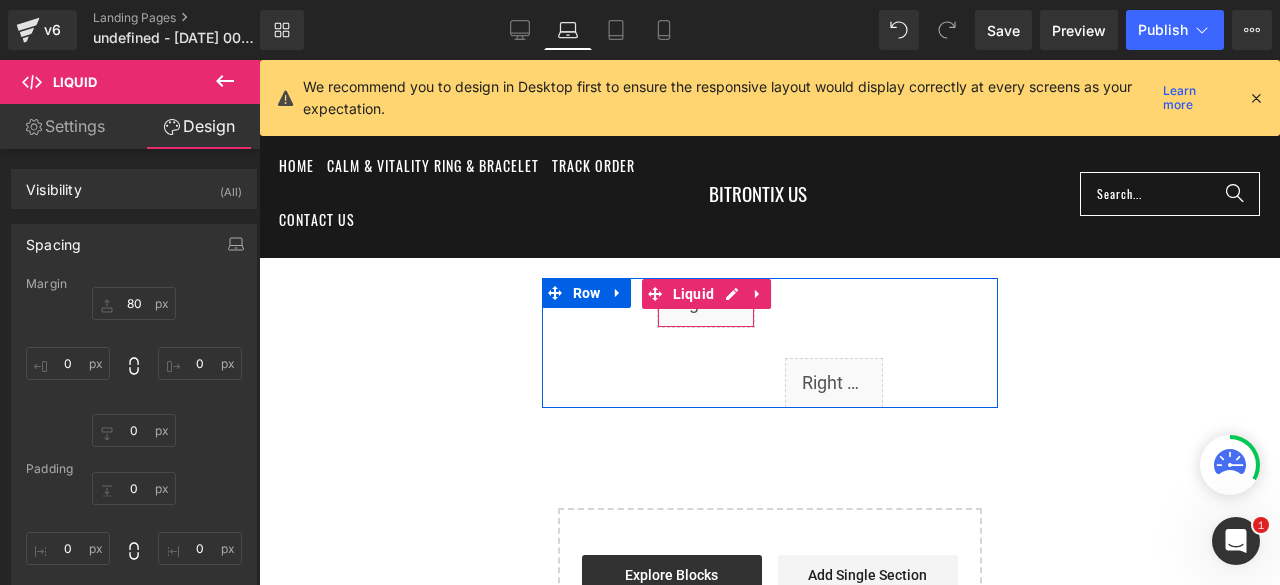 click on "Liquid" at bounding box center (706, 303) 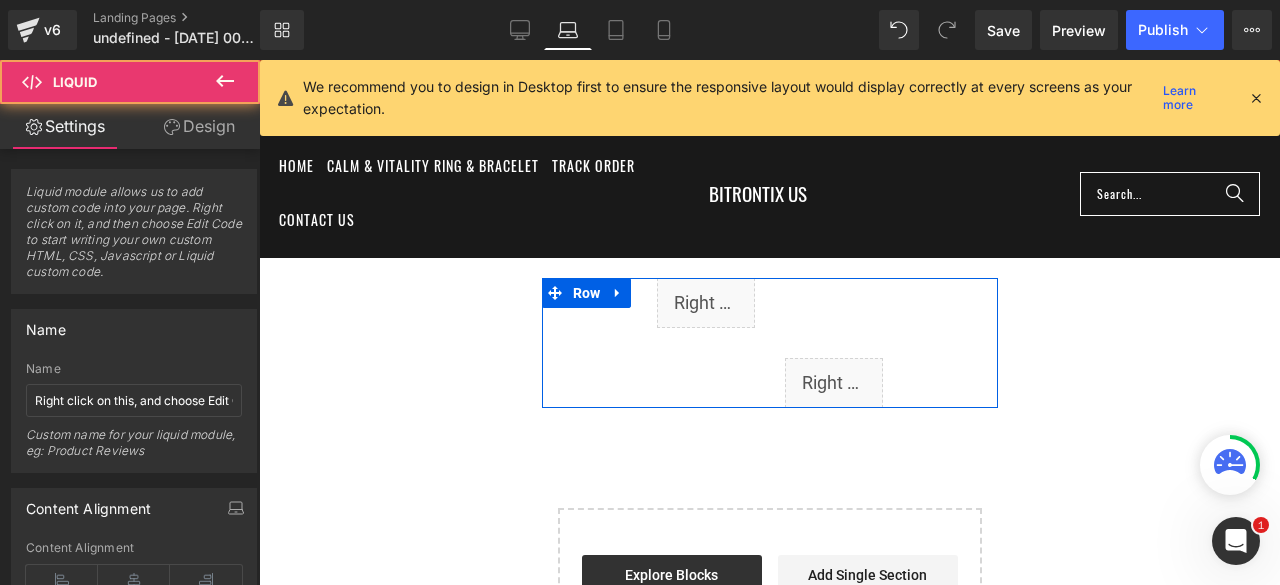click on "Liquid" at bounding box center [706, 303] 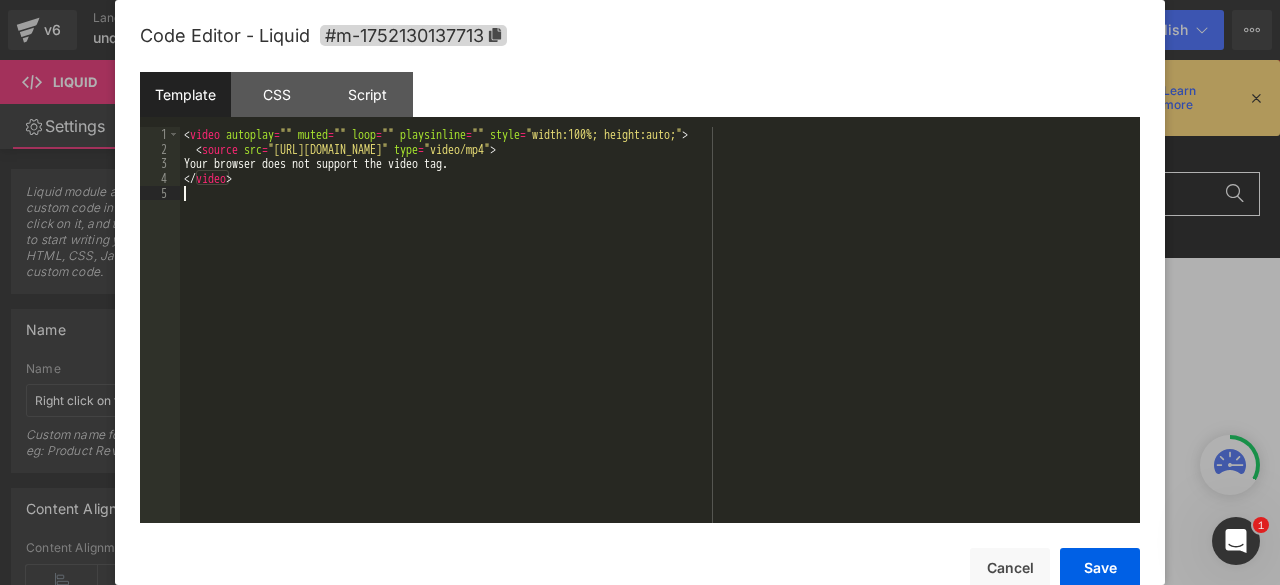 click on "< video   autoplay = ""   muted = ""   loop = ""   playsinline = ""   style = "width:100%; height:auto;" >    < source   src = "https://cdn.shopify.com/videos/c/o/v/d087bef0e8154f5c81890720047e7bff.mp4"   type = "video/mp4" >   Your browser does not support the video tag. </ video >" at bounding box center (660, 339) 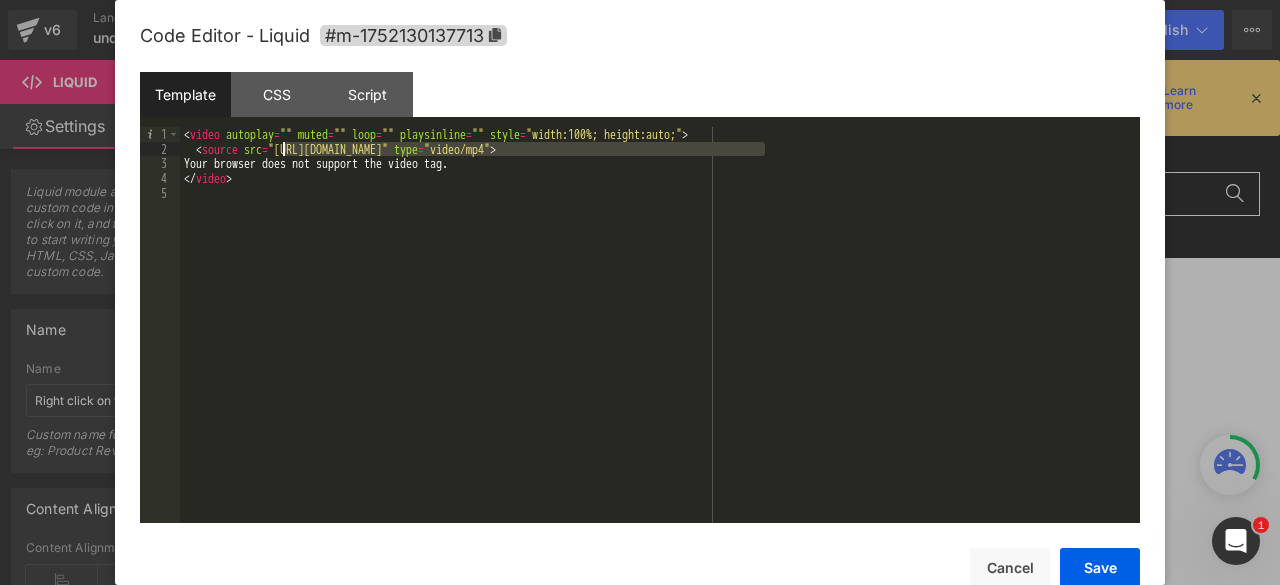 drag, startPoint x: 765, startPoint y: 144, endPoint x: 284, endPoint y: 155, distance: 481.12576 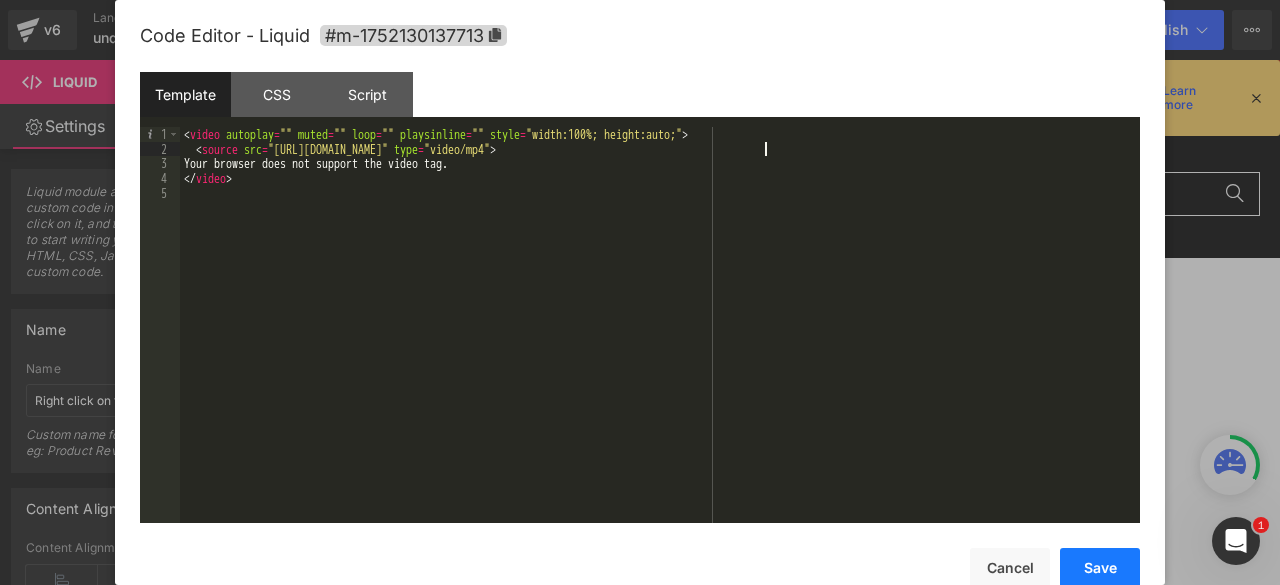 click on "Save" at bounding box center (1100, 568) 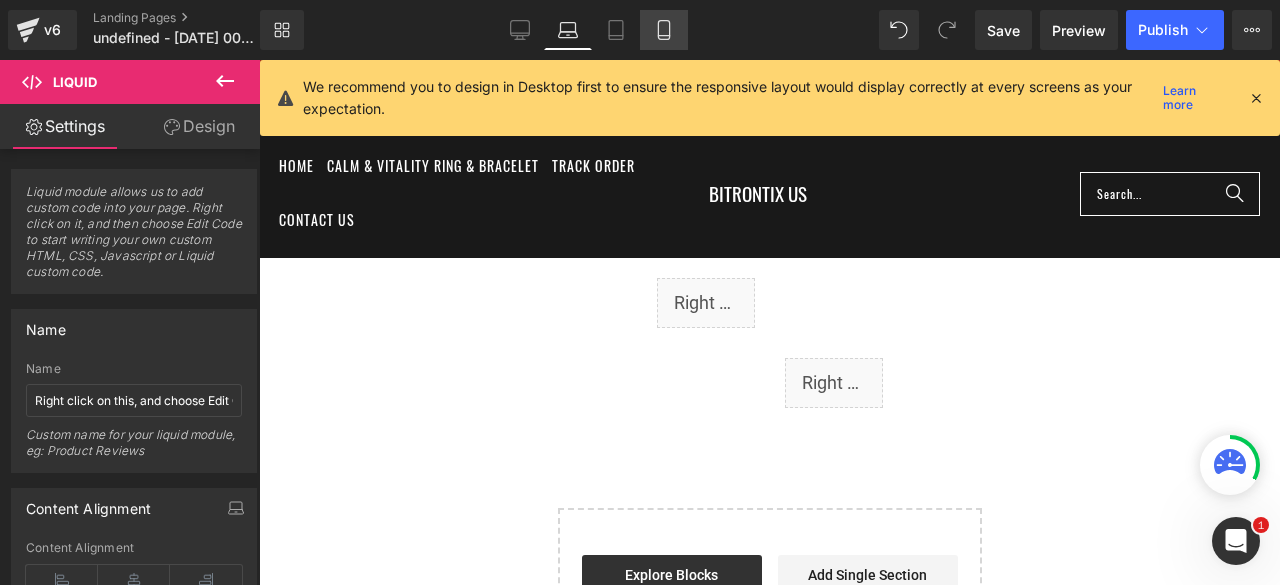 click 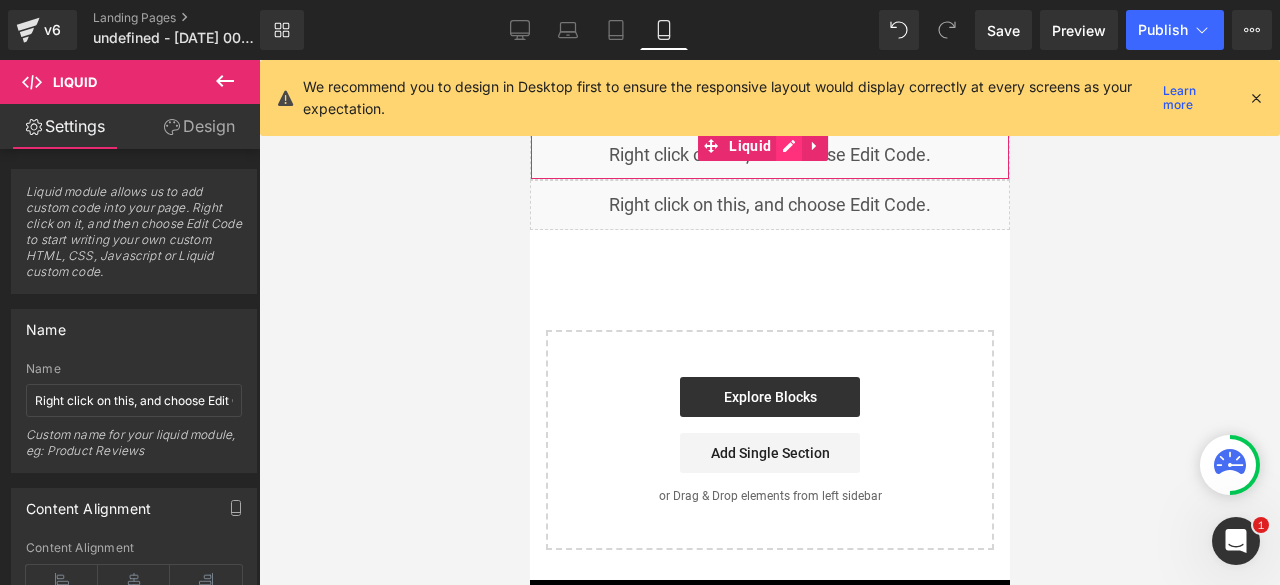 click on "Liquid" at bounding box center [769, 155] 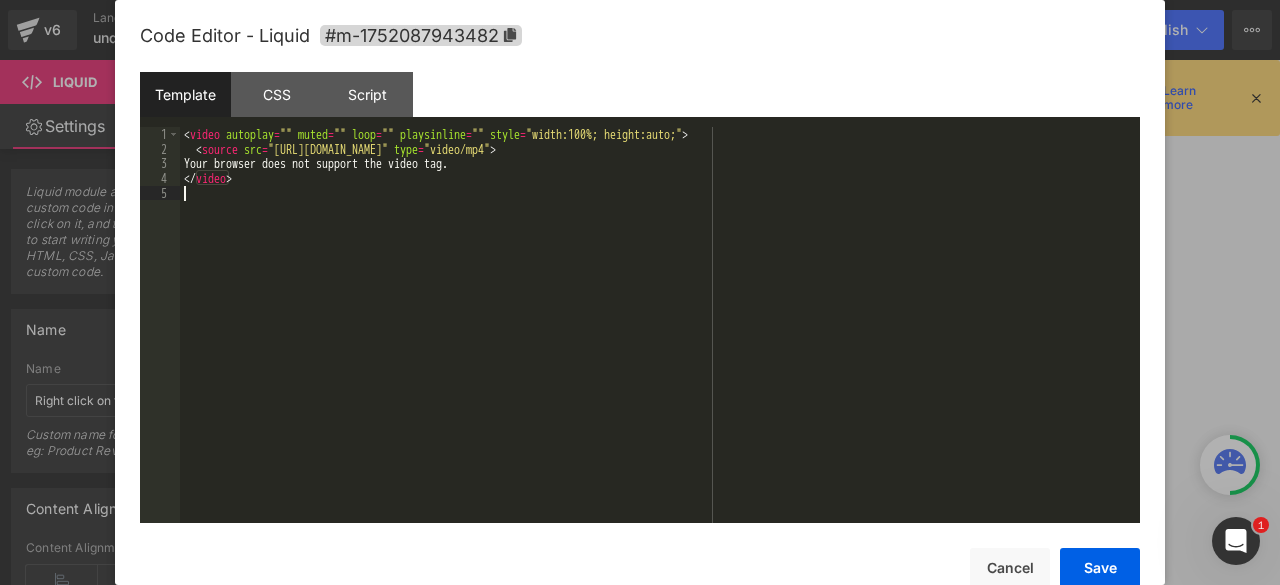 click on "< video   autoplay = ""   muted = ""   loop = ""   playsinline = ""   style = "width:100%; height:auto;" >    < source   src = "https://cdn.shopify.com/videos/c/o/v/d087bef0e8154f5c81890720047e7bff.mp4"   type = "video/mp4" >   Your browser does not support the video tag. </ video >" at bounding box center [660, 339] 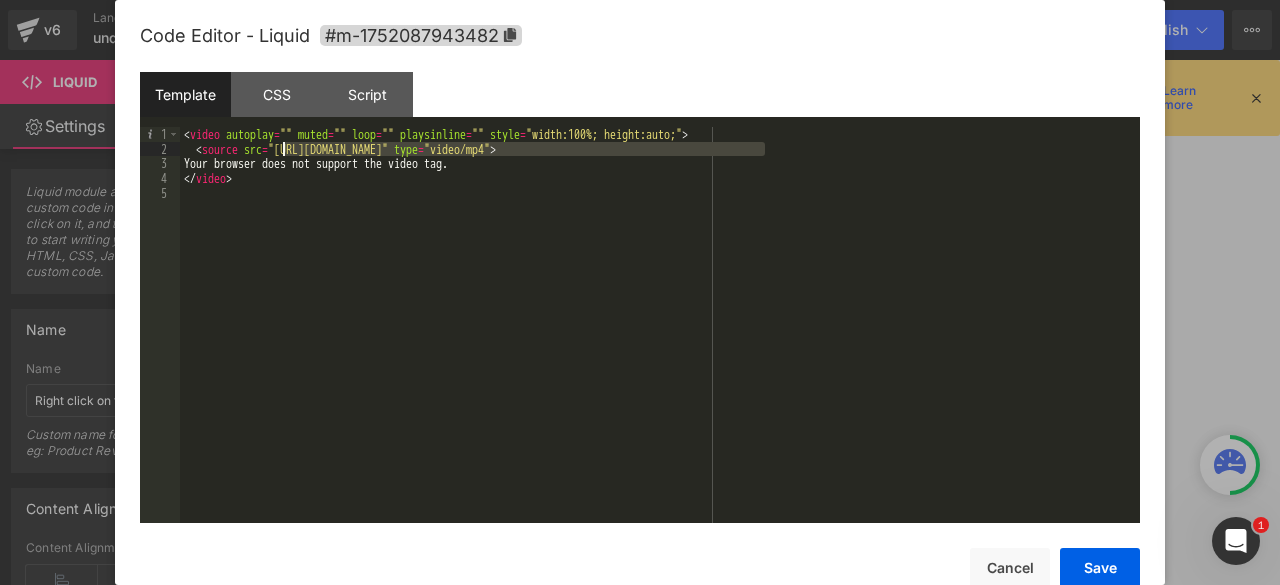 drag, startPoint x: 764, startPoint y: 147, endPoint x: 284, endPoint y: 149, distance: 480.00418 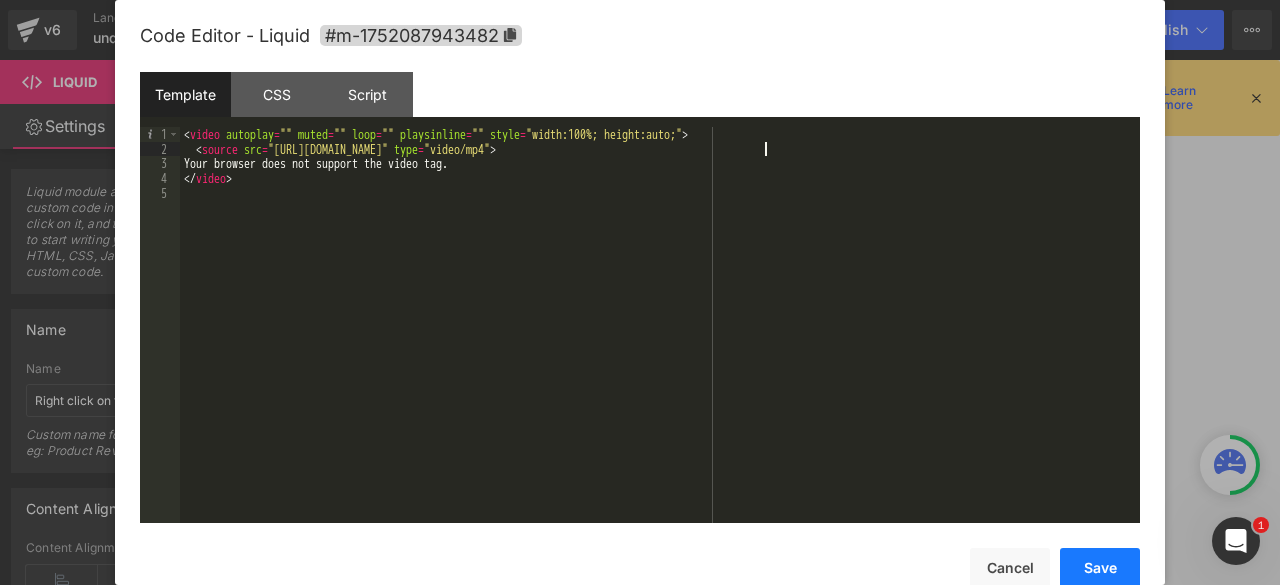 click on "Save" at bounding box center [1100, 568] 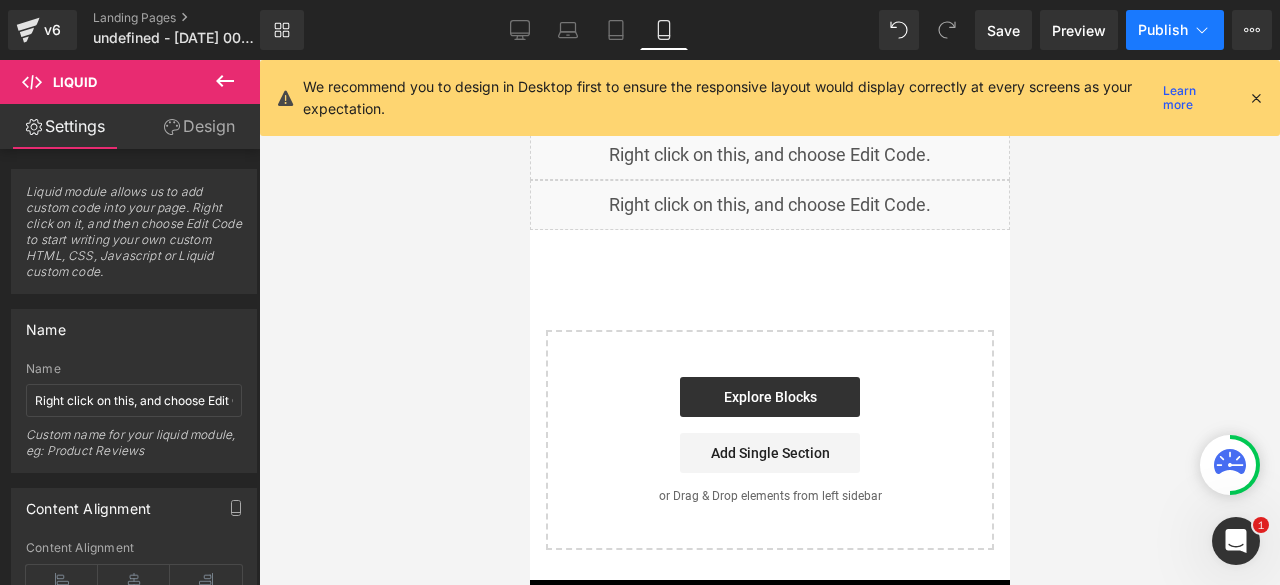 click on "Publish" at bounding box center [1163, 30] 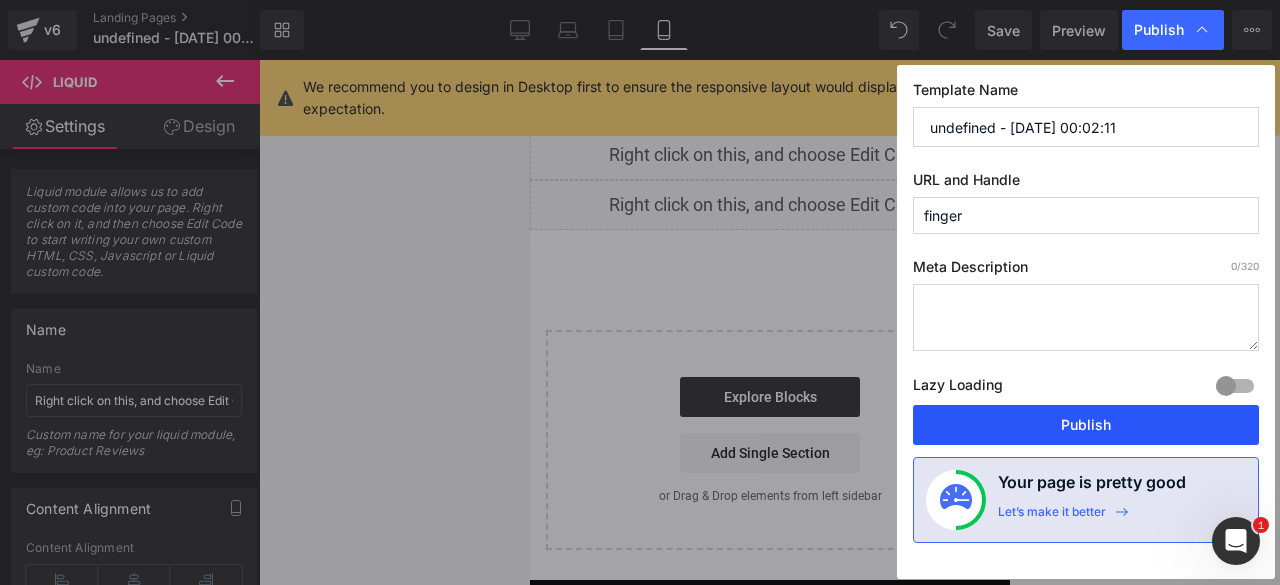 click on "Publish" at bounding box center [1086, 425] 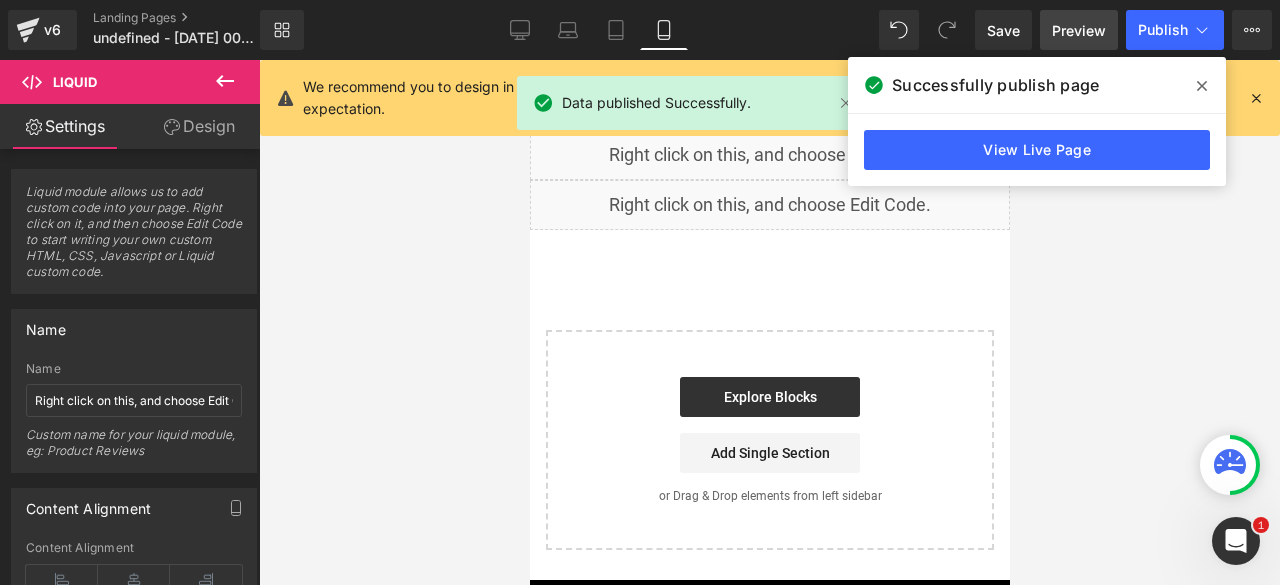 click on "Preview" at bounding box center [1079, 30] 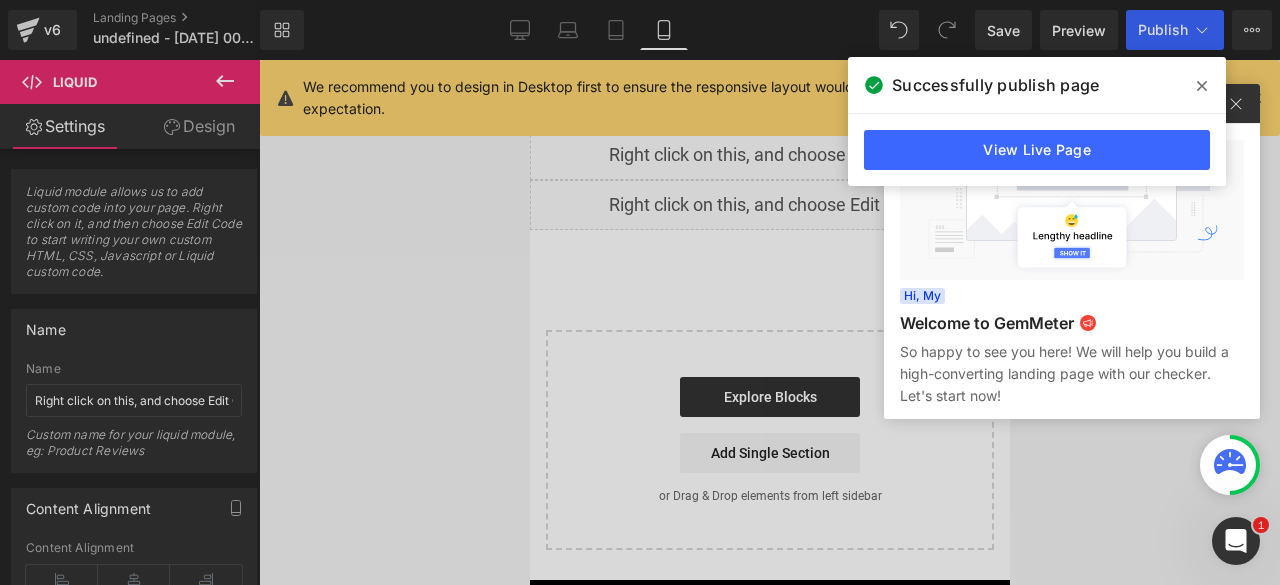 click at bounding box center [1202, 86] 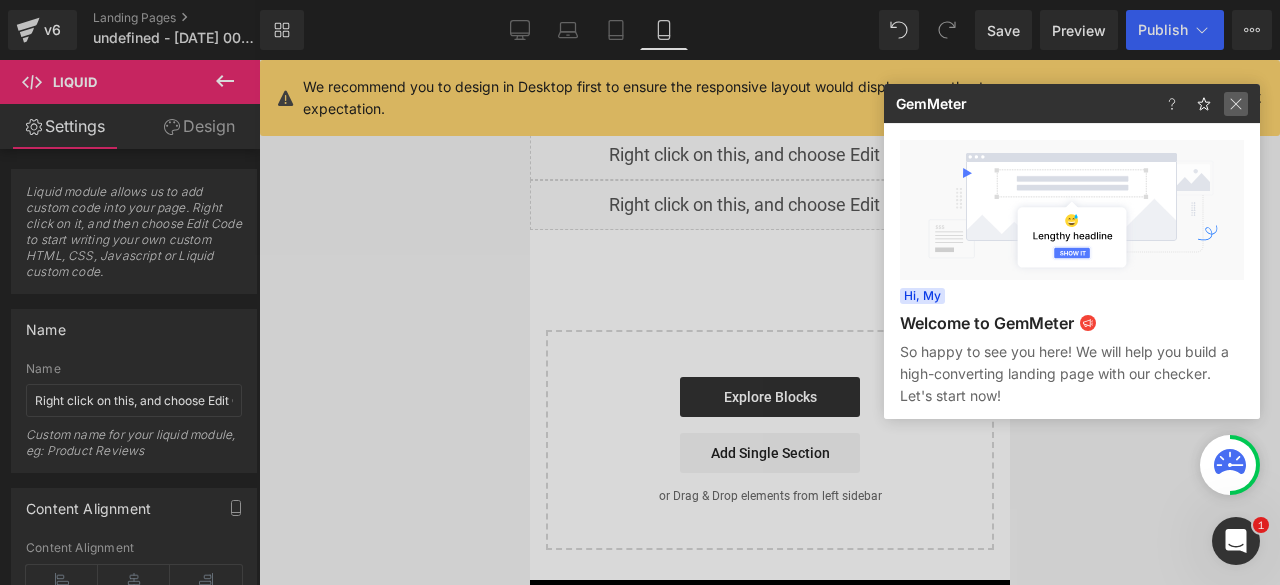 click 